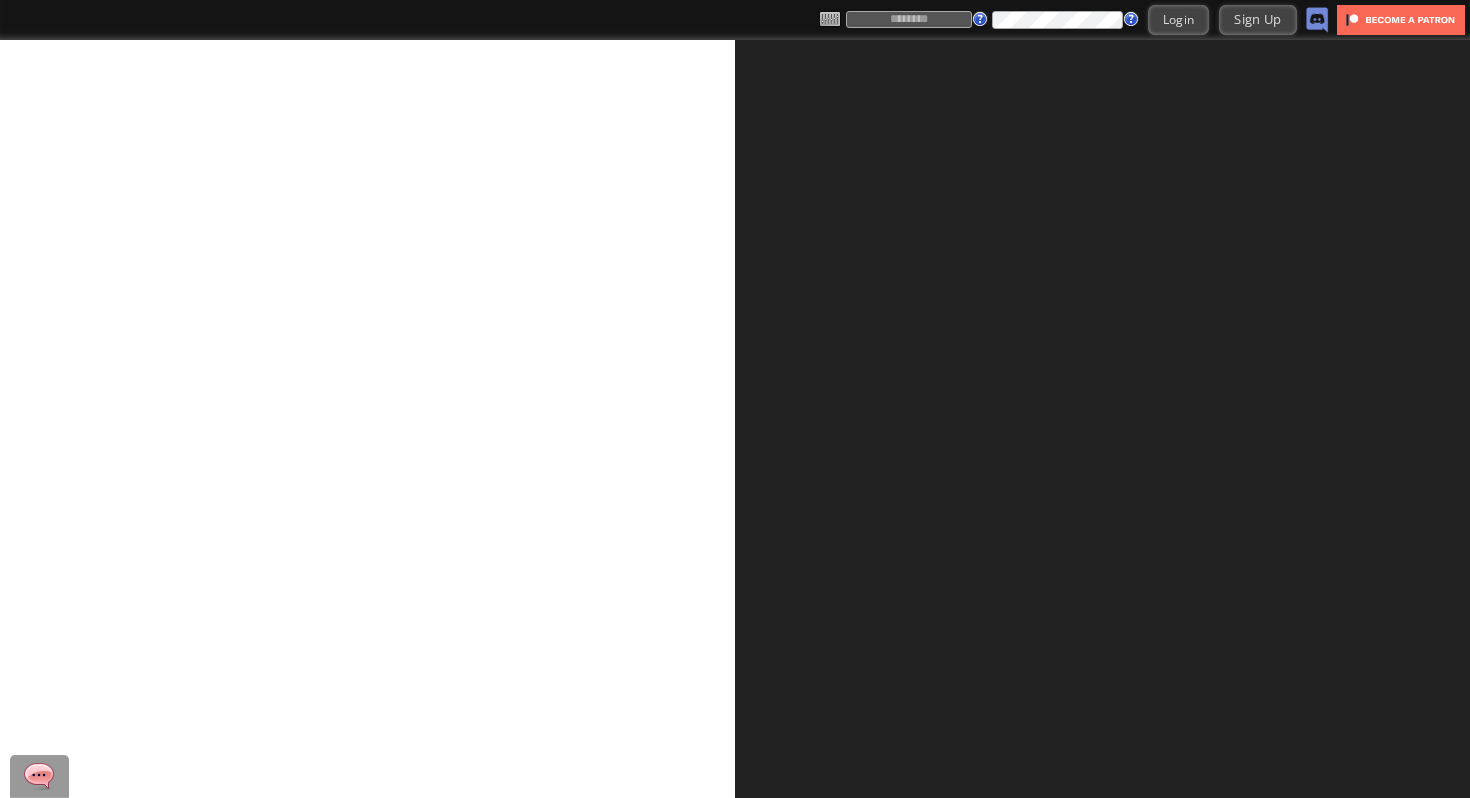 scroll, scrollTop: 0, scrollLeft: 0, axis: both 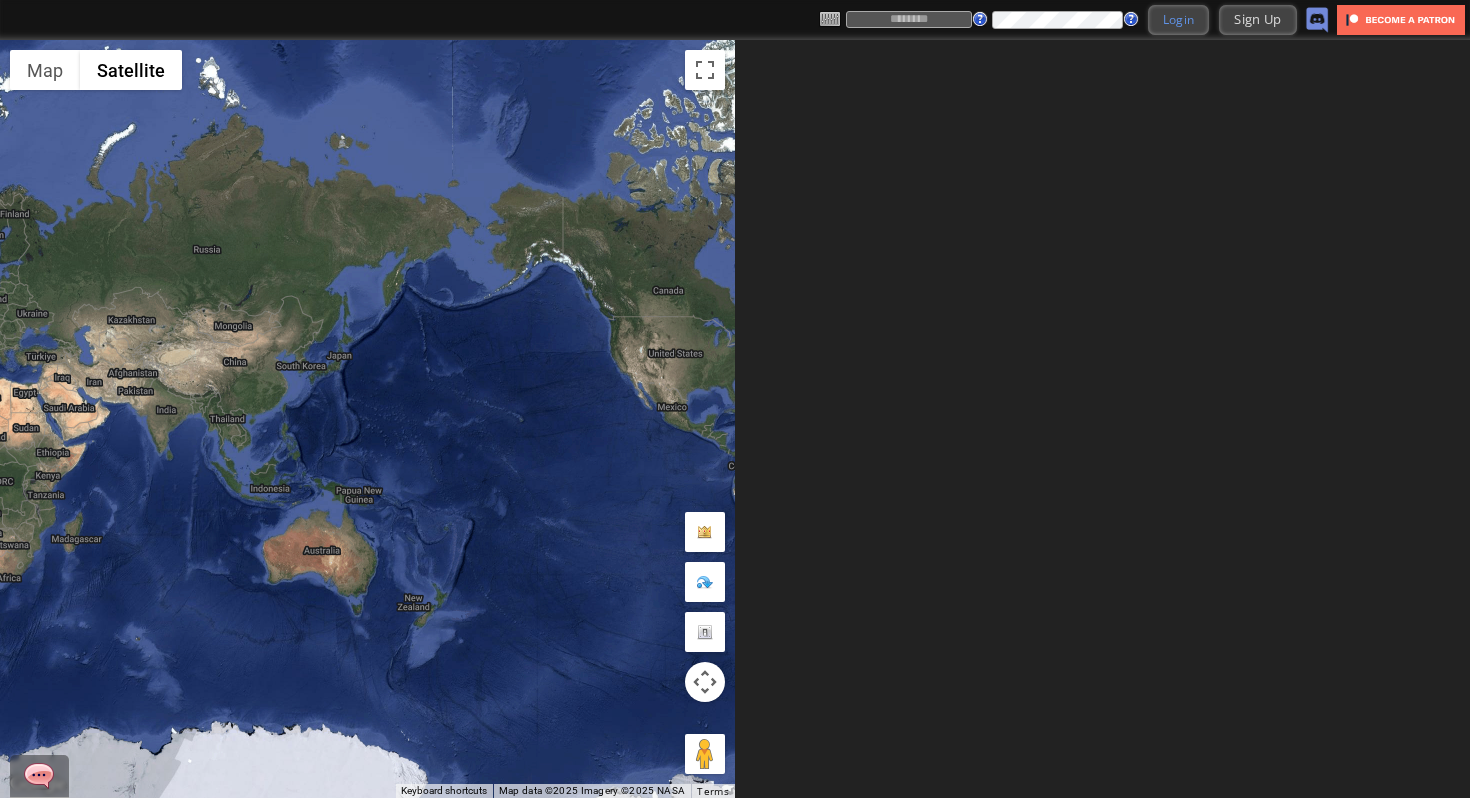 type on "**********" 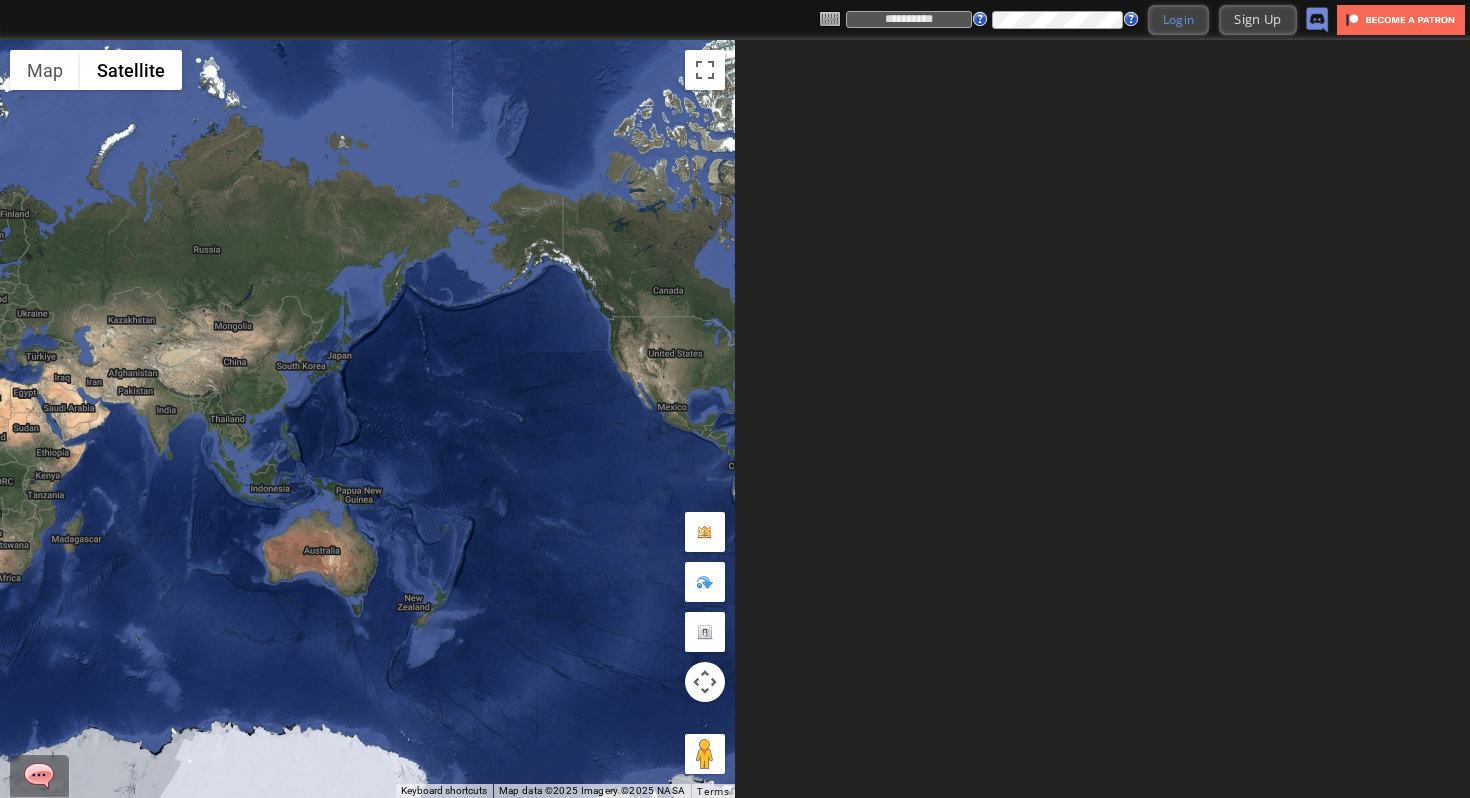 click on "Login" at bounding box center [1179, 19] 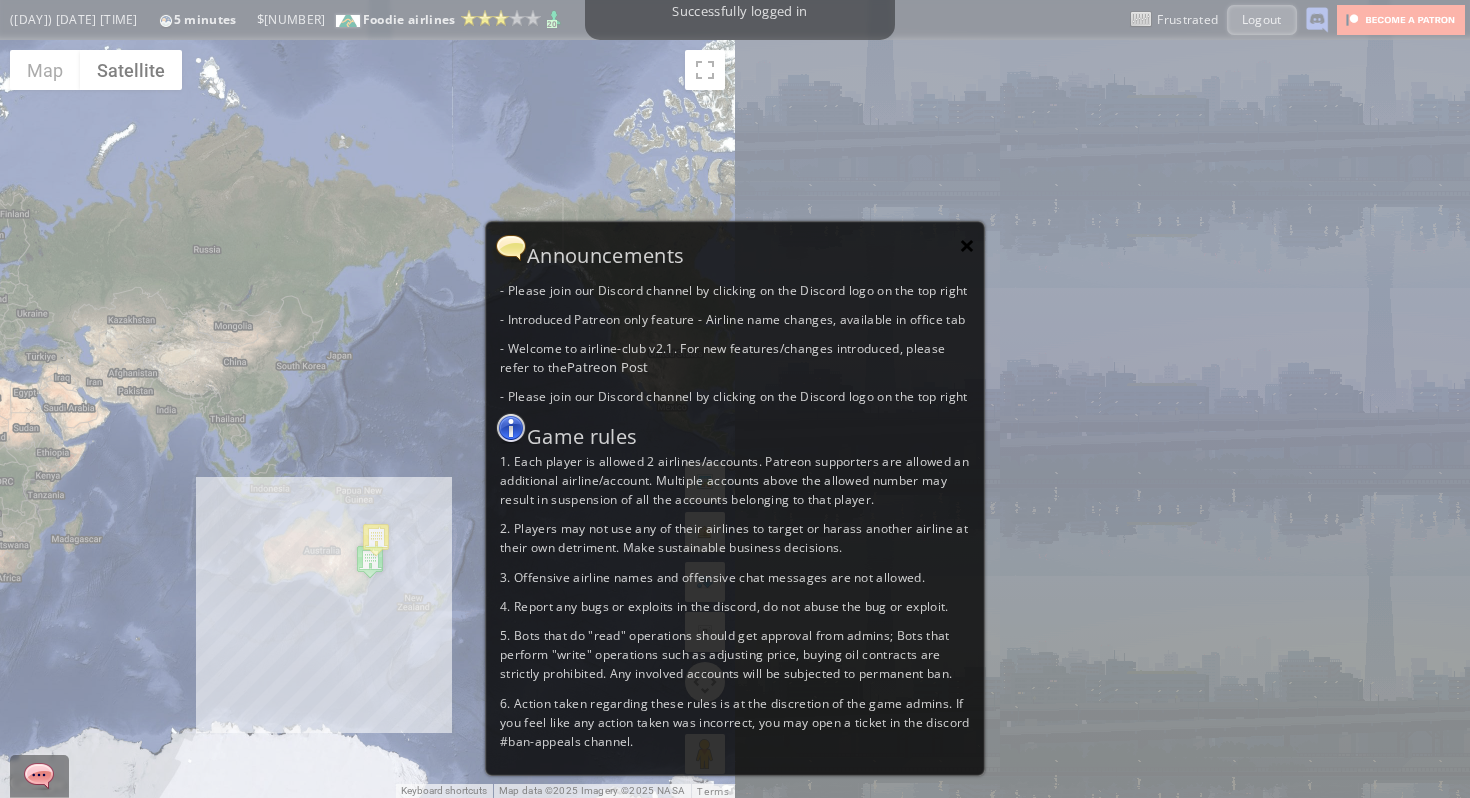 click on "×" at bounding box center (967, 245) 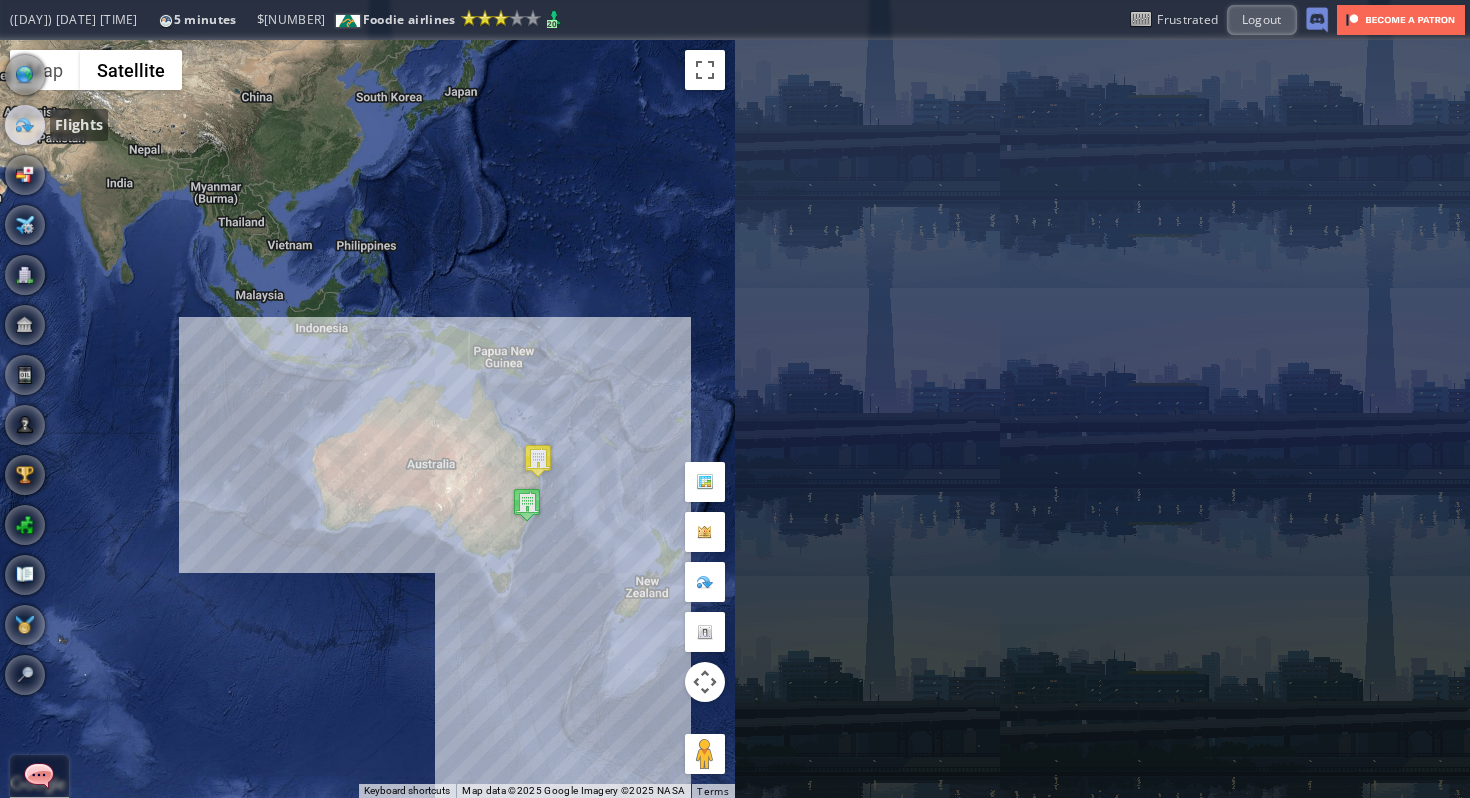 click at bounding box center (25, 125) 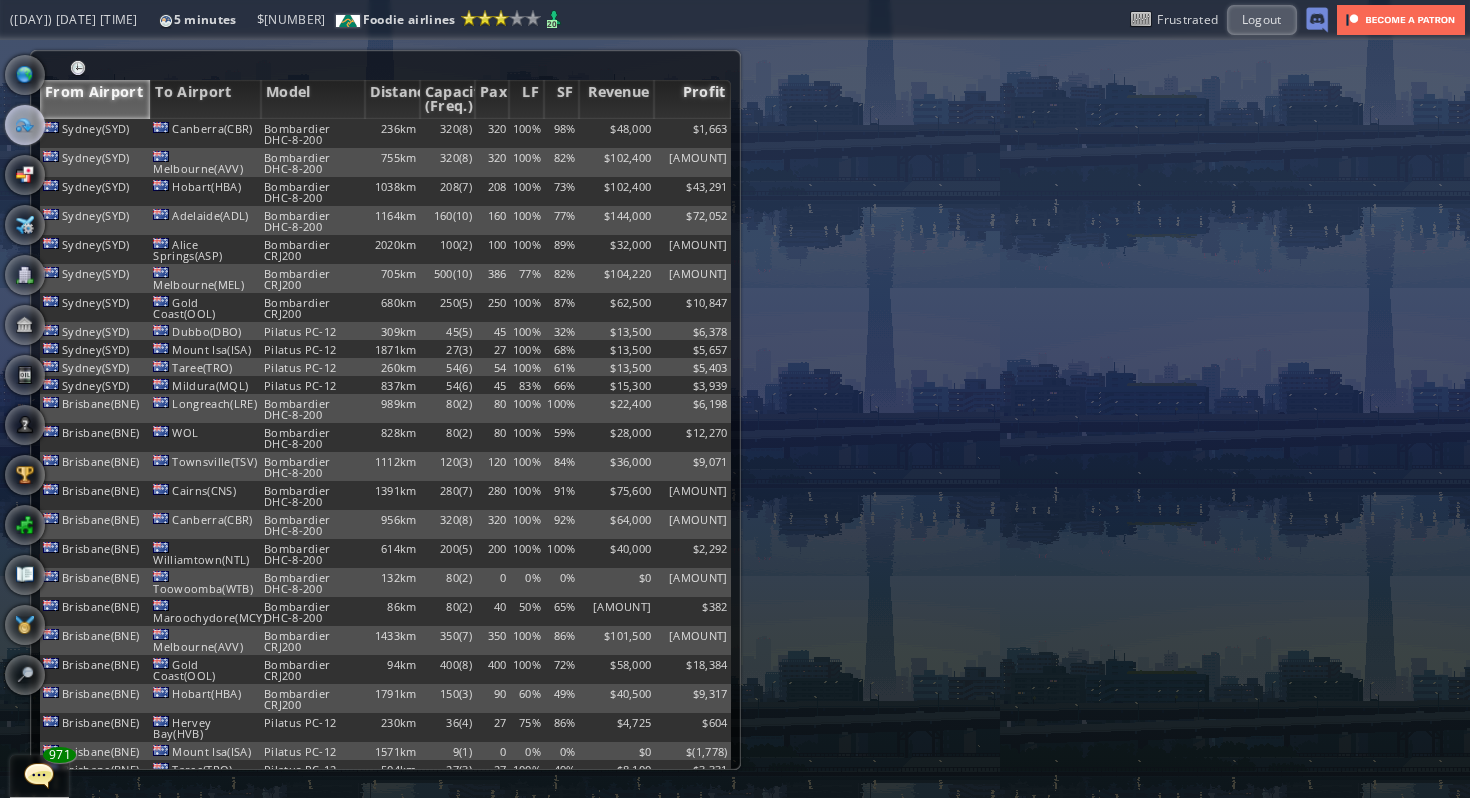 click on "Profit" at bounding box center (692, 99) 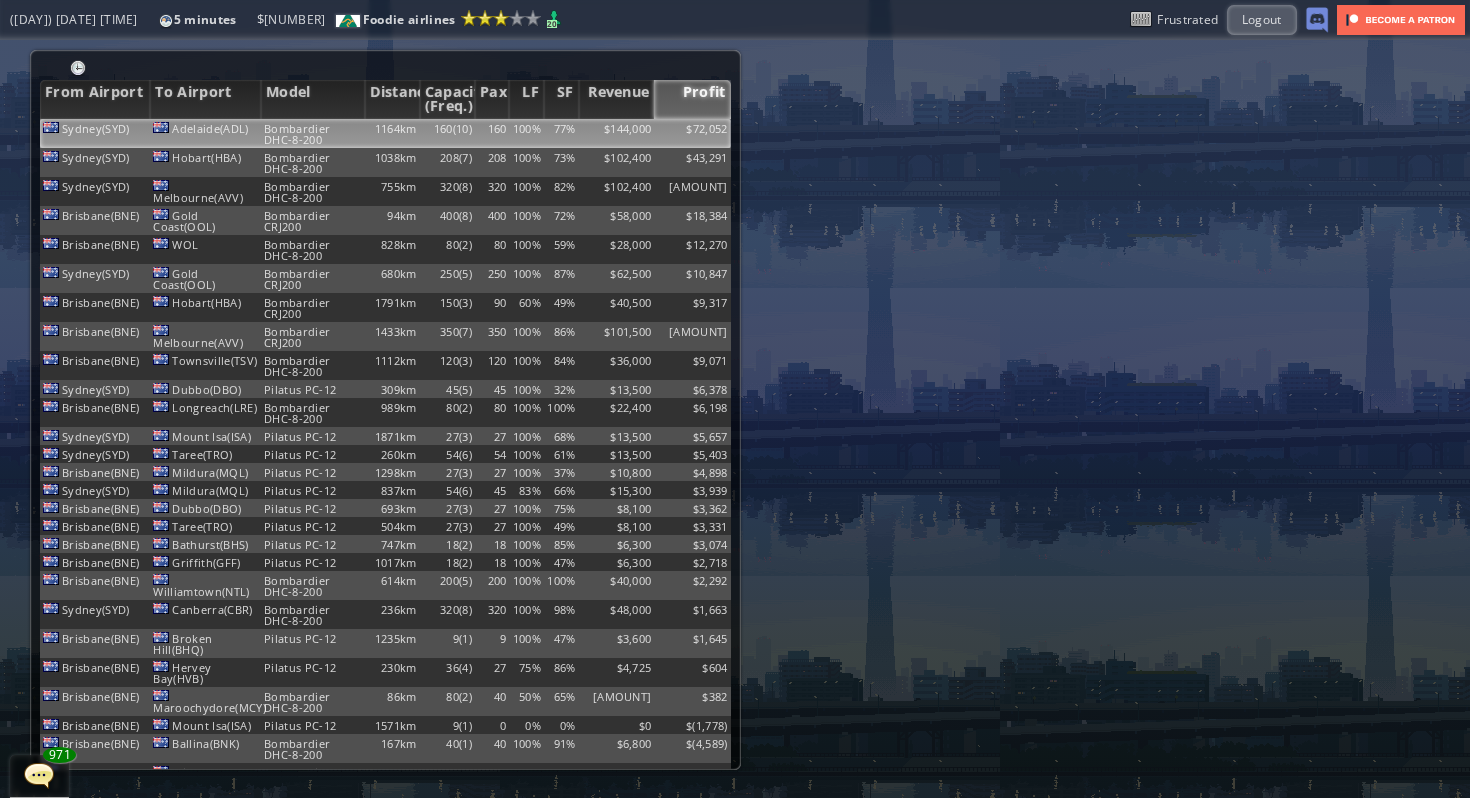 click on "$72,052" at bounding box center (692, 133) 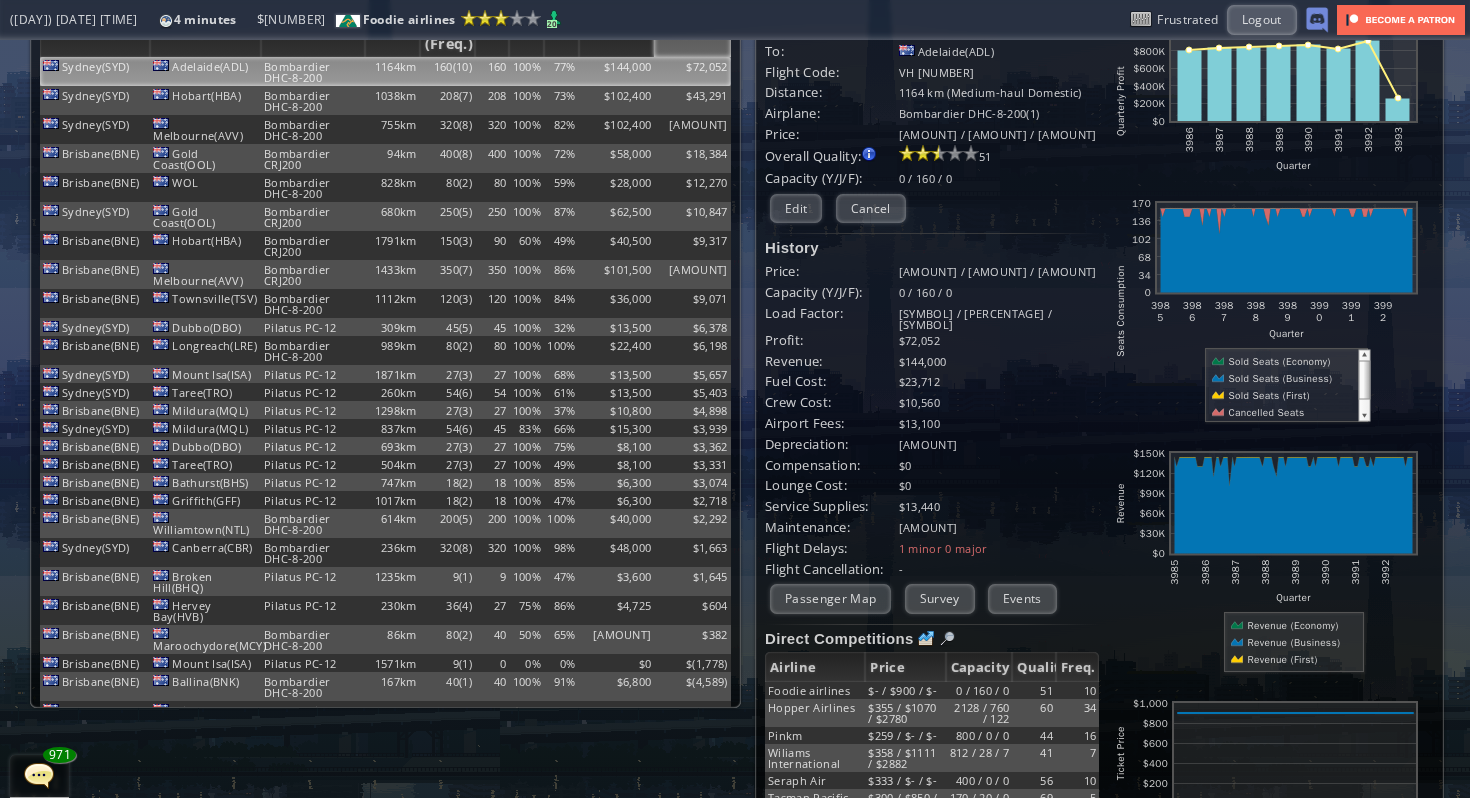 scroll, scrollTop: 81, scrollLeft: 0, axis: vertical 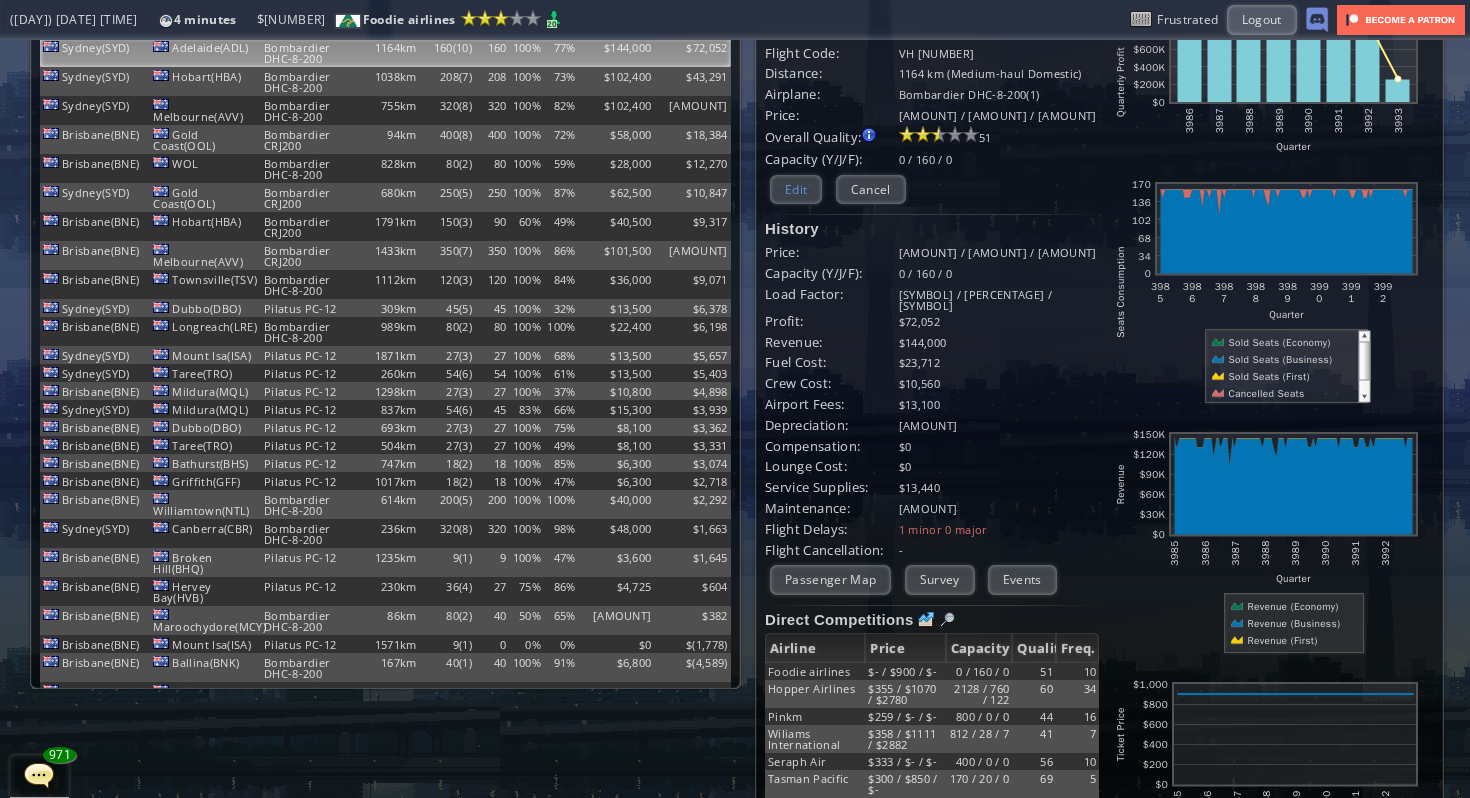 click on "Edit" at bounding box center [796, 189] 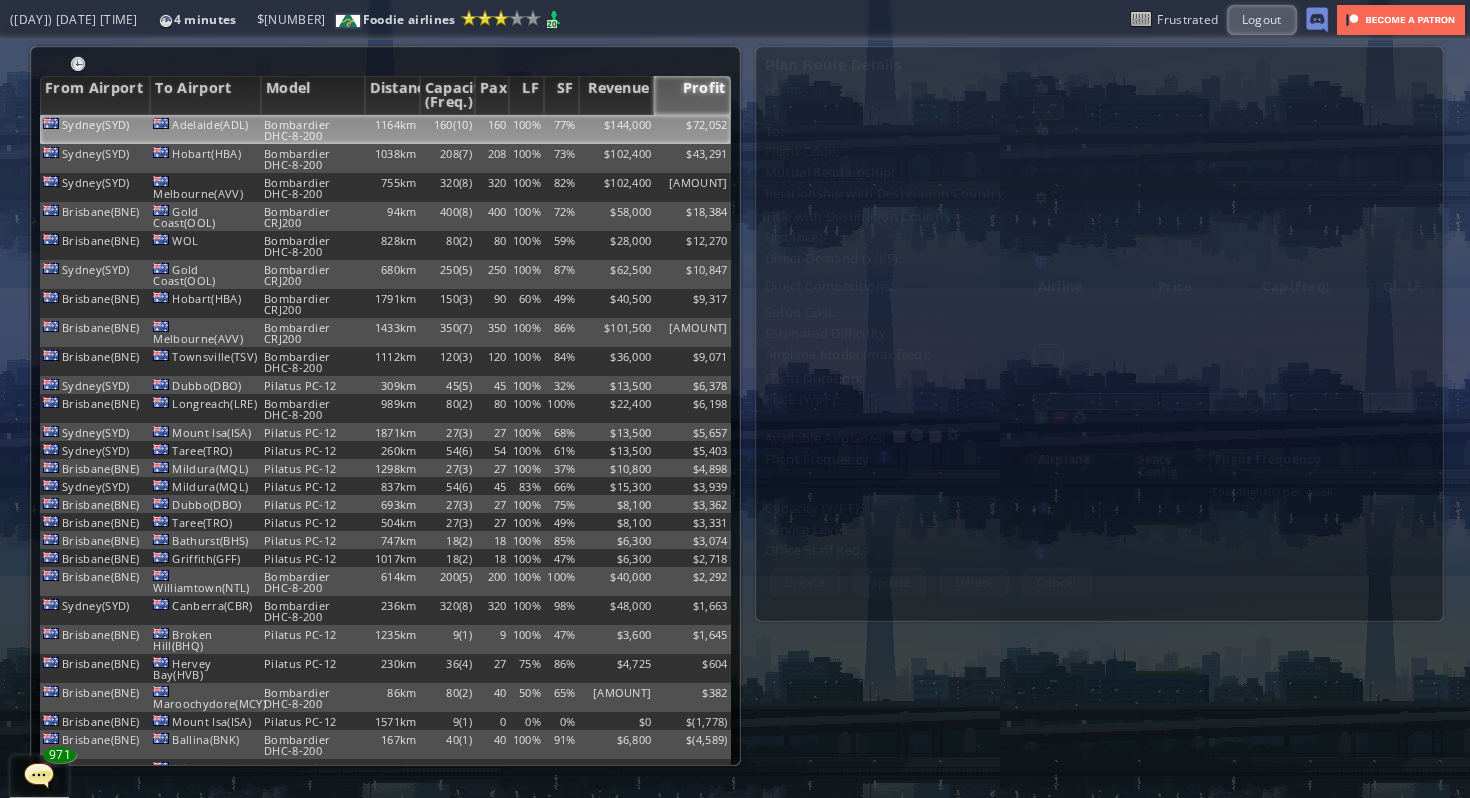 scroll, scrollTop: 0, scrollLeft: 0, axis: both 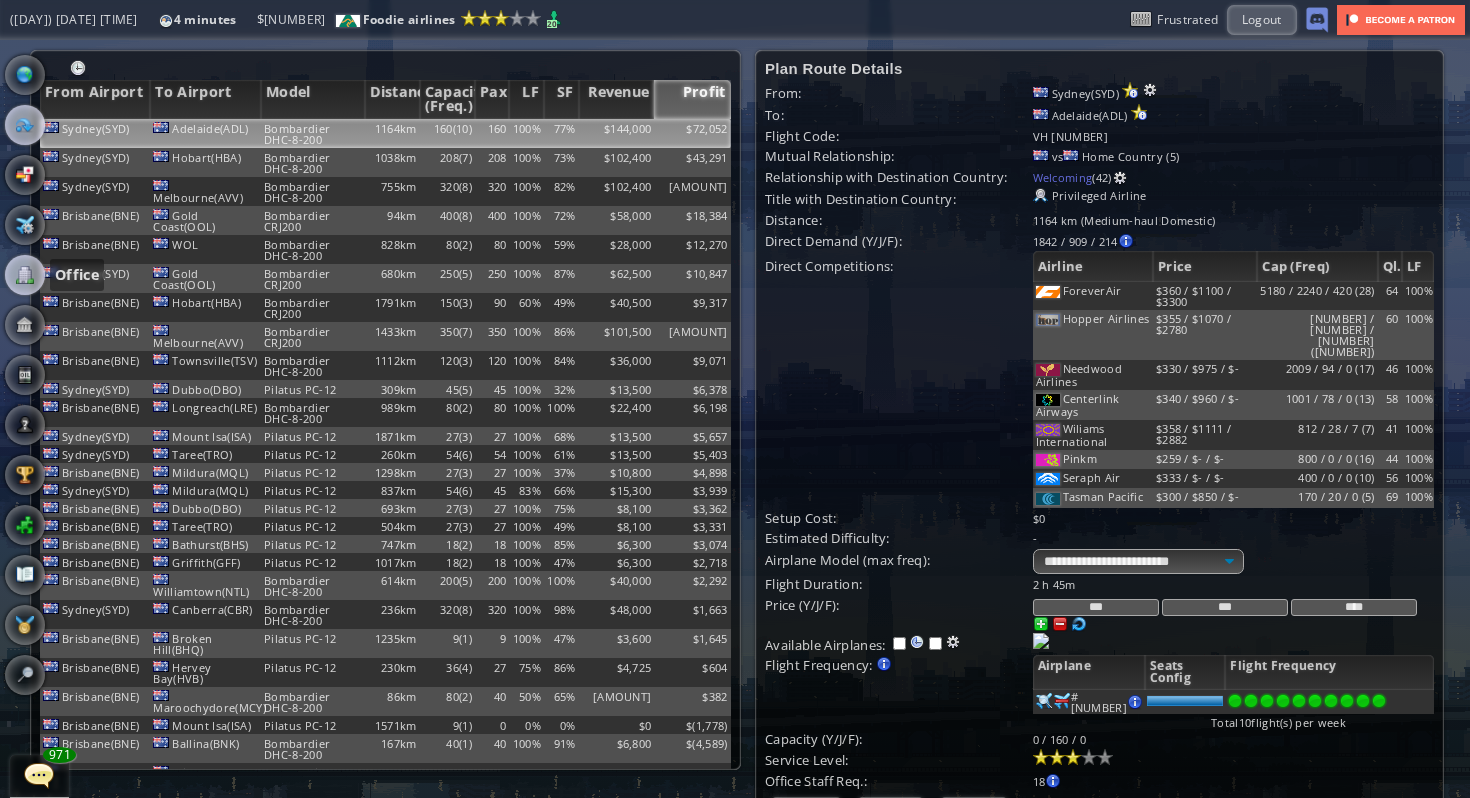 click at bounding box center (25, 275) 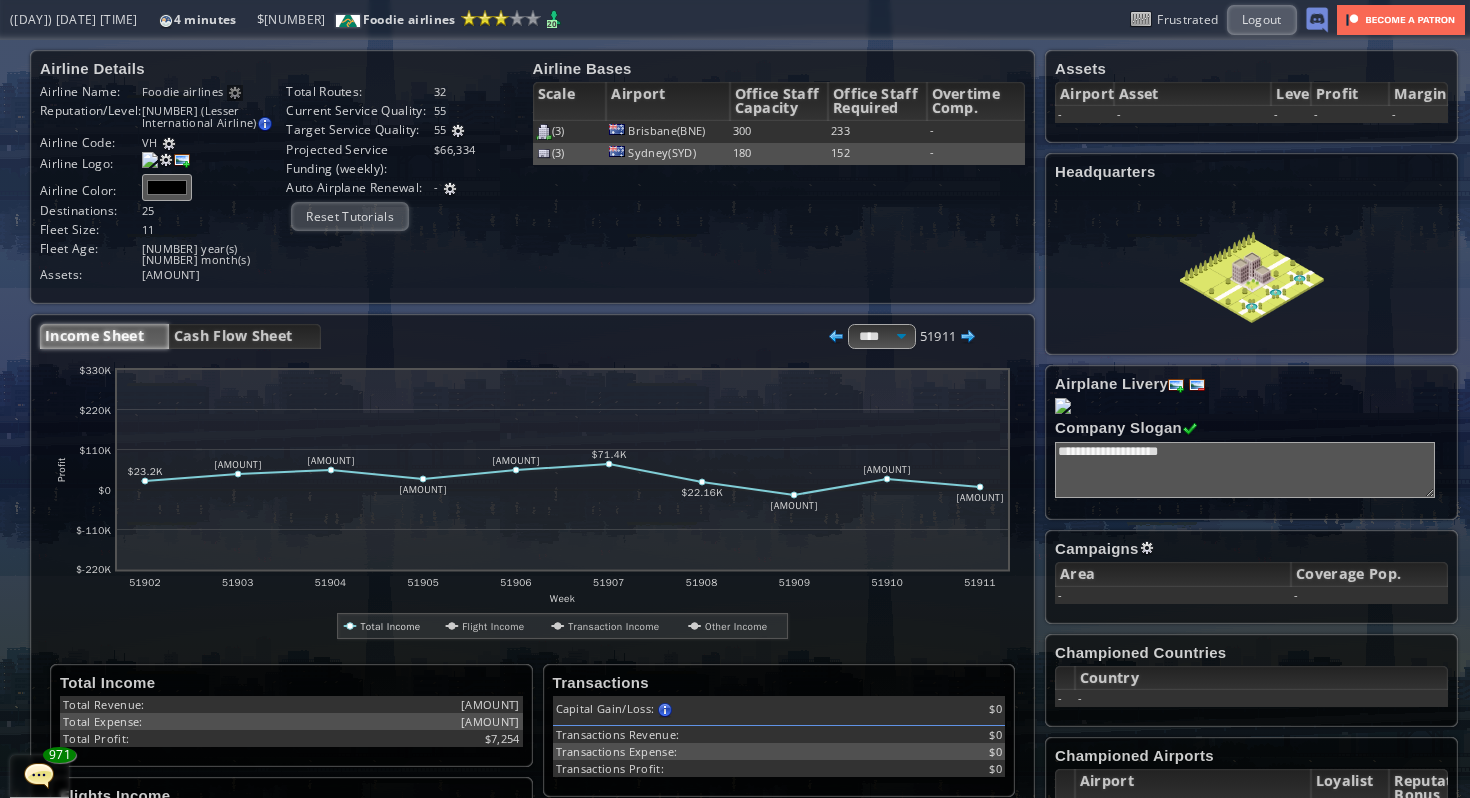 click at bounding box center (458, 131) 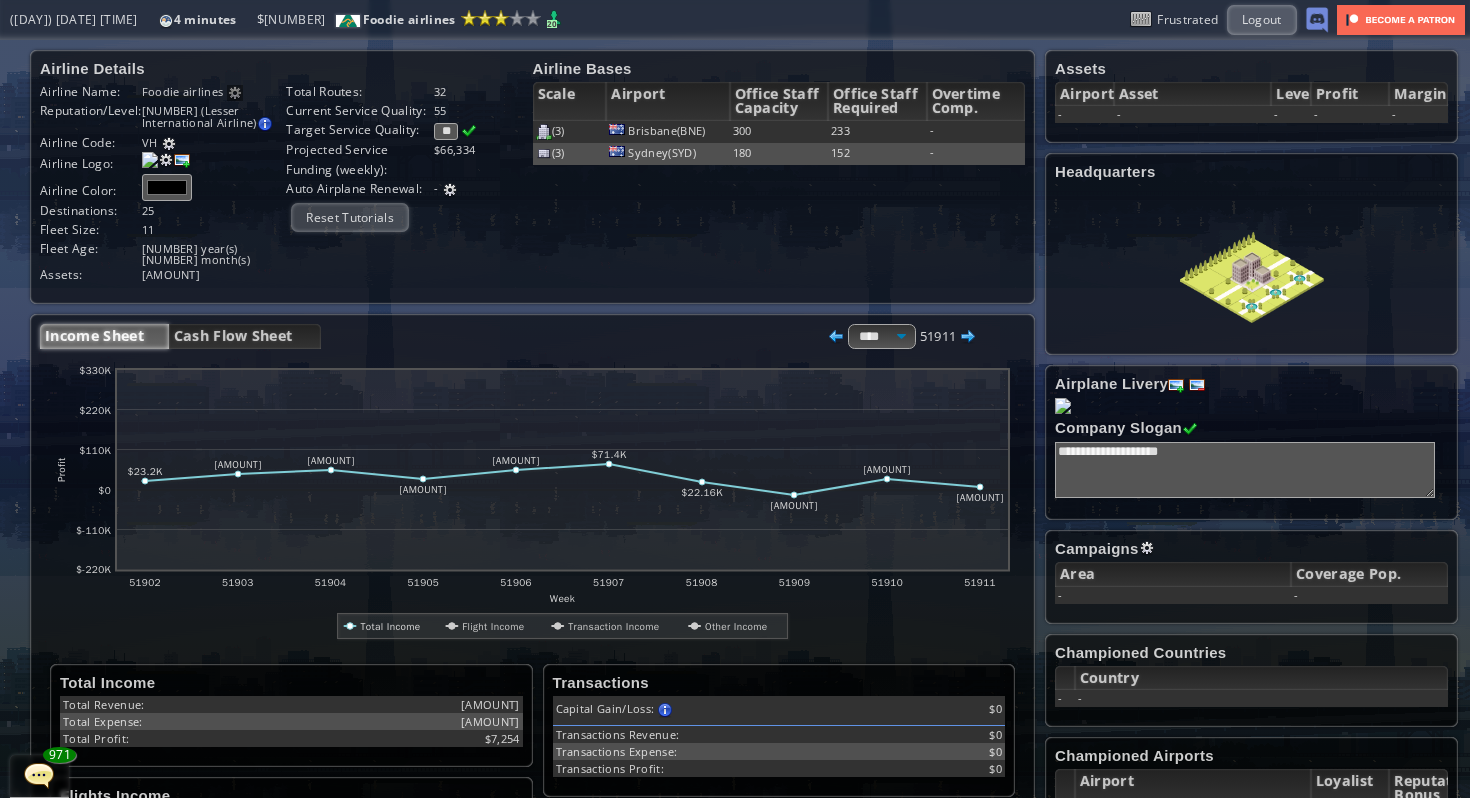 click at bounding box center (469, 131) 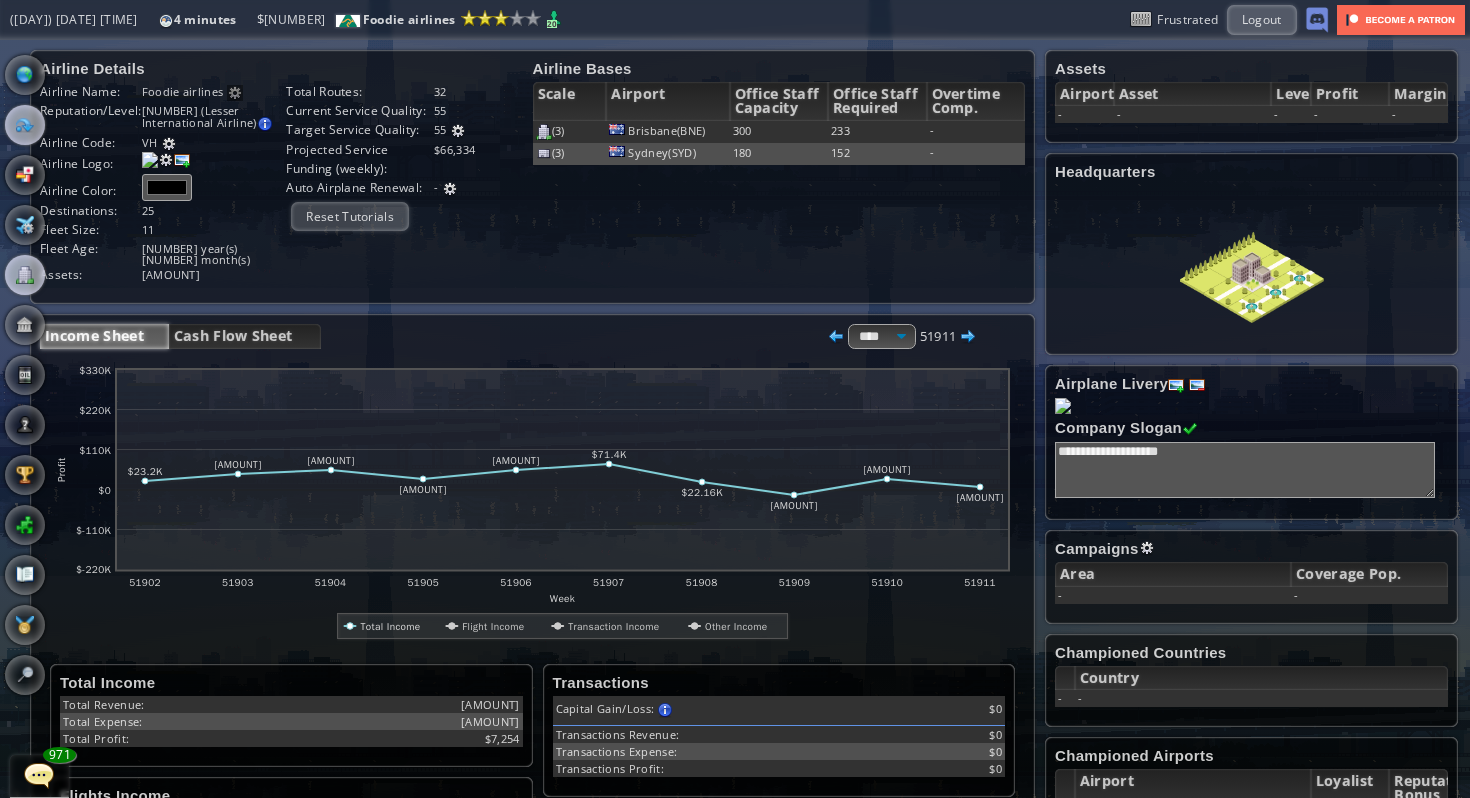 click at bounding box center (25, 125) 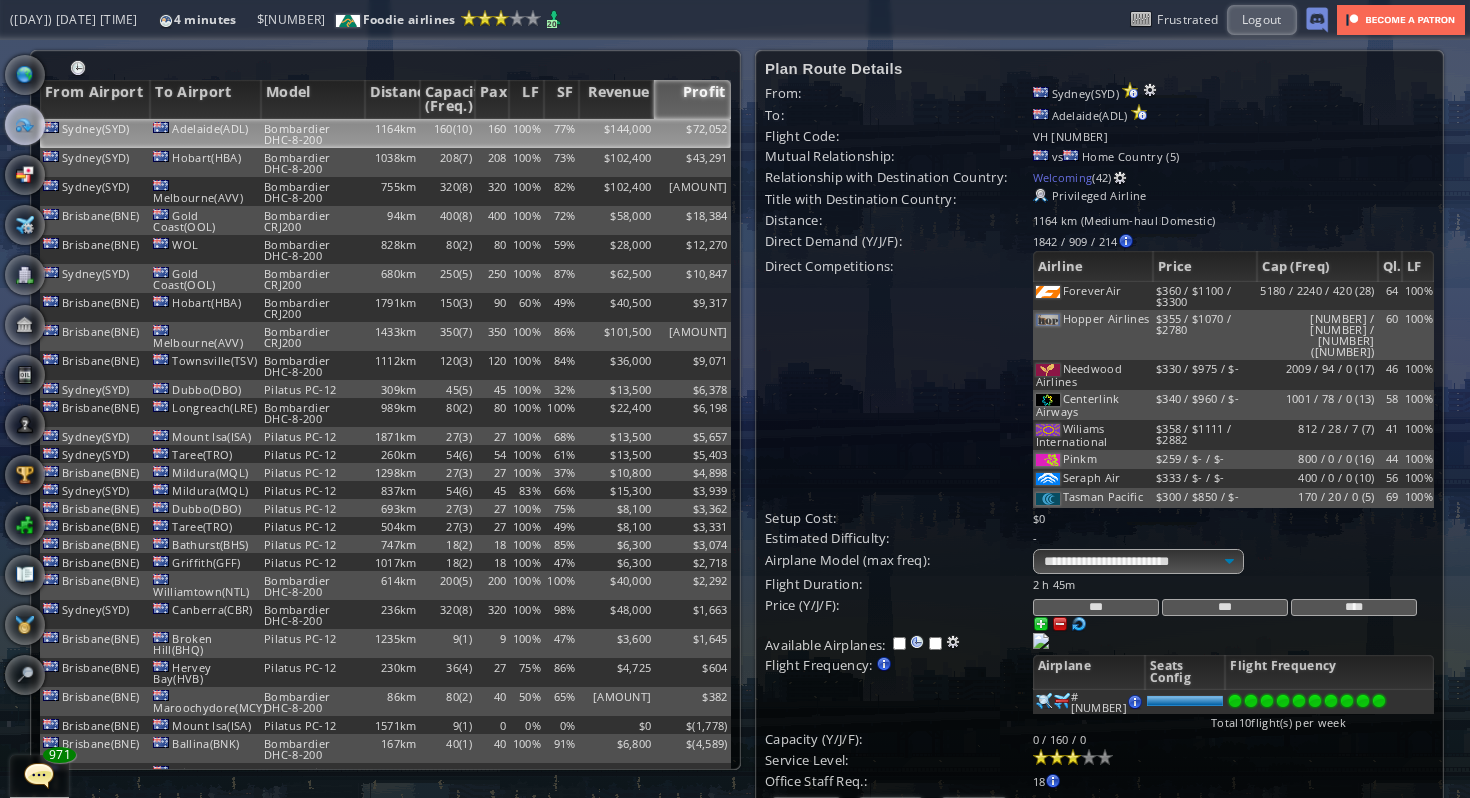 click on "$72,052" at bounding box center [692, 133] 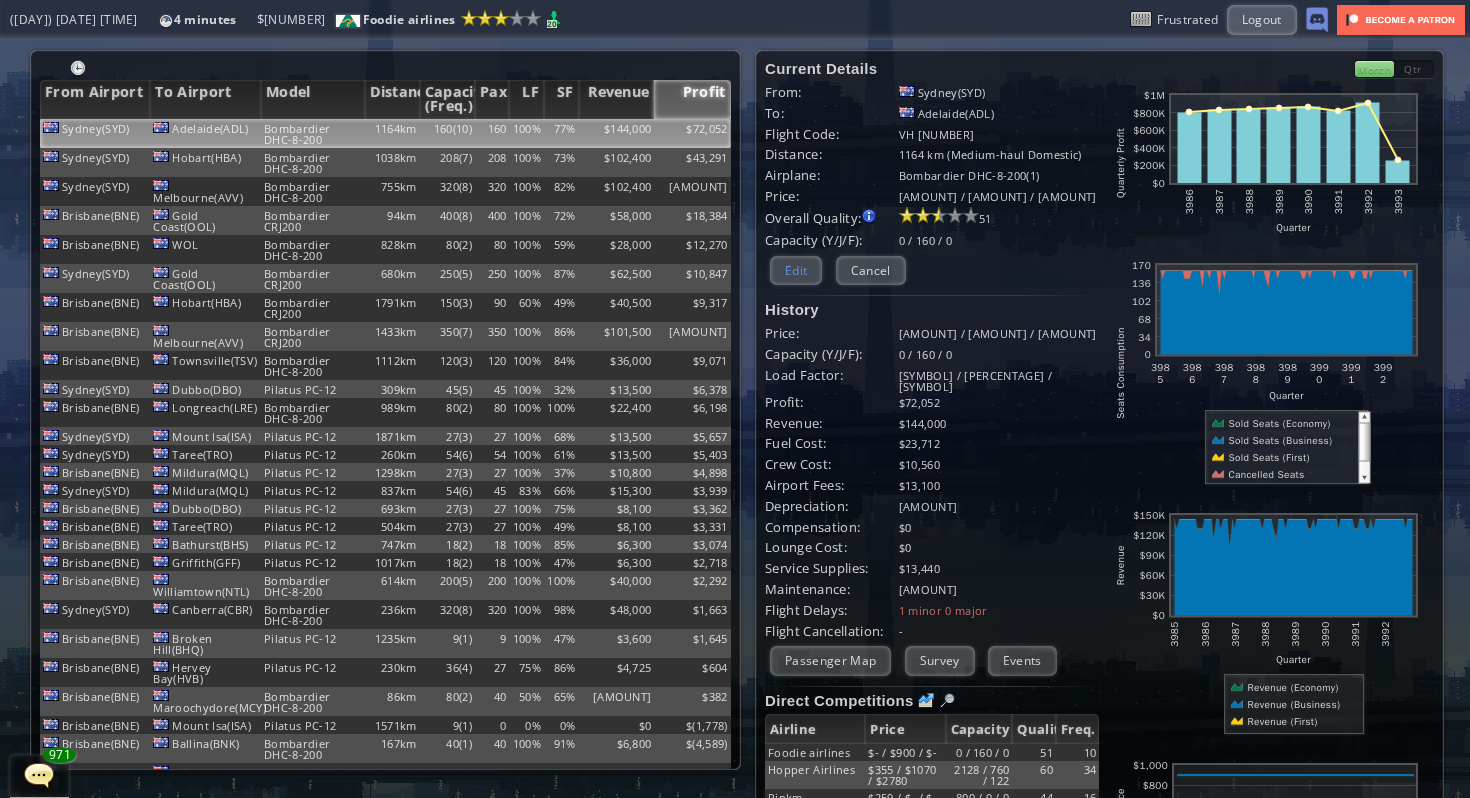 click on "Edit" at bounding box center (796, 270) 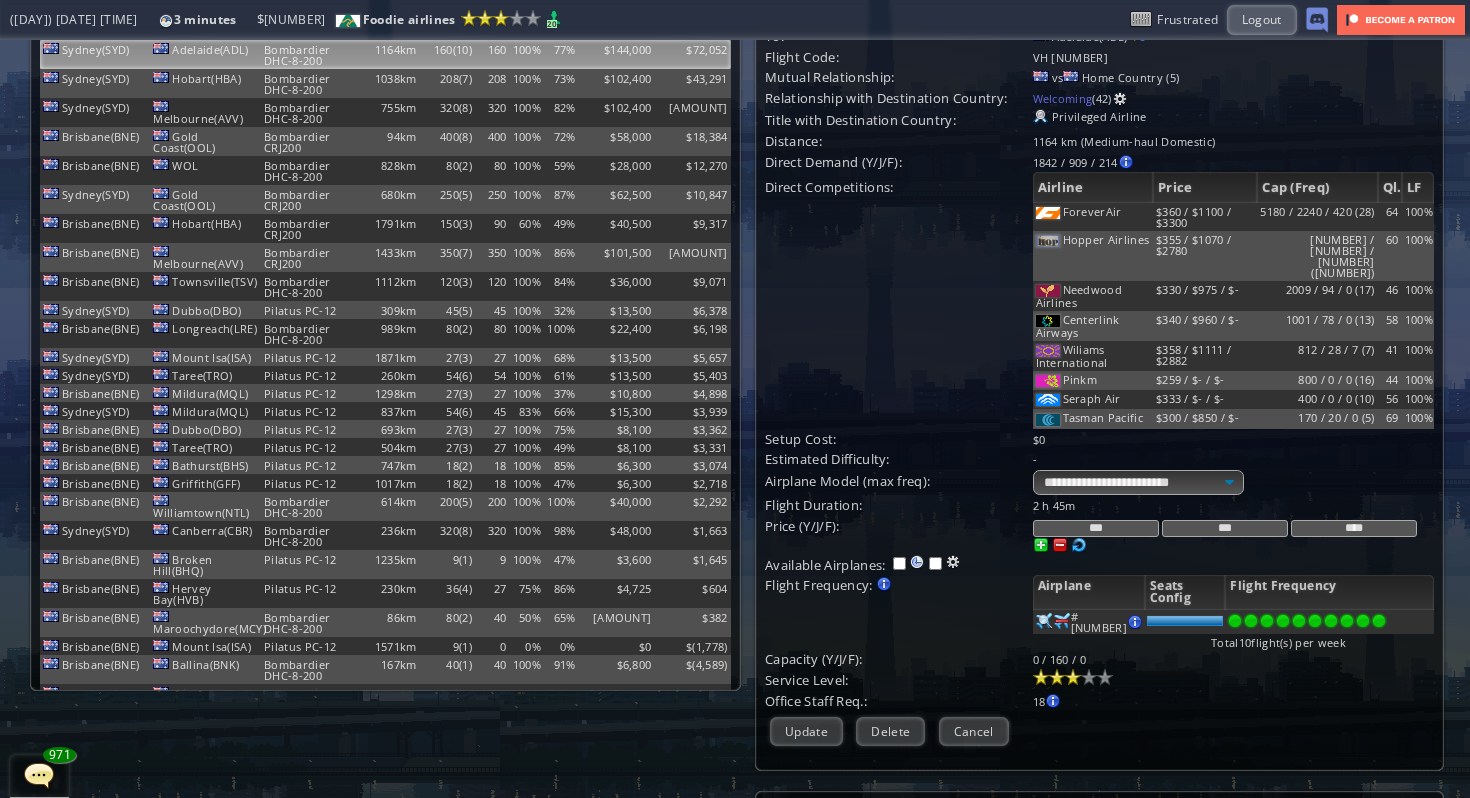 scroll, scrollTop: 80, scrollLeft: 0, axis: vertical 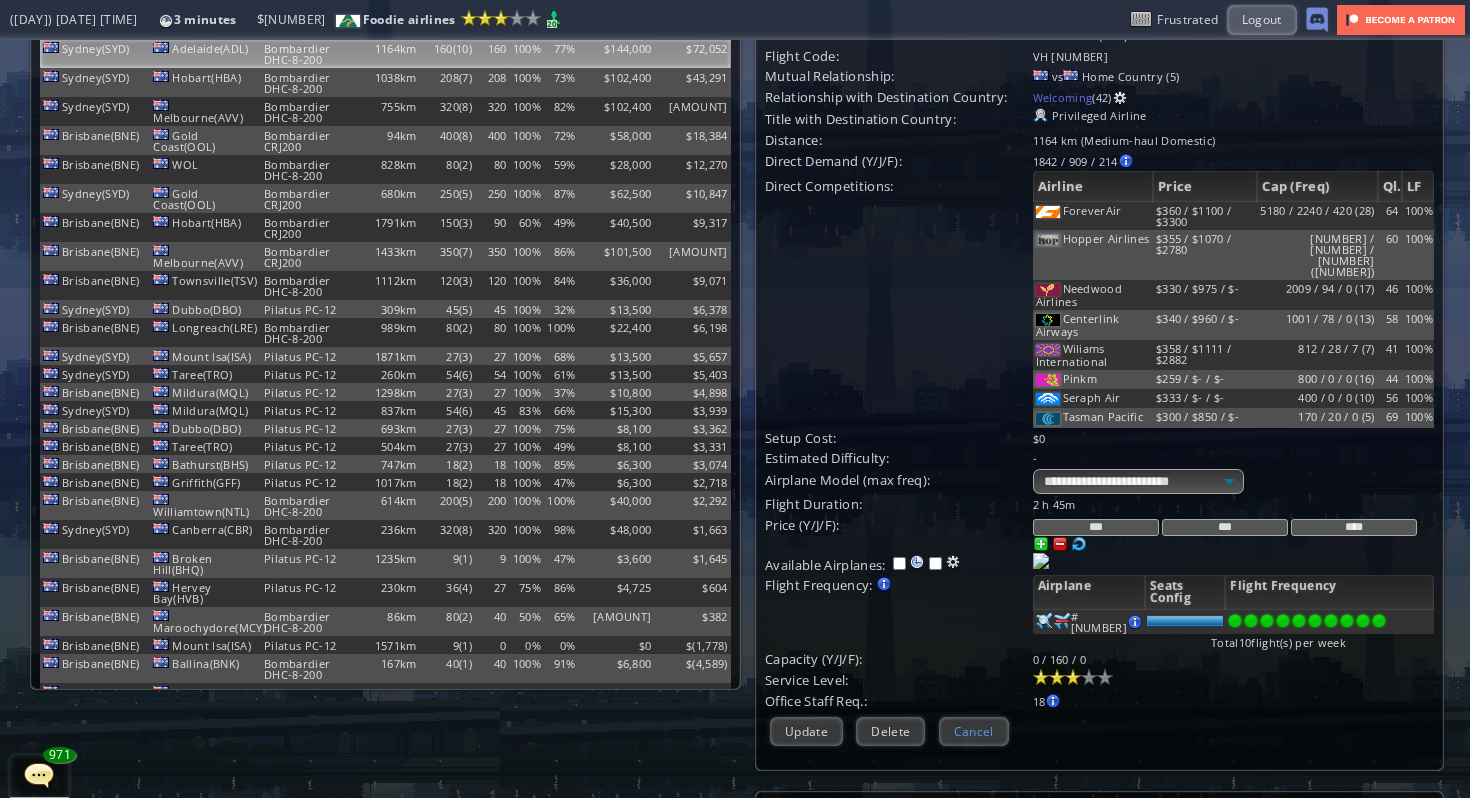 click on "Cancel" at bounding box center [974, 731] 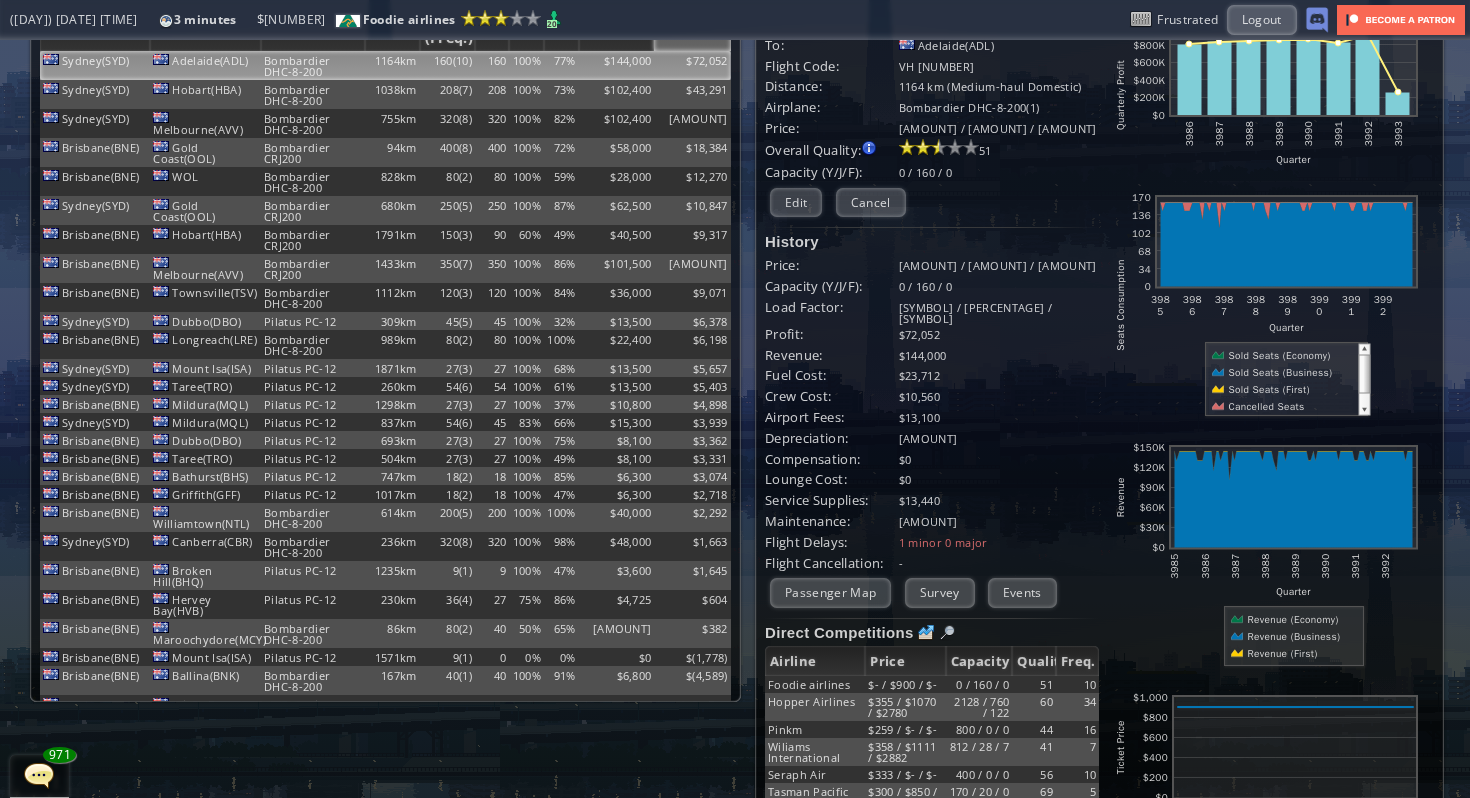 scroll, scrollTop: 64, scrollLeft: 0, axis: vertical 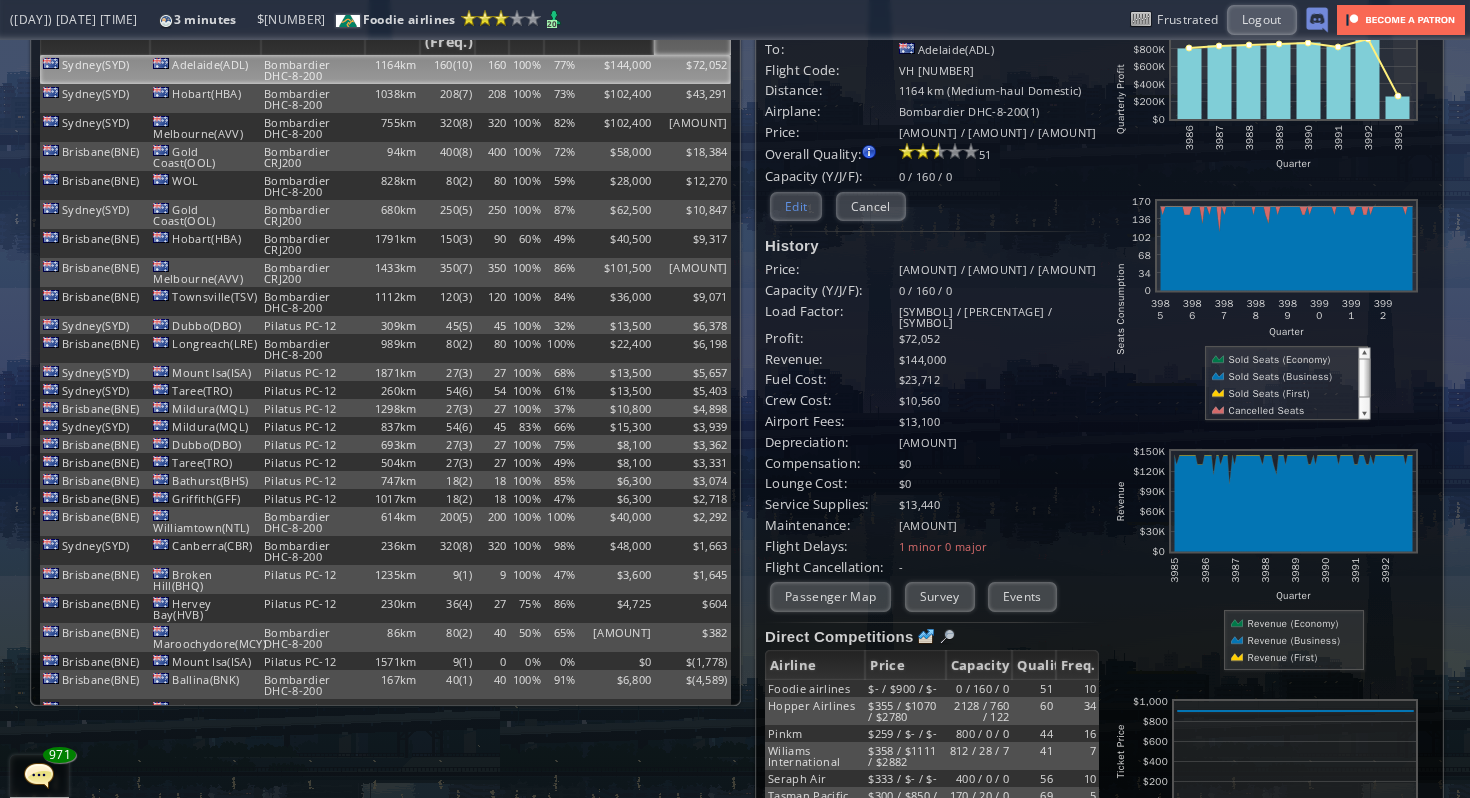 click on "Edit" at bounding box center (796, 206) 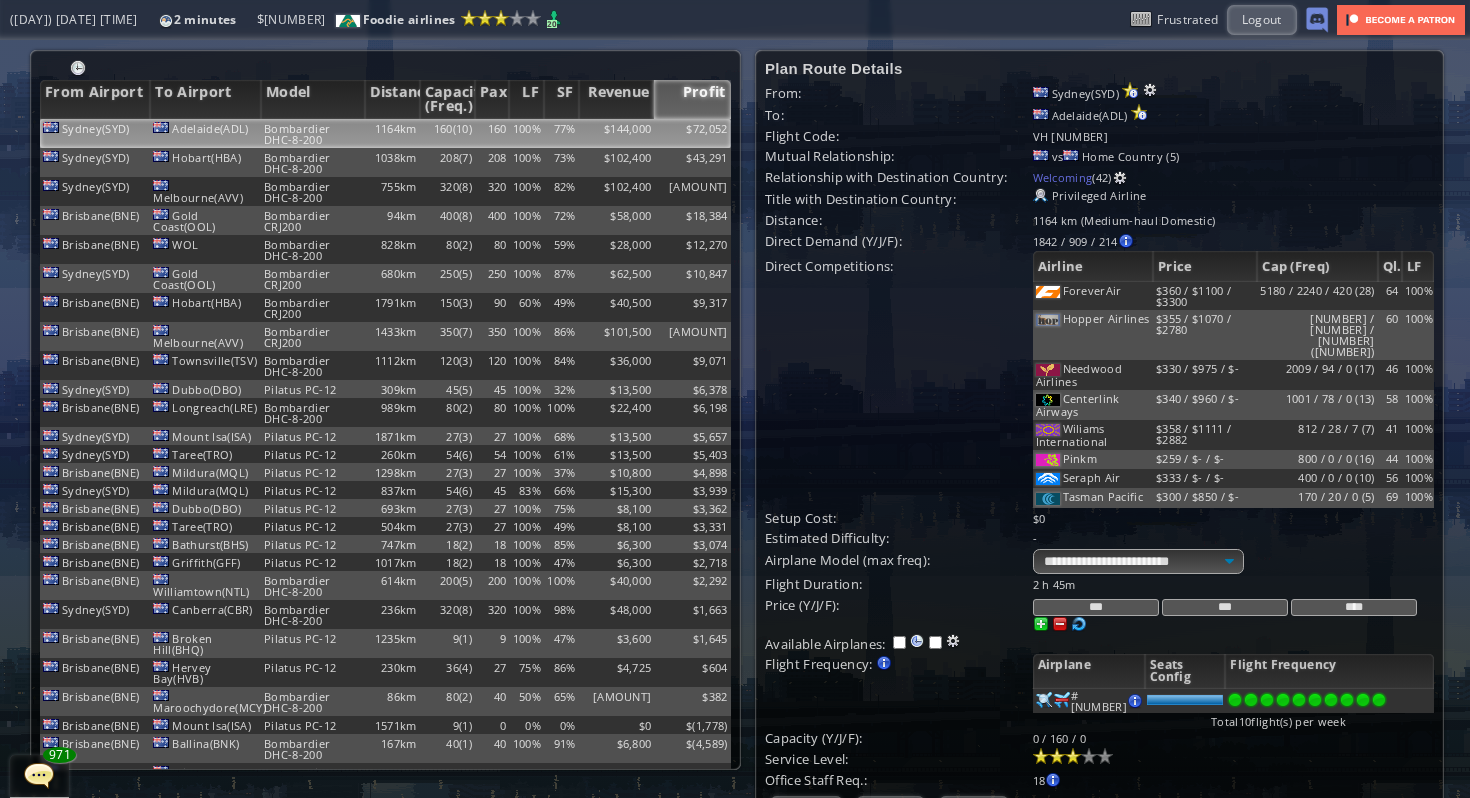 scroll, scrollTop: 37, scrollLeft: 0, axis: vertical 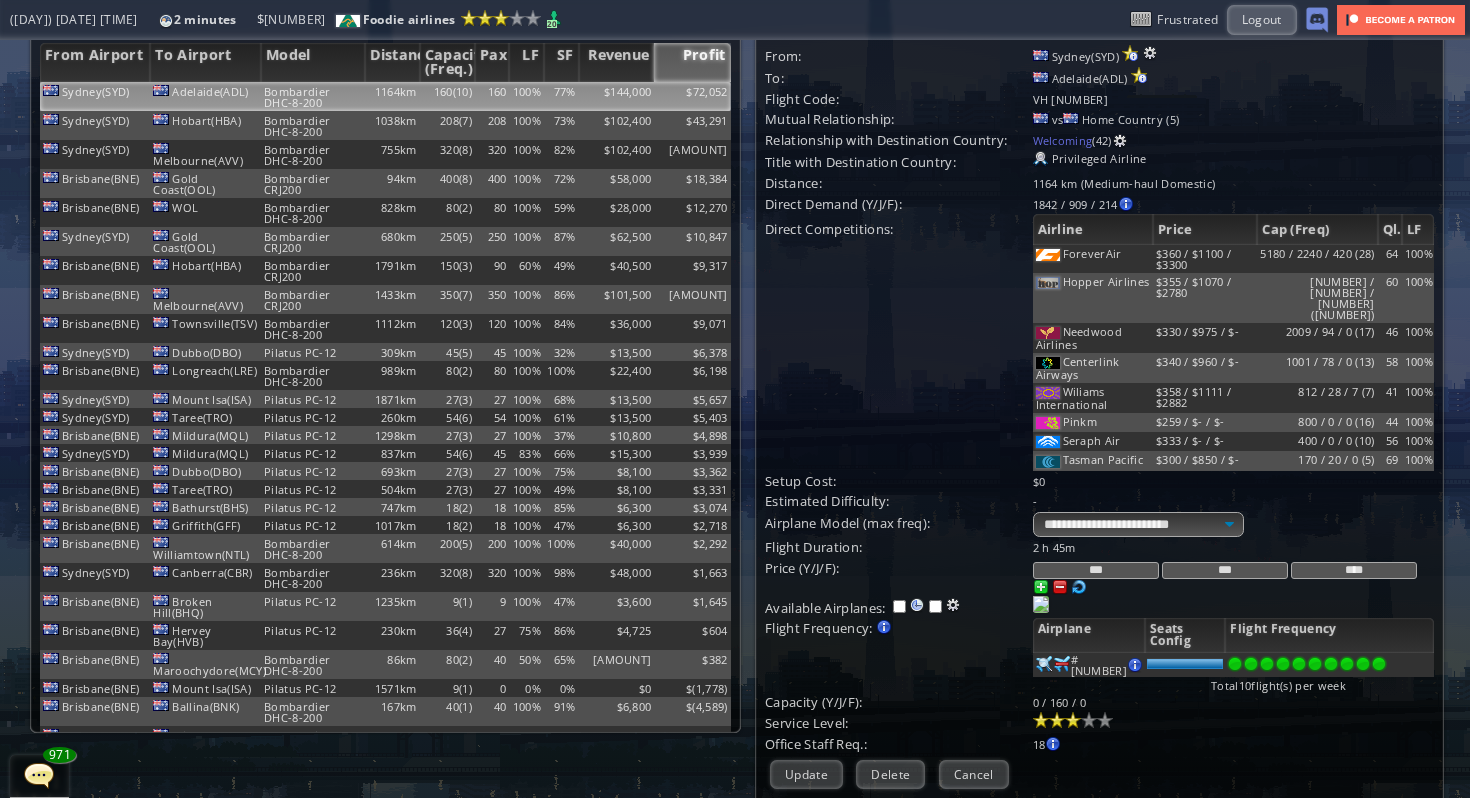 click at bounding box center [1041, 604] 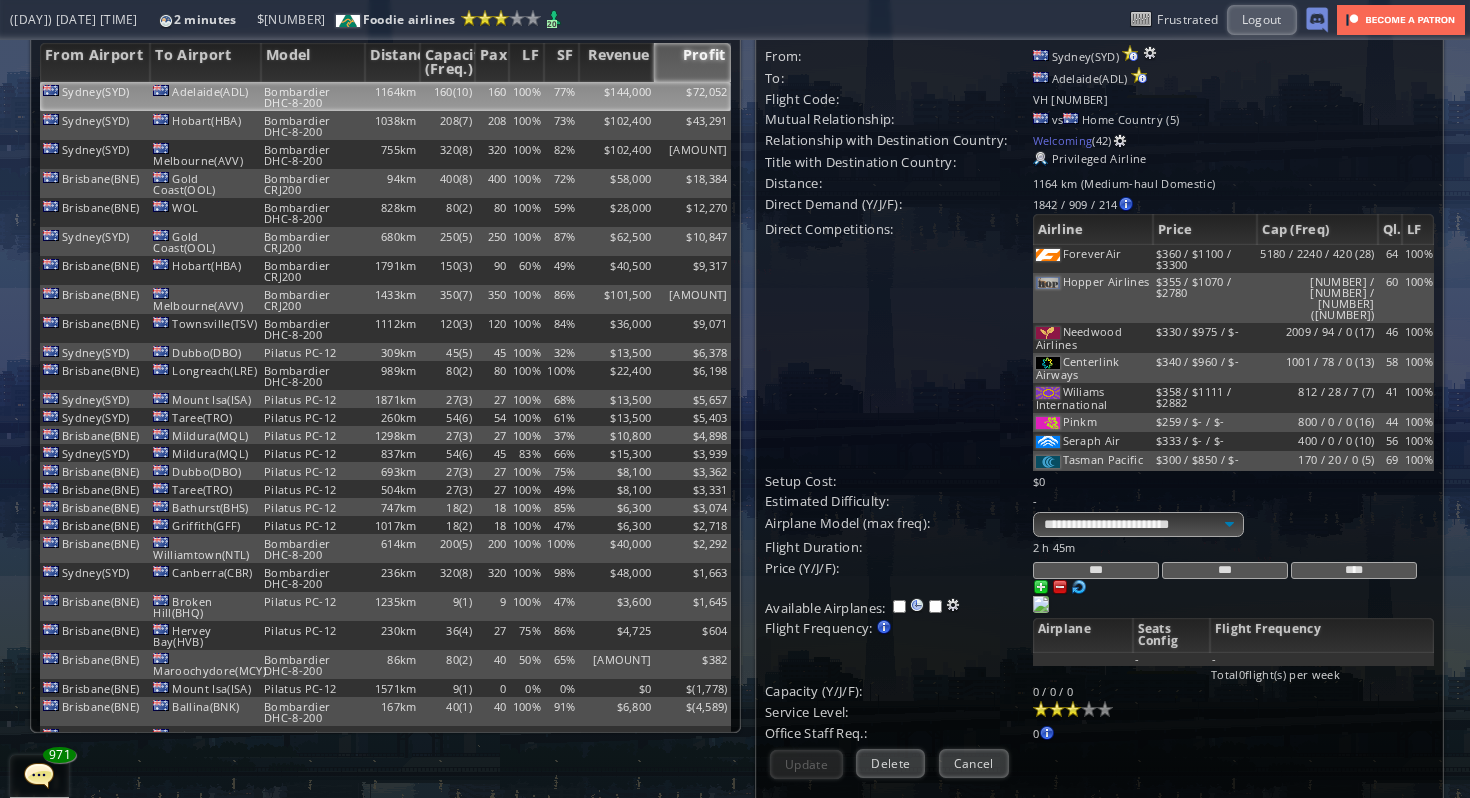 click at bounding box center [1041, 604] 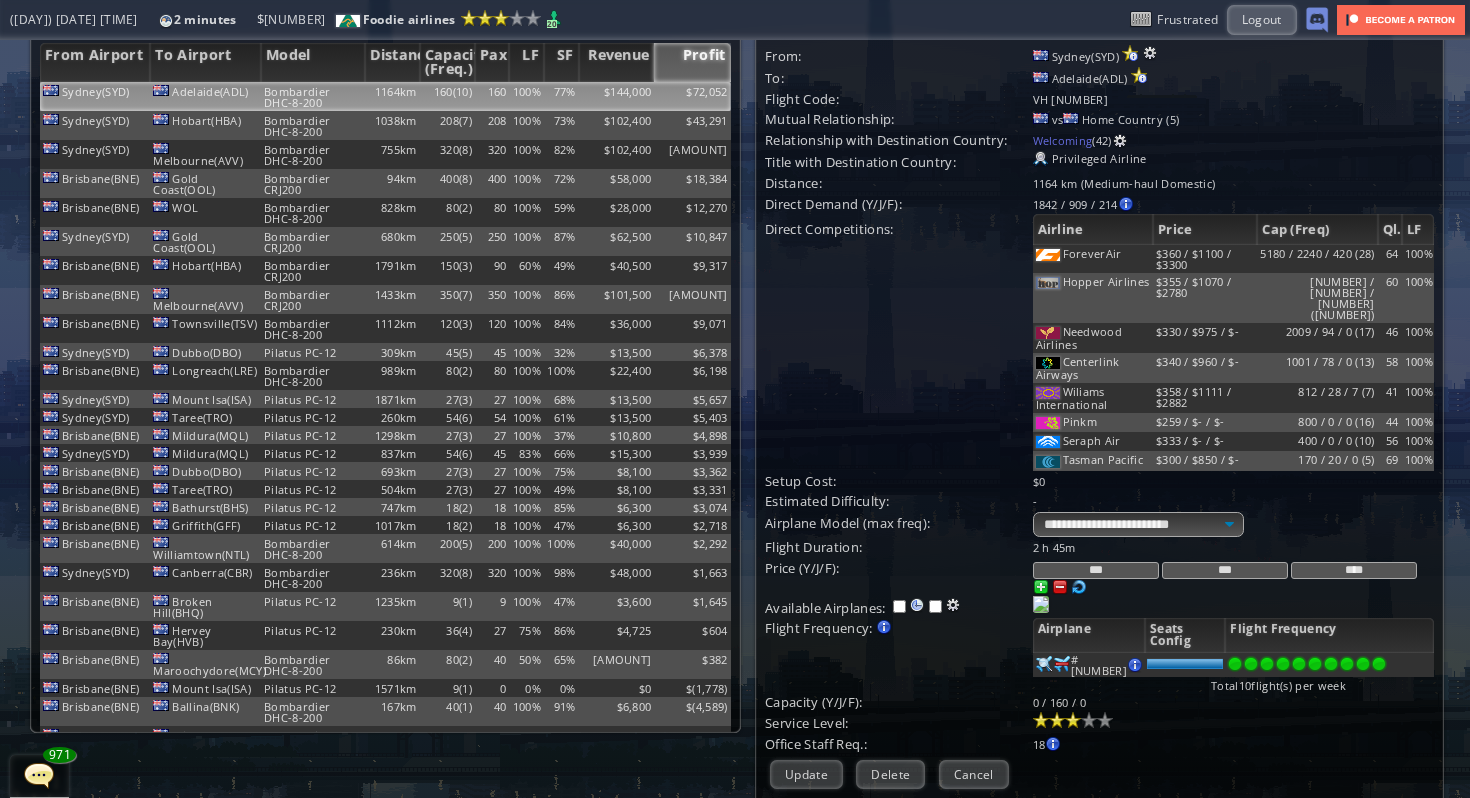 scroll, scrollTop: 27, scrollLeft: 0, axis: vertical 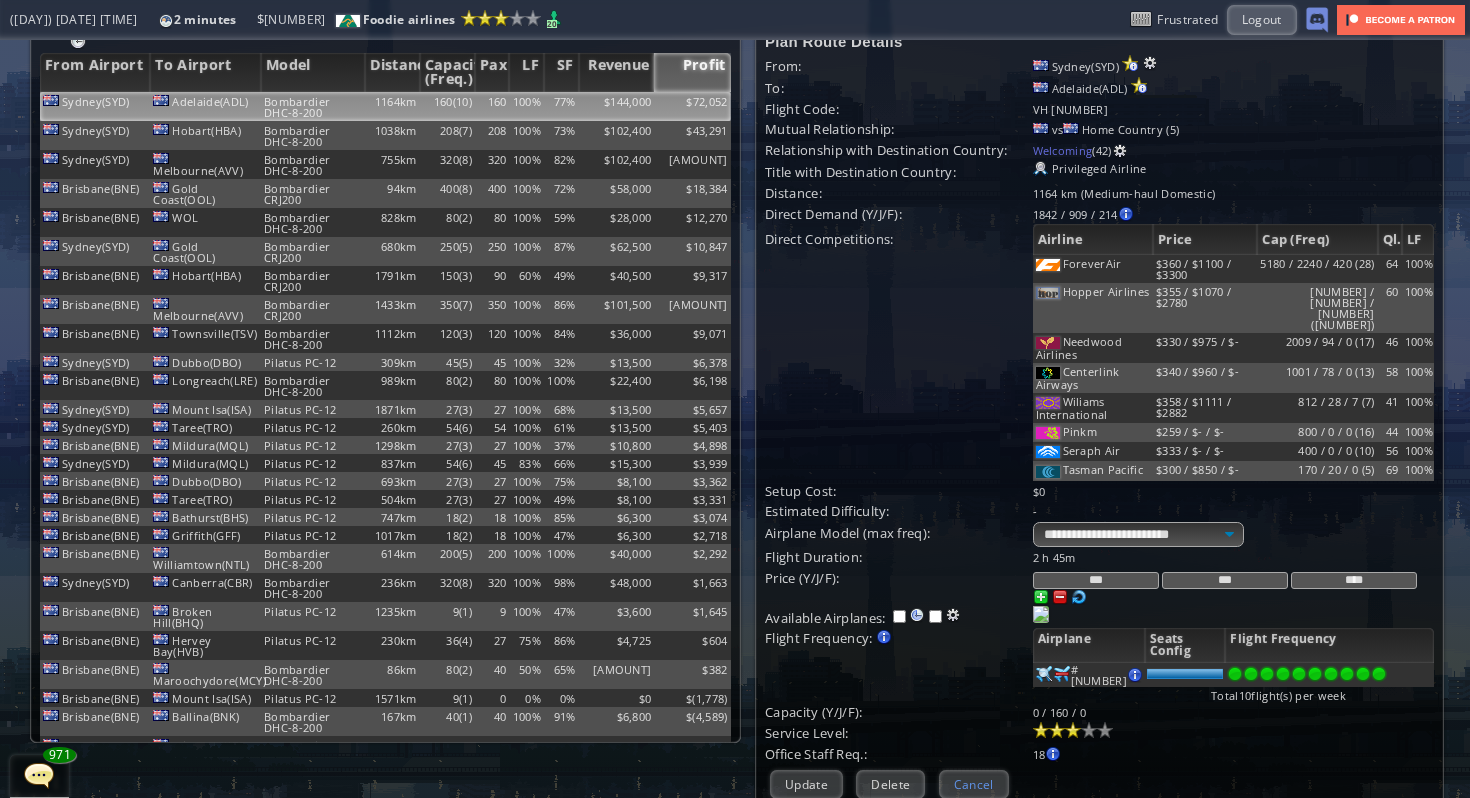 click on "Cancel" at bounding box center (974, 784) 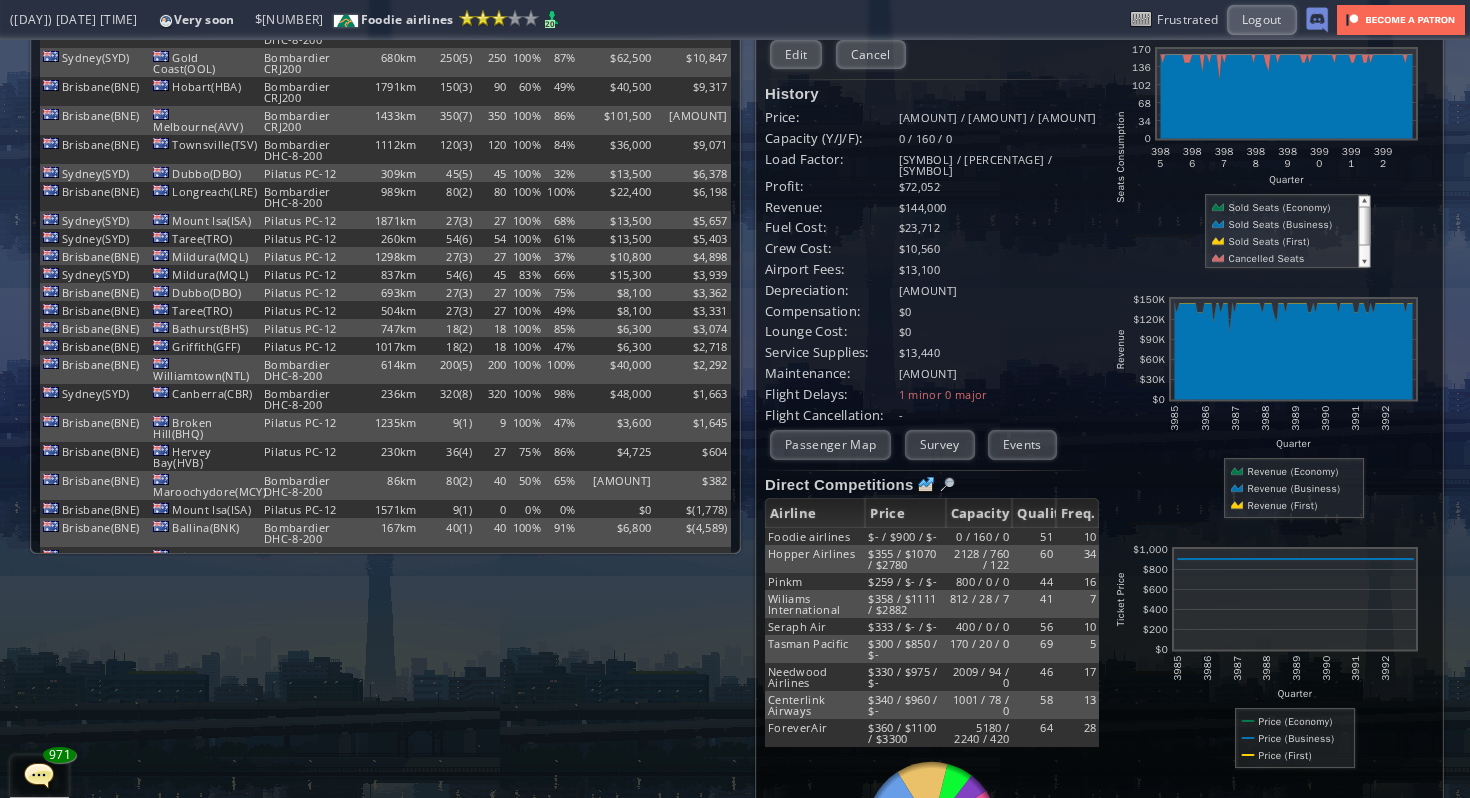 scroll, scrollTop: 236, scrollLeft: 0, axis: vertical 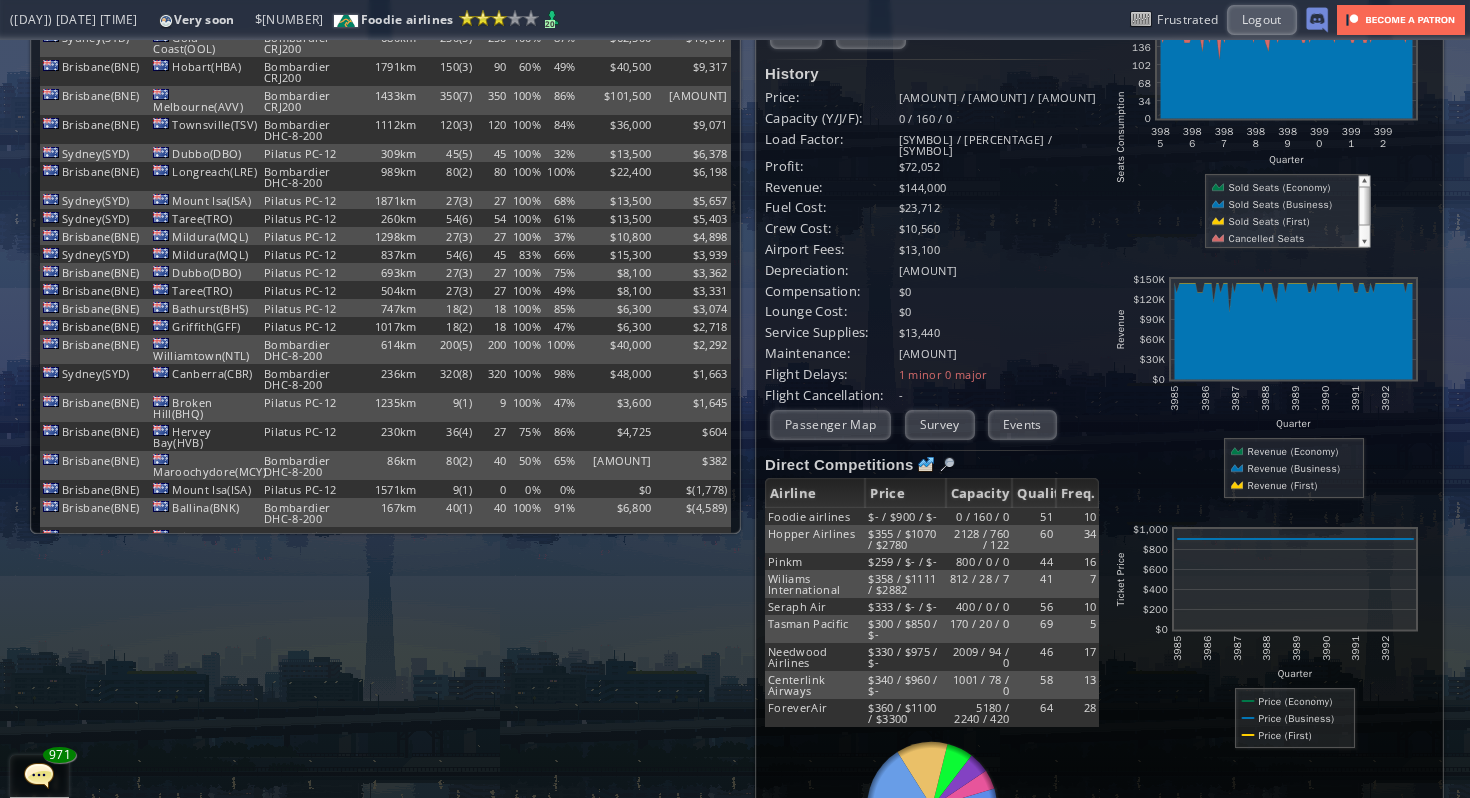 click on "Capacity" at bounding box center [815, 493] 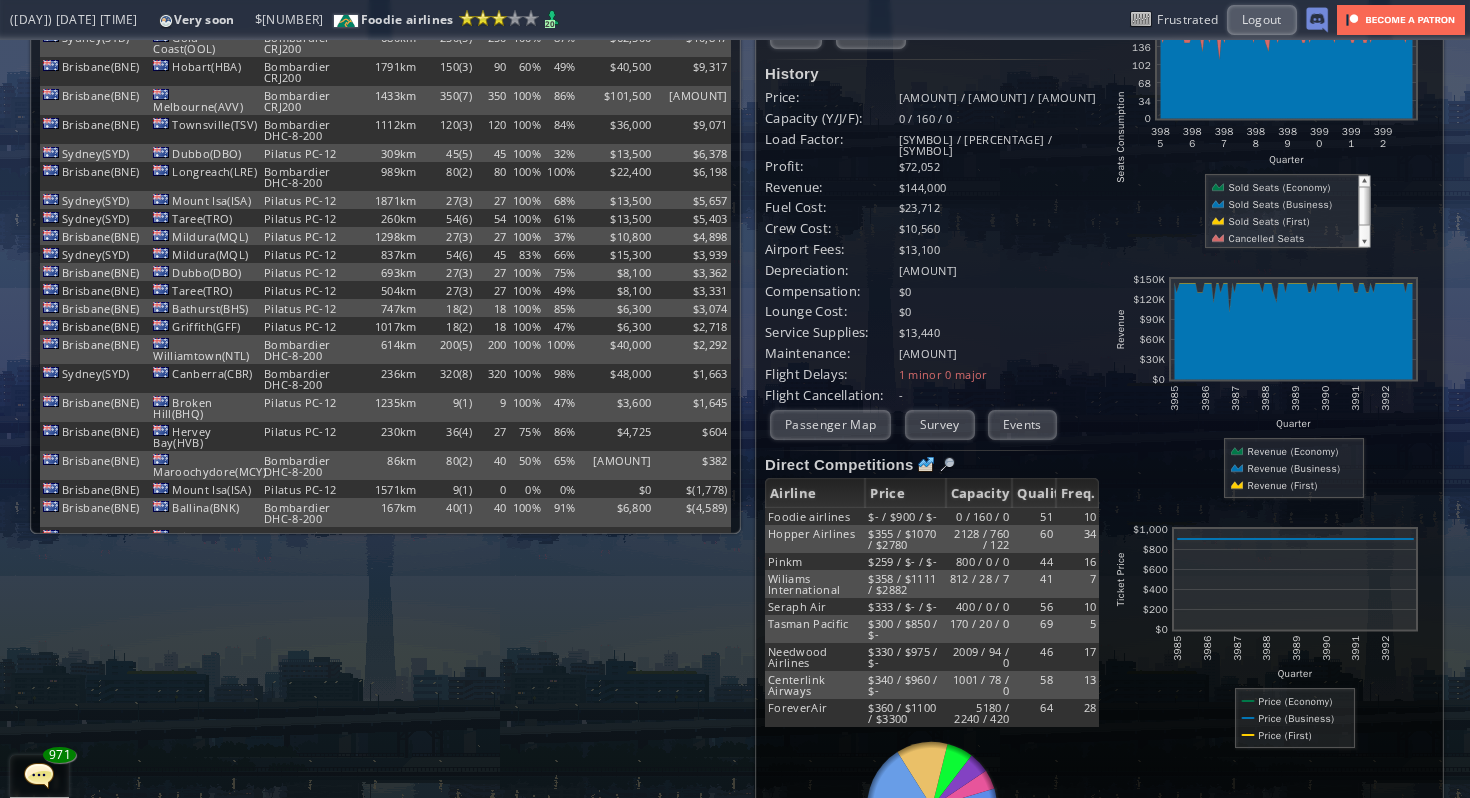 click on "Quality" at bounding box center (1033, 493) 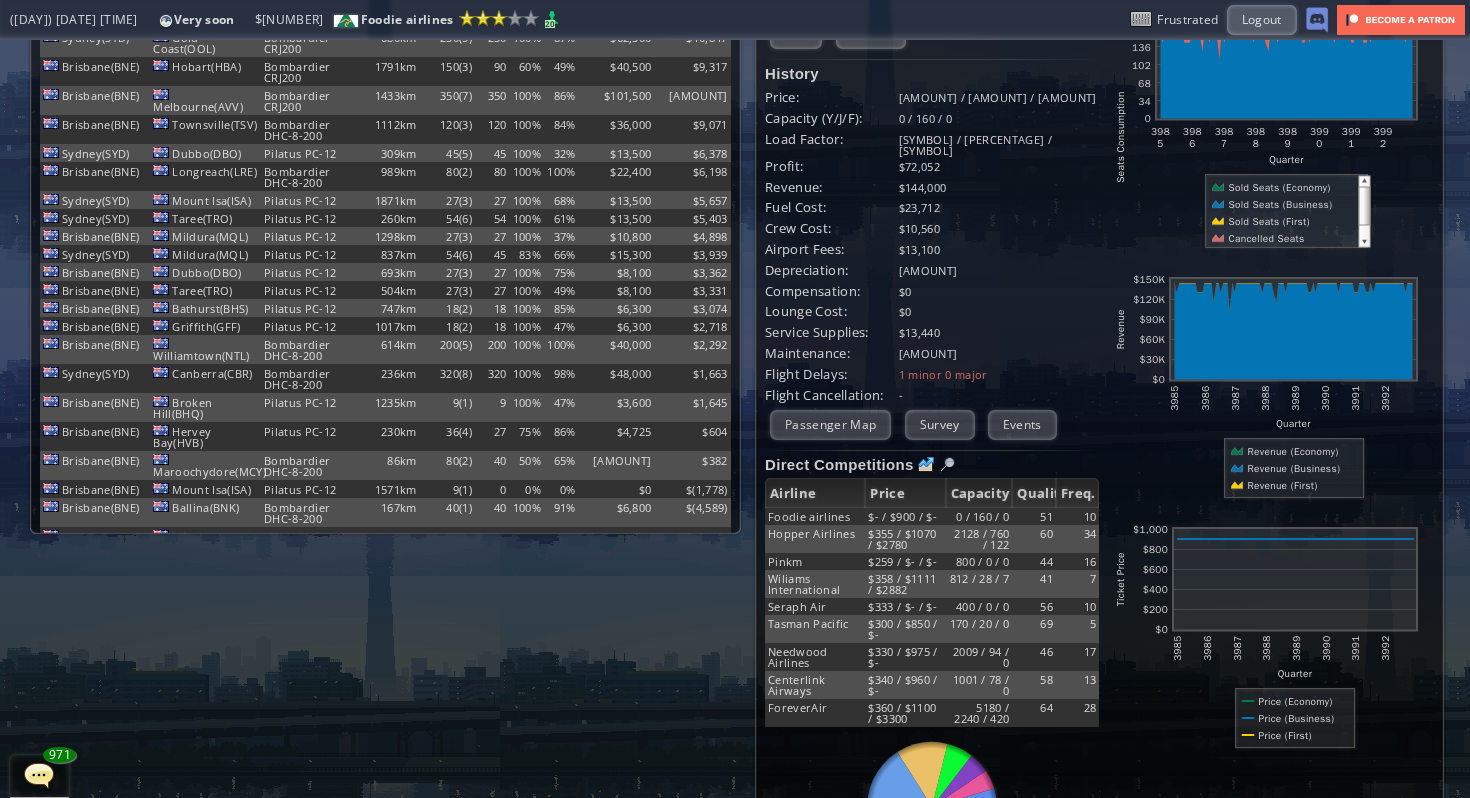 click on "Quality" at bounding box center [815, 493] 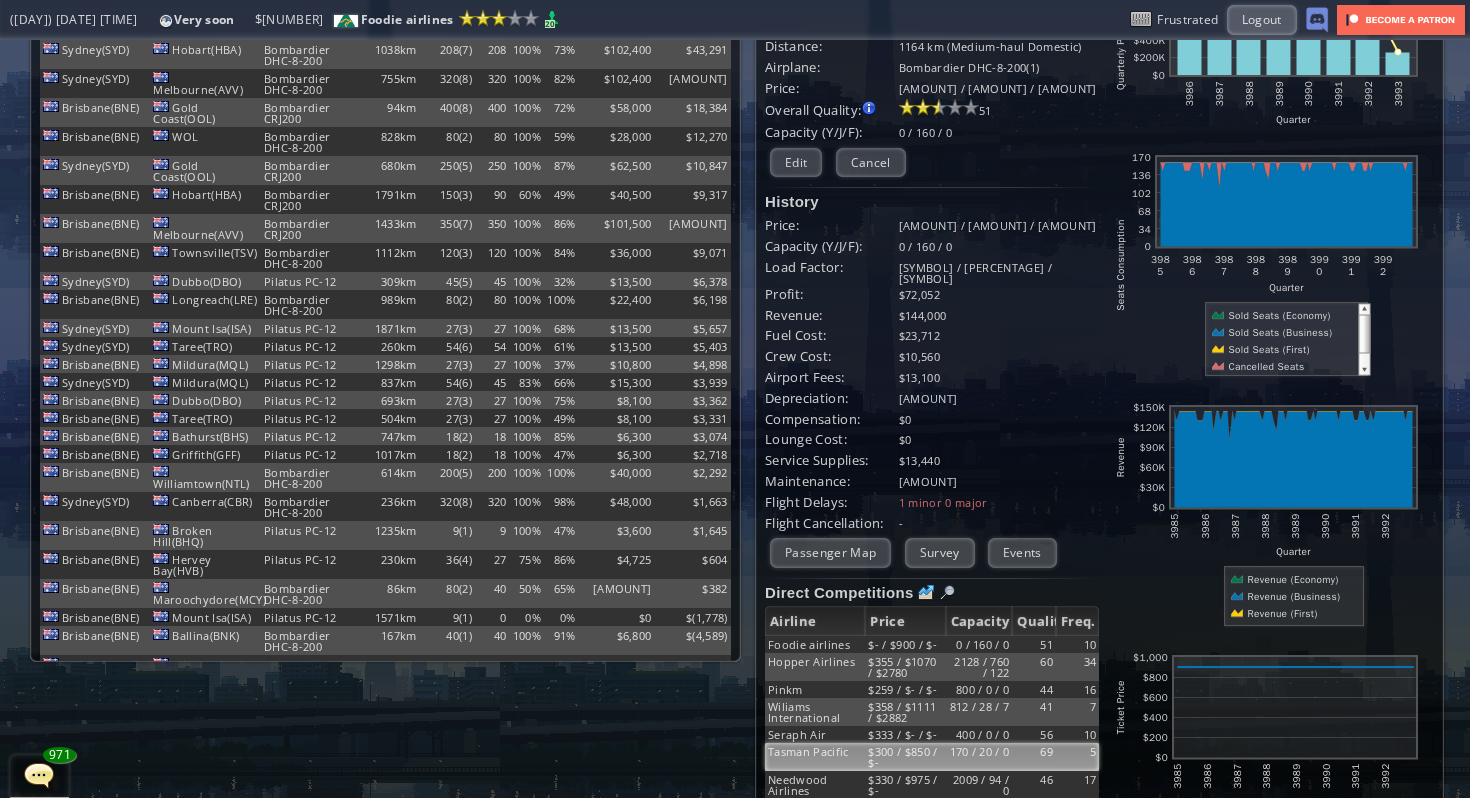 scroll, scrollTop: 81, scrollLeft: 0, axis: vertical 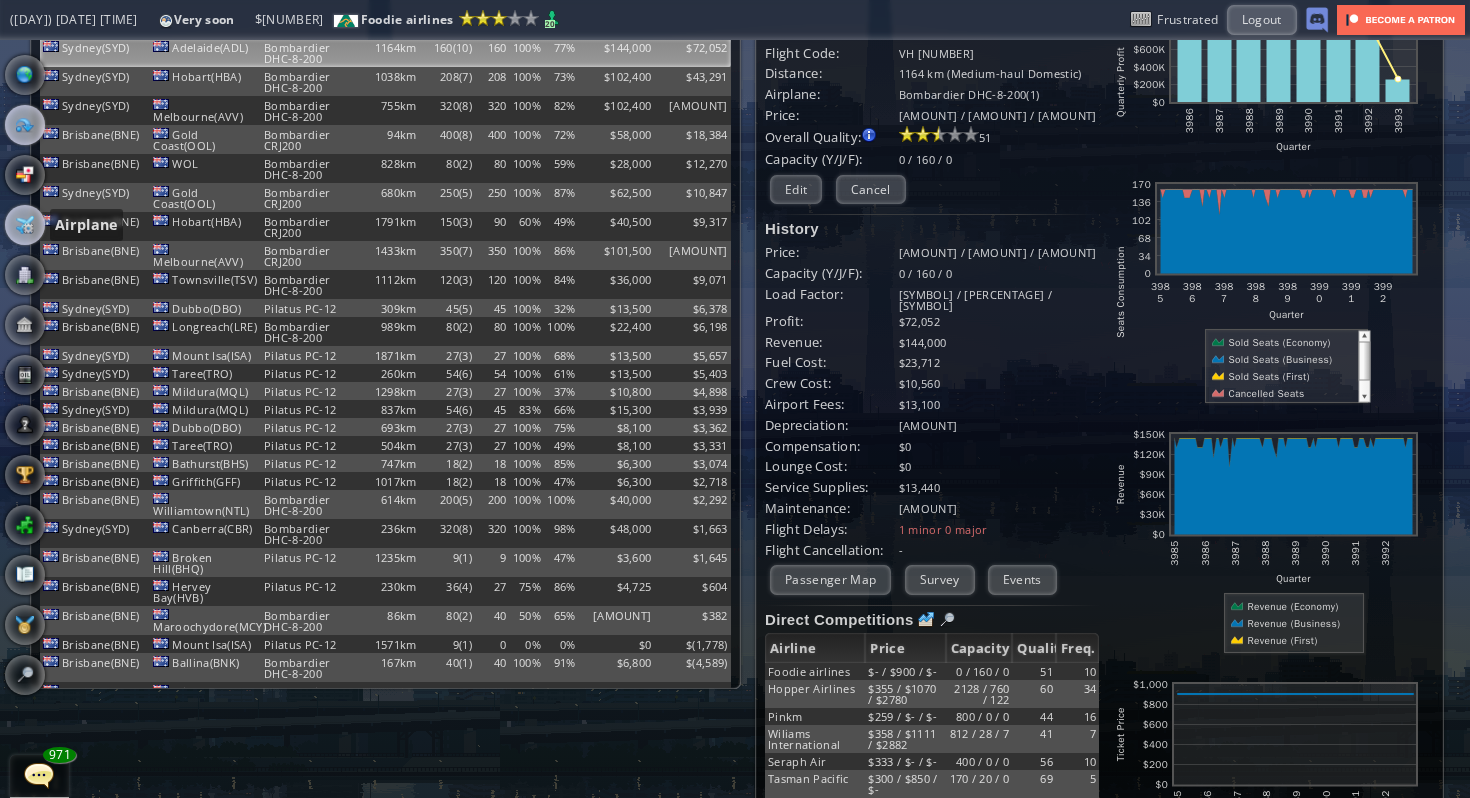 click at bounding box center [25, 225] 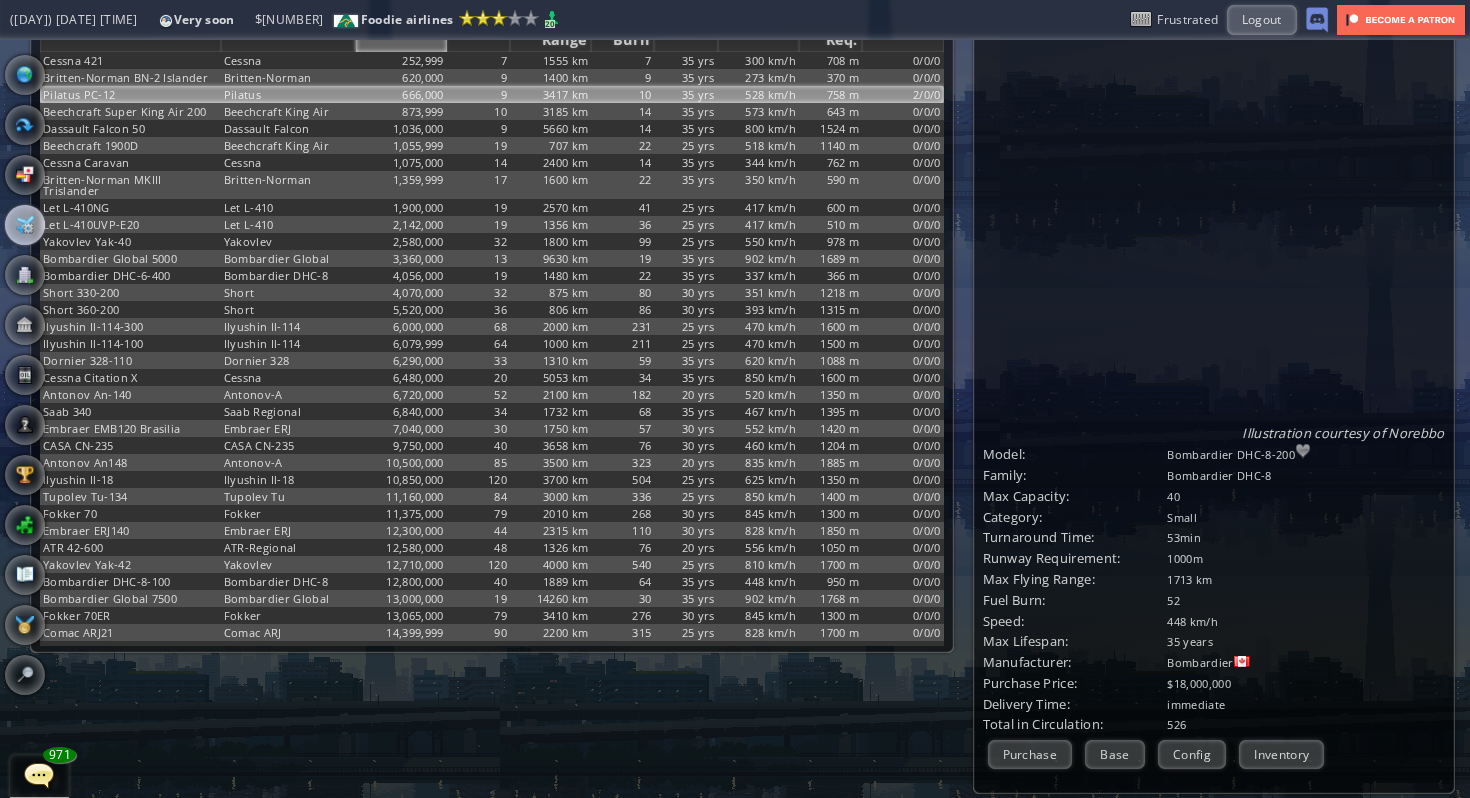 scroll, scrollTop: 0, scrollLeft: 0, axis: both 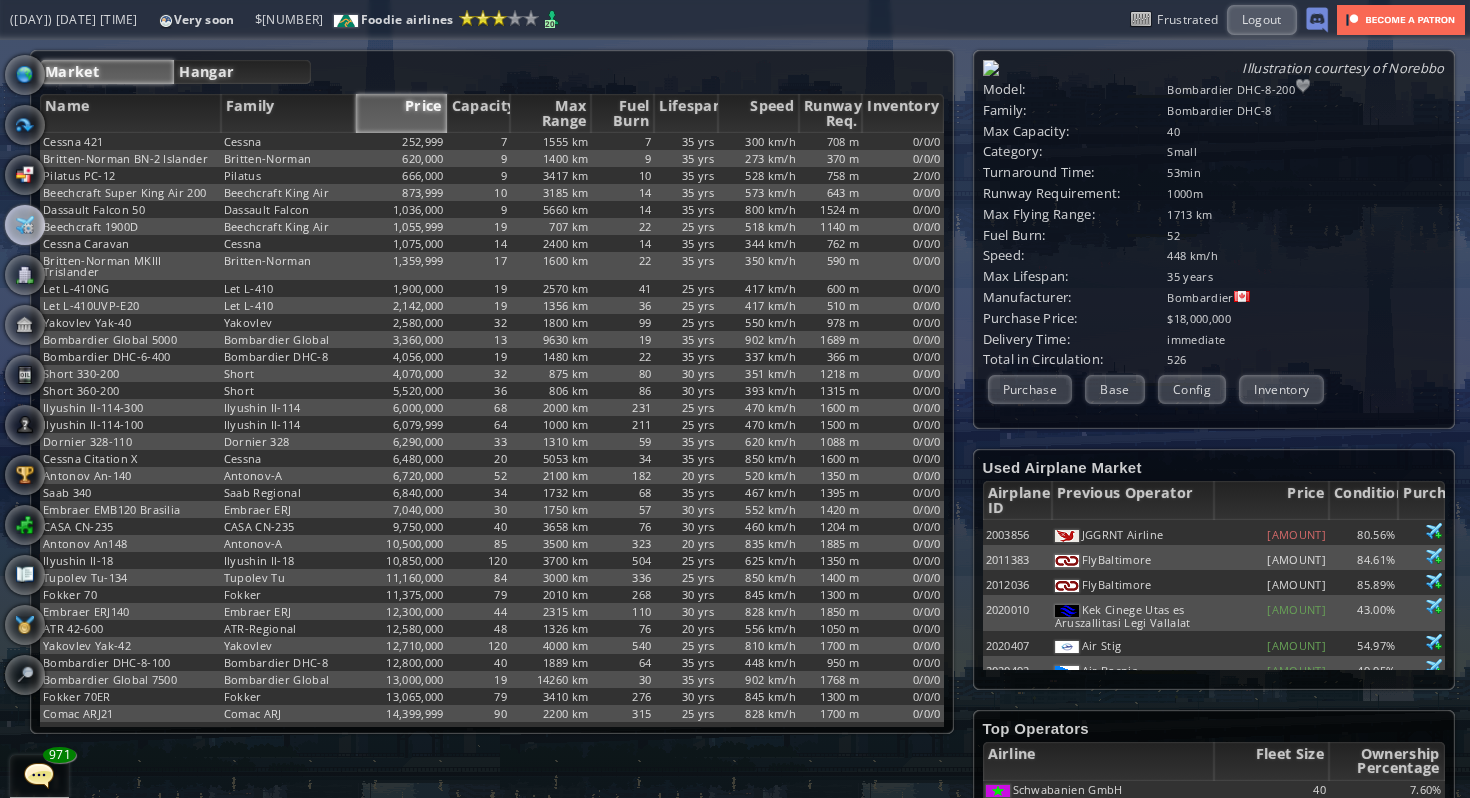 click on "Hangar" at bounding box center [242, 72] 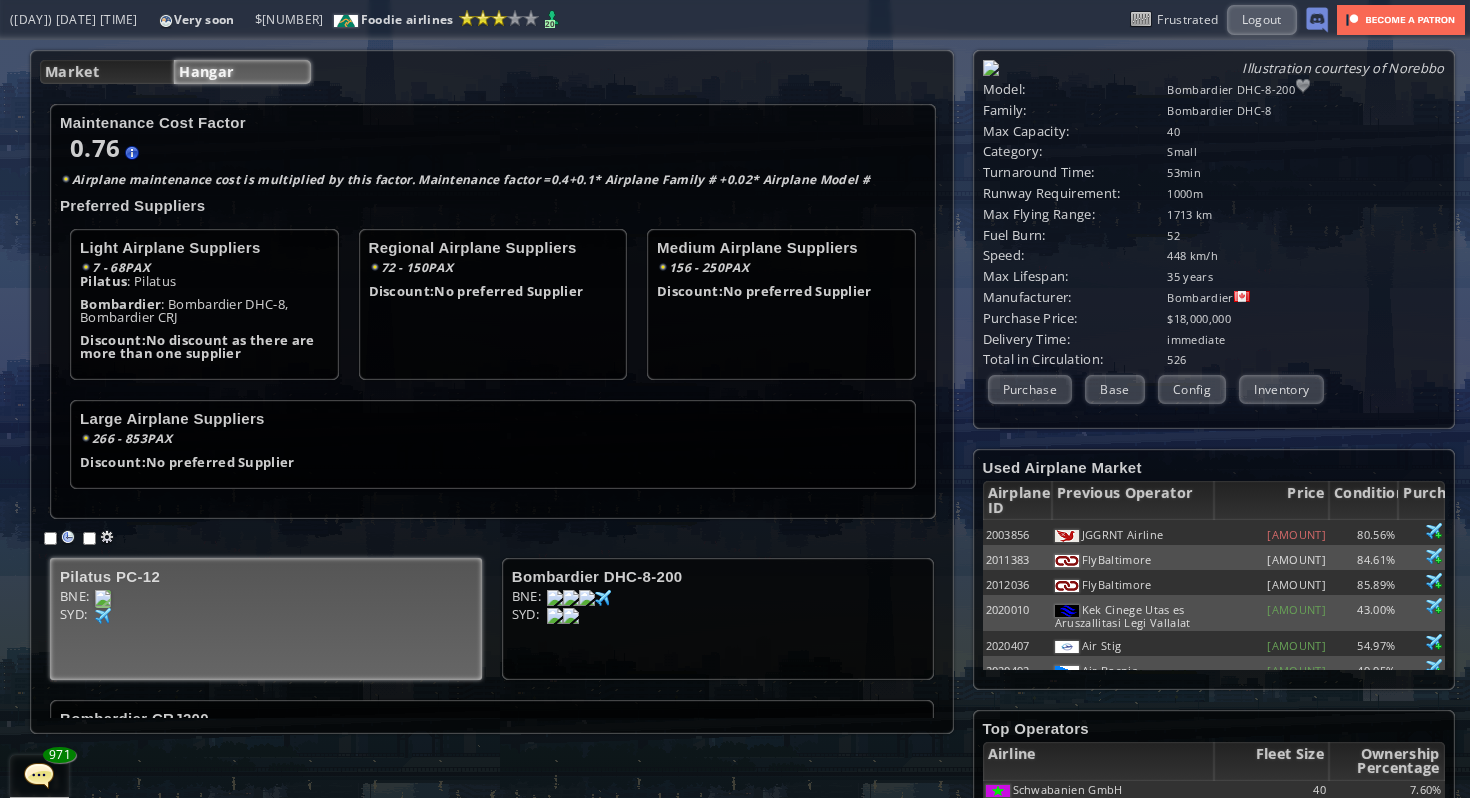 click at bounding box center (103, 598) 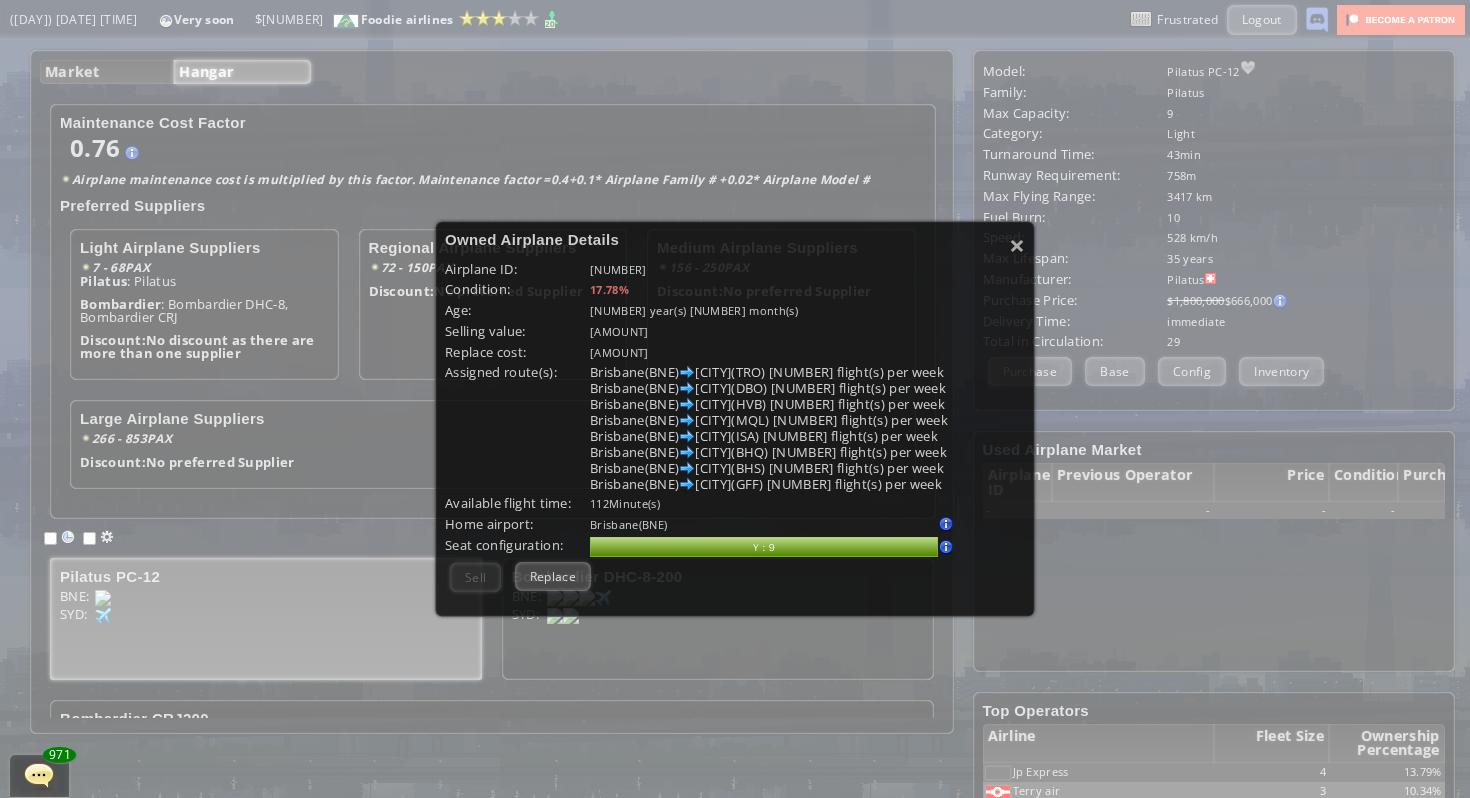click on "Replace" at bounding box center [553, 576] 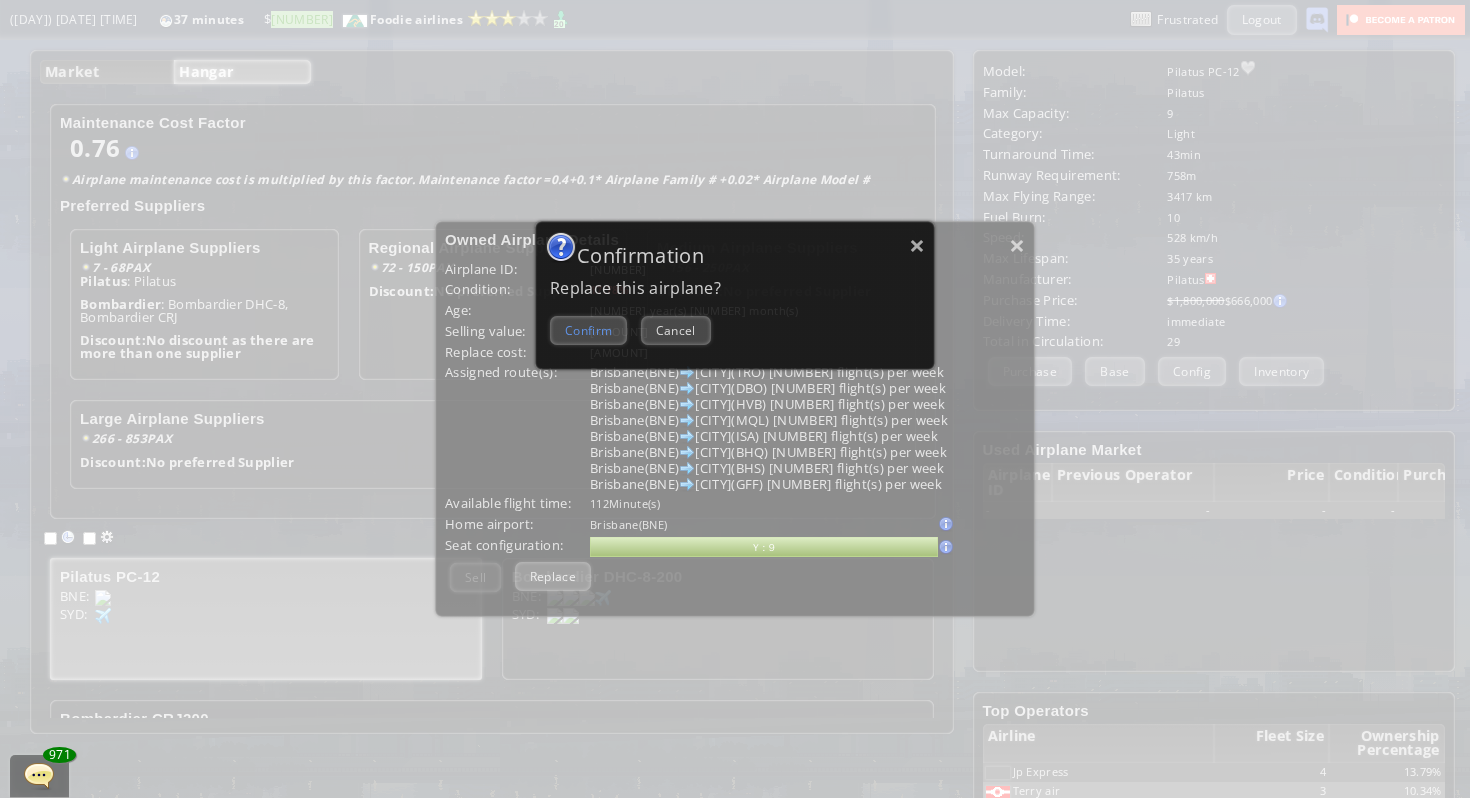 click on "Confirm" at bounding box center [588, 330] 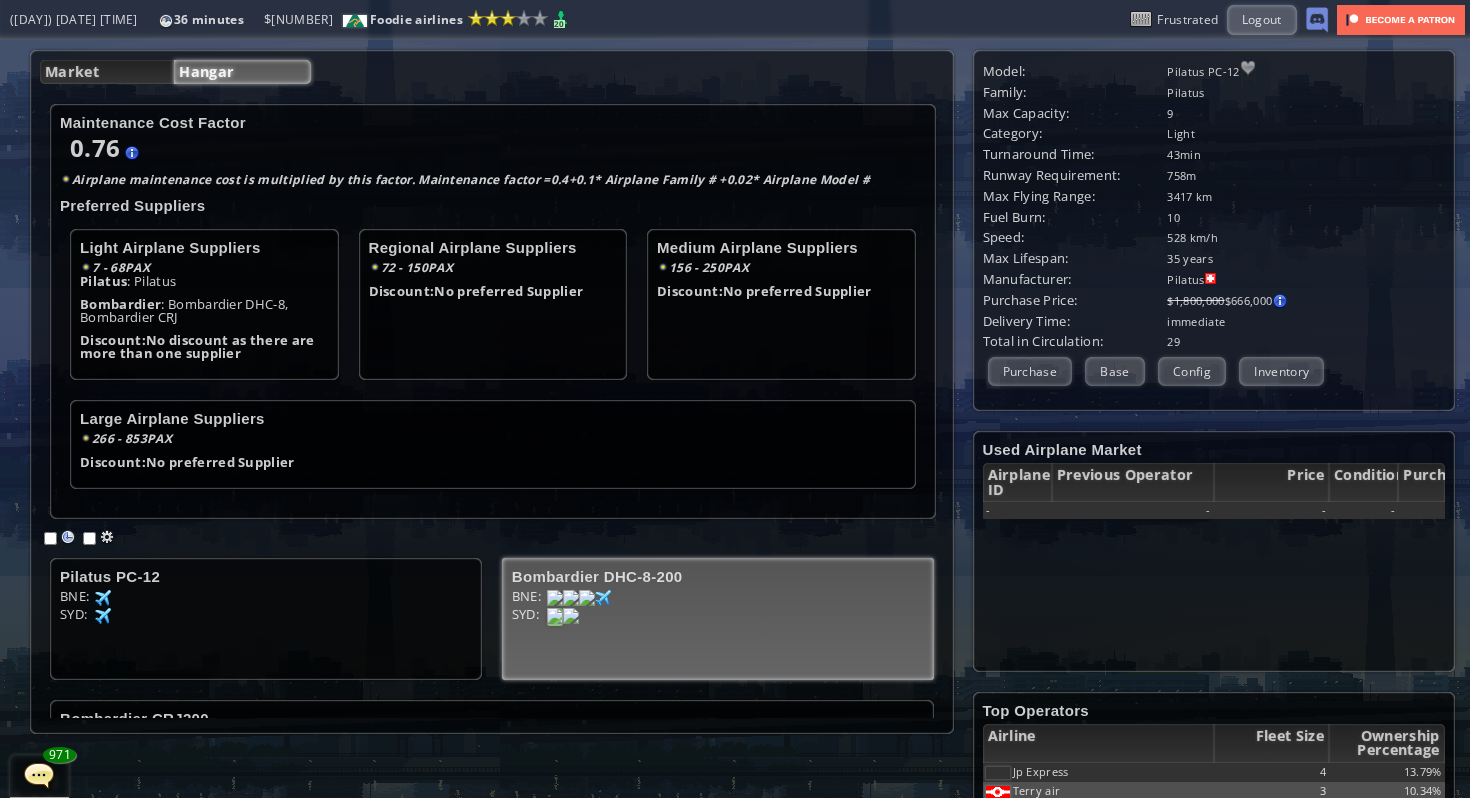 click at bounding box center (103, 598) 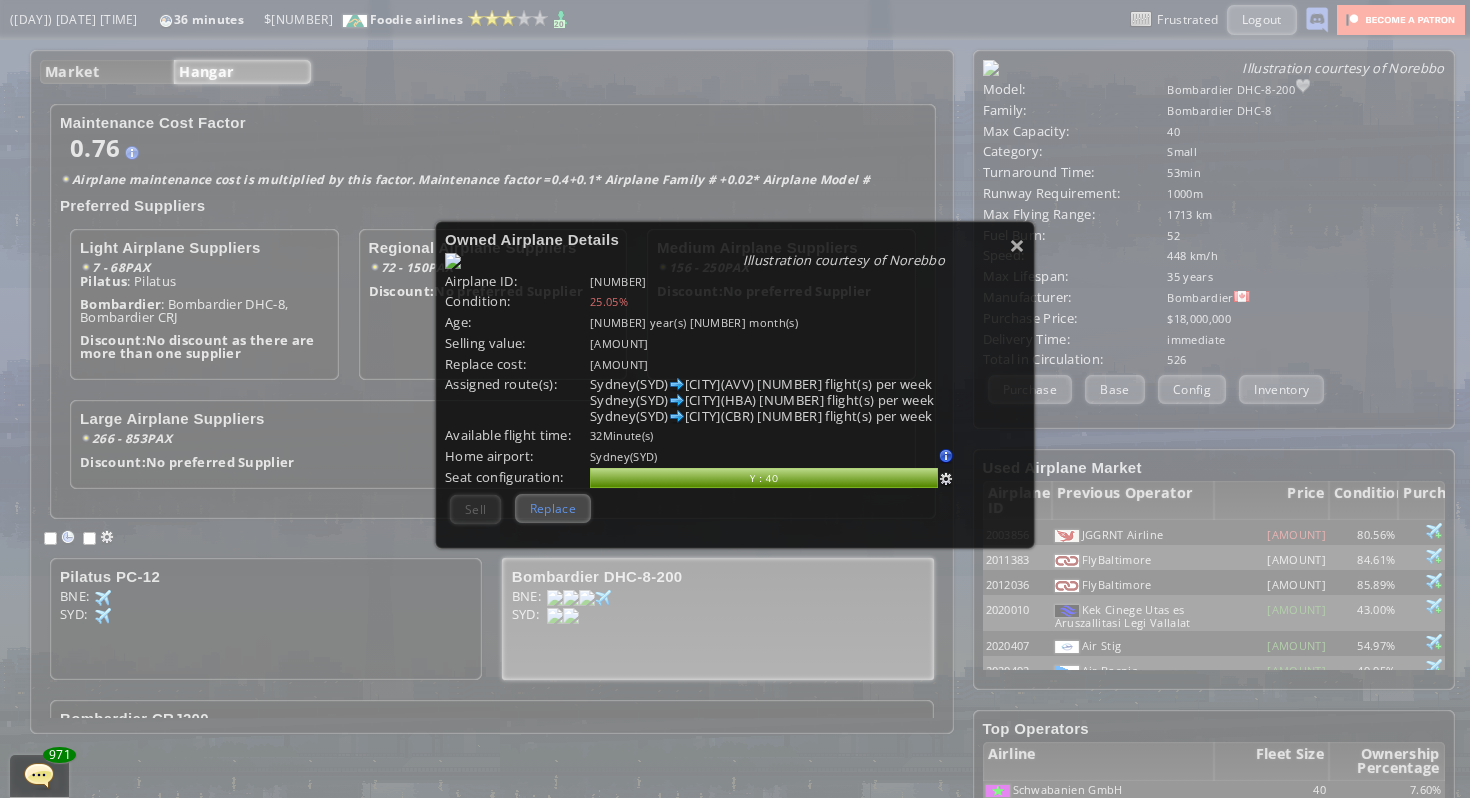 click on "Replace" at bounding box center (553, 508) 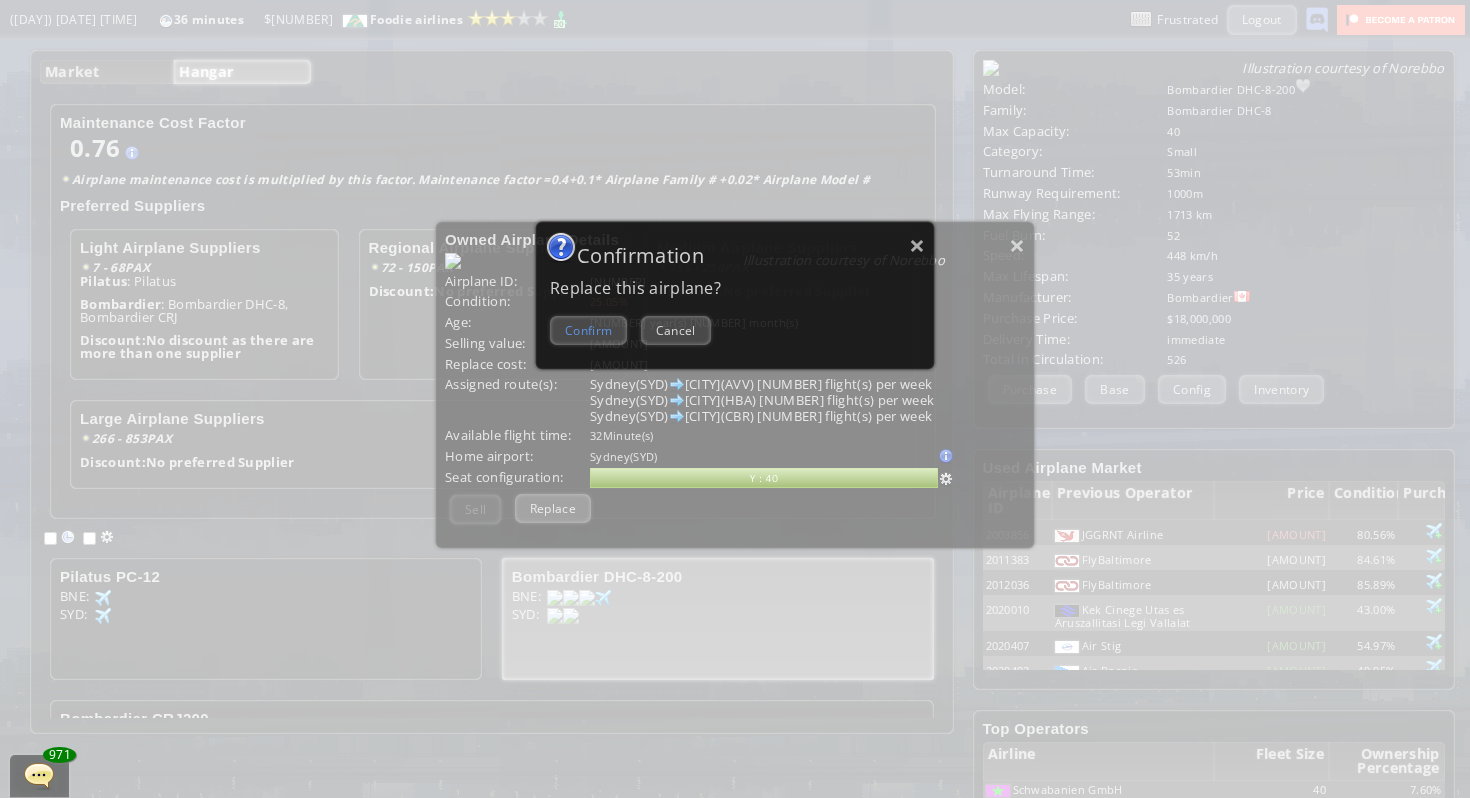 click on "Confirm" at bounding box center [588, 330] 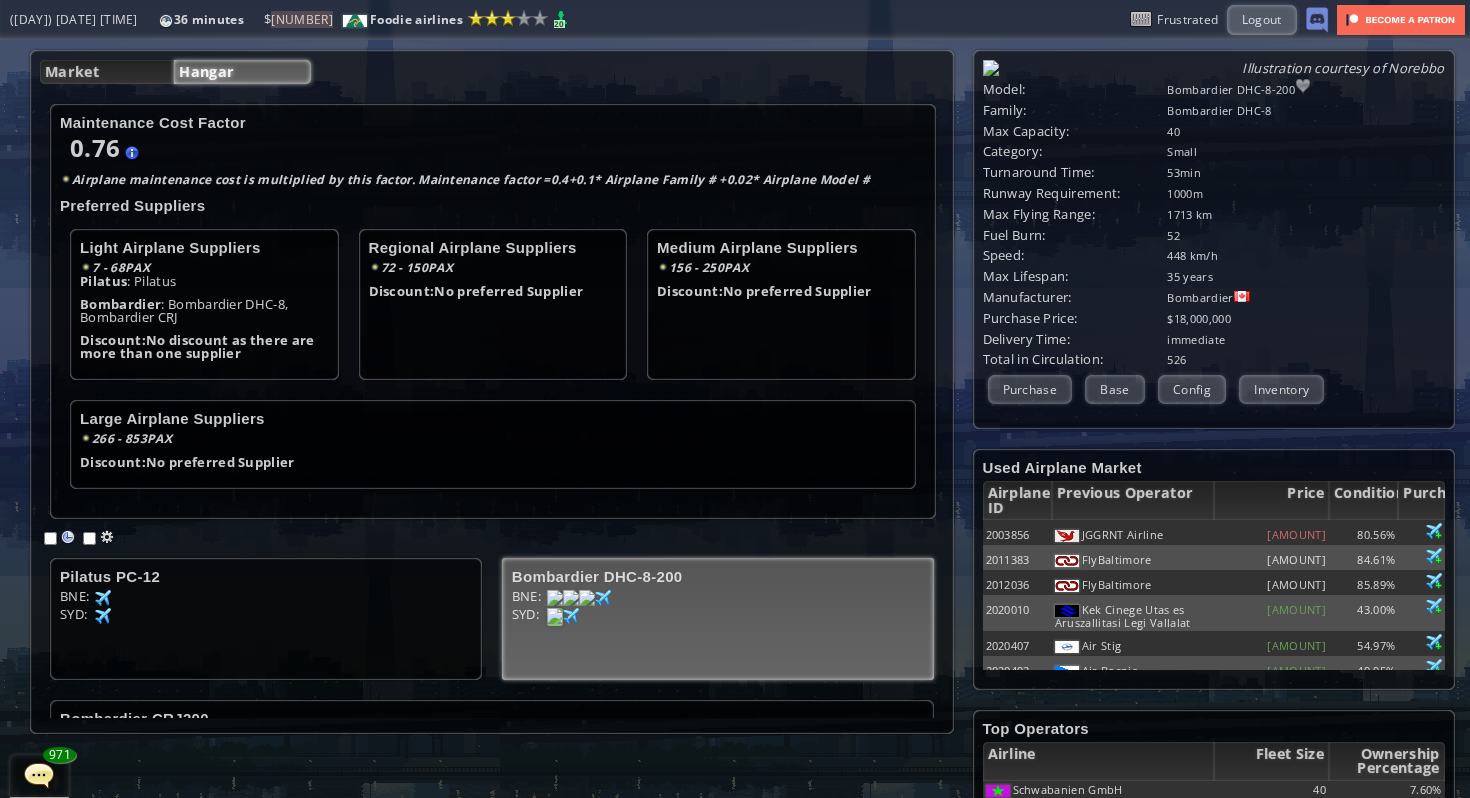 click at bounding box center (103, 598) 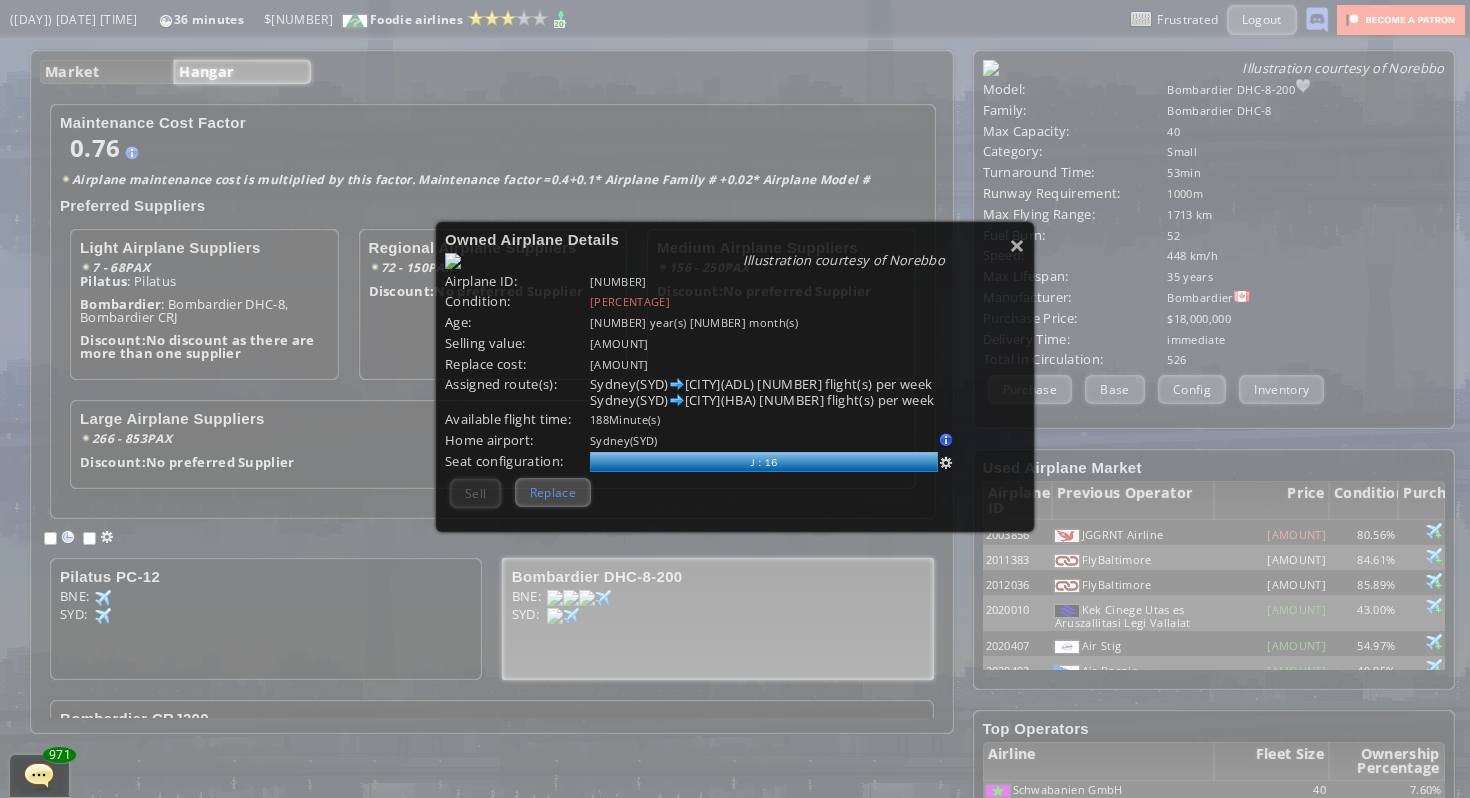 click on "Replace" at bounding box center (553, 492) 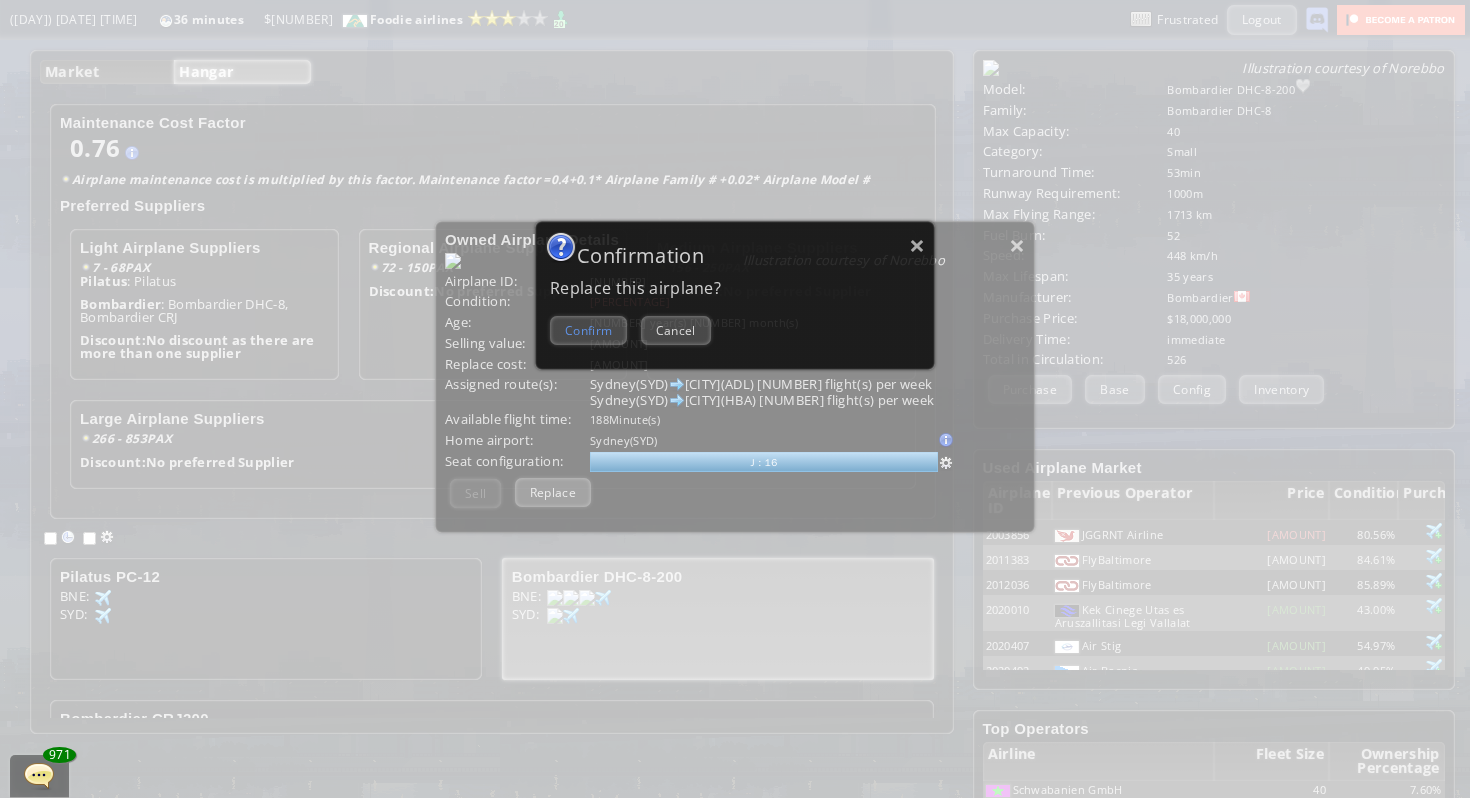 click on "Confirm" at bounding box center [588, 330] 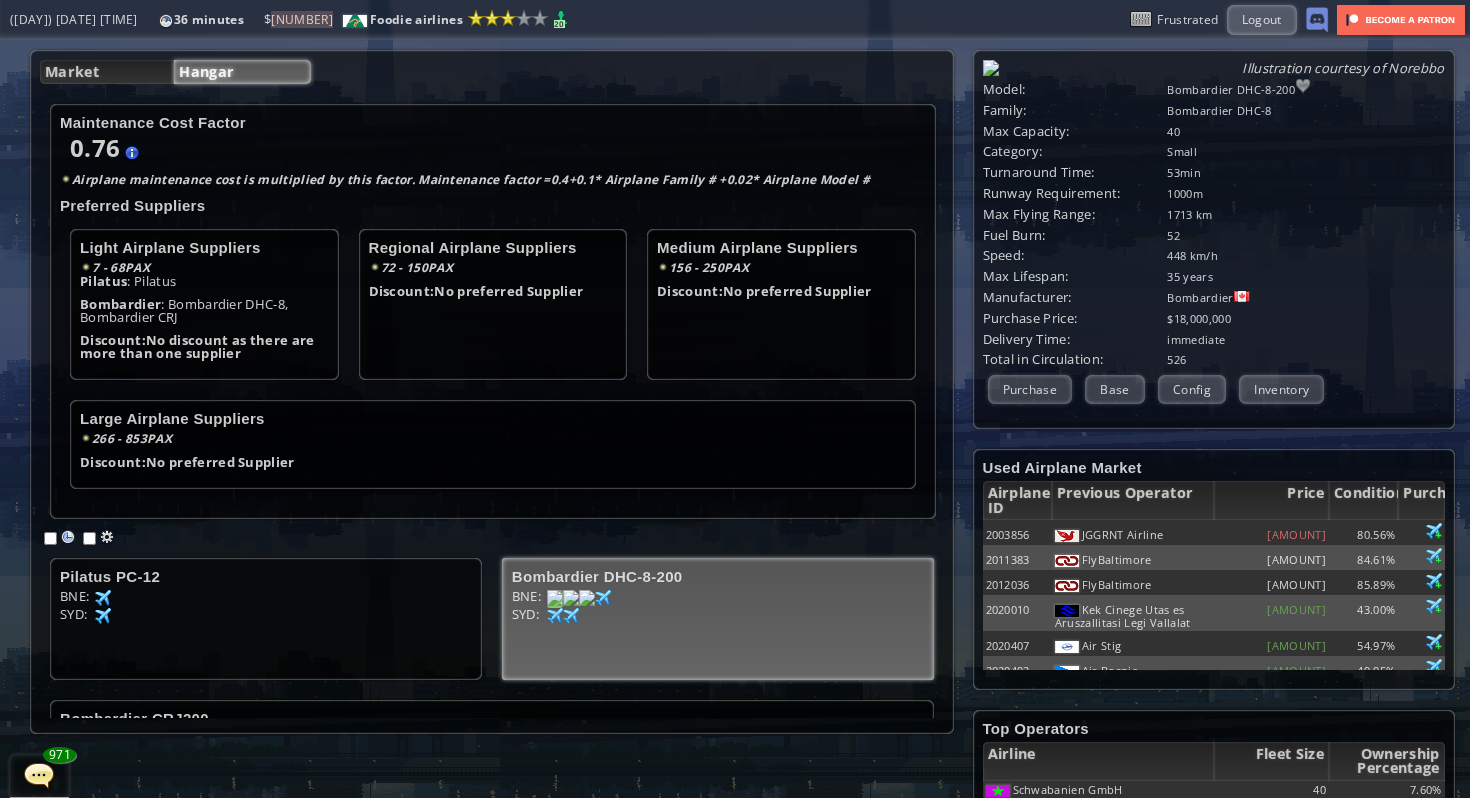 click at bounding box center (103, 598) 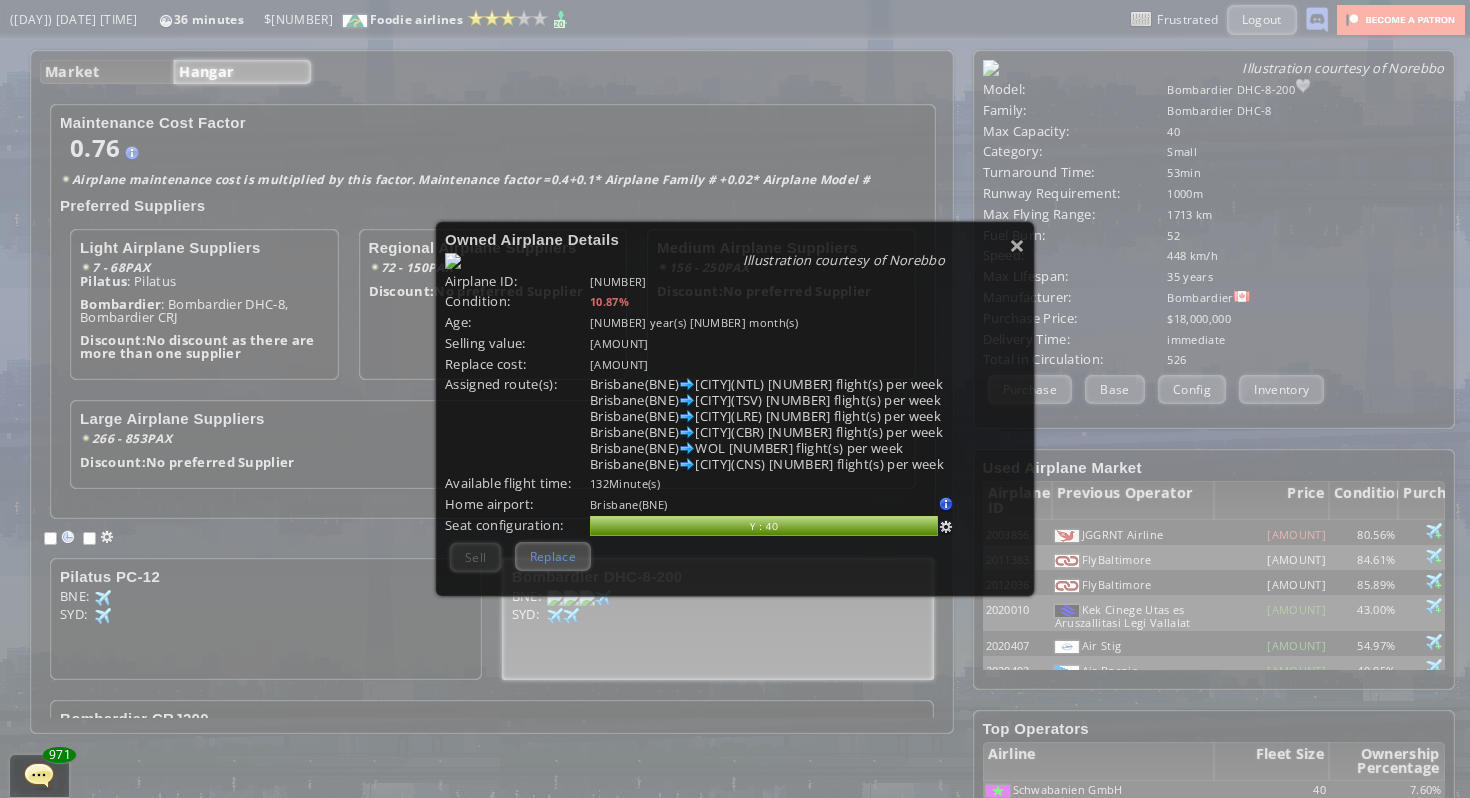 click on "Replace" at bounding box center [553, 556] 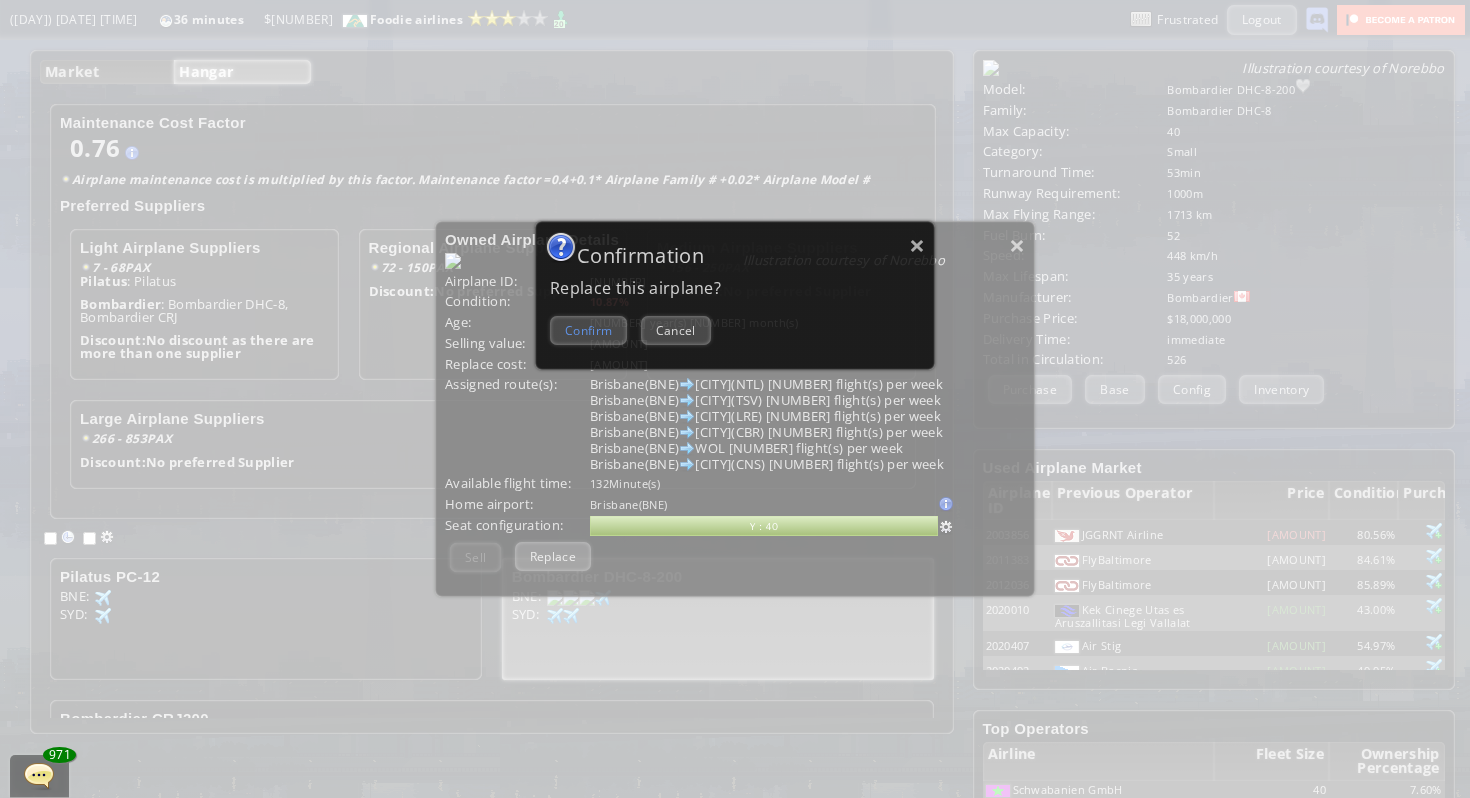 click on "Confirm" at bounding box center [588, 330] 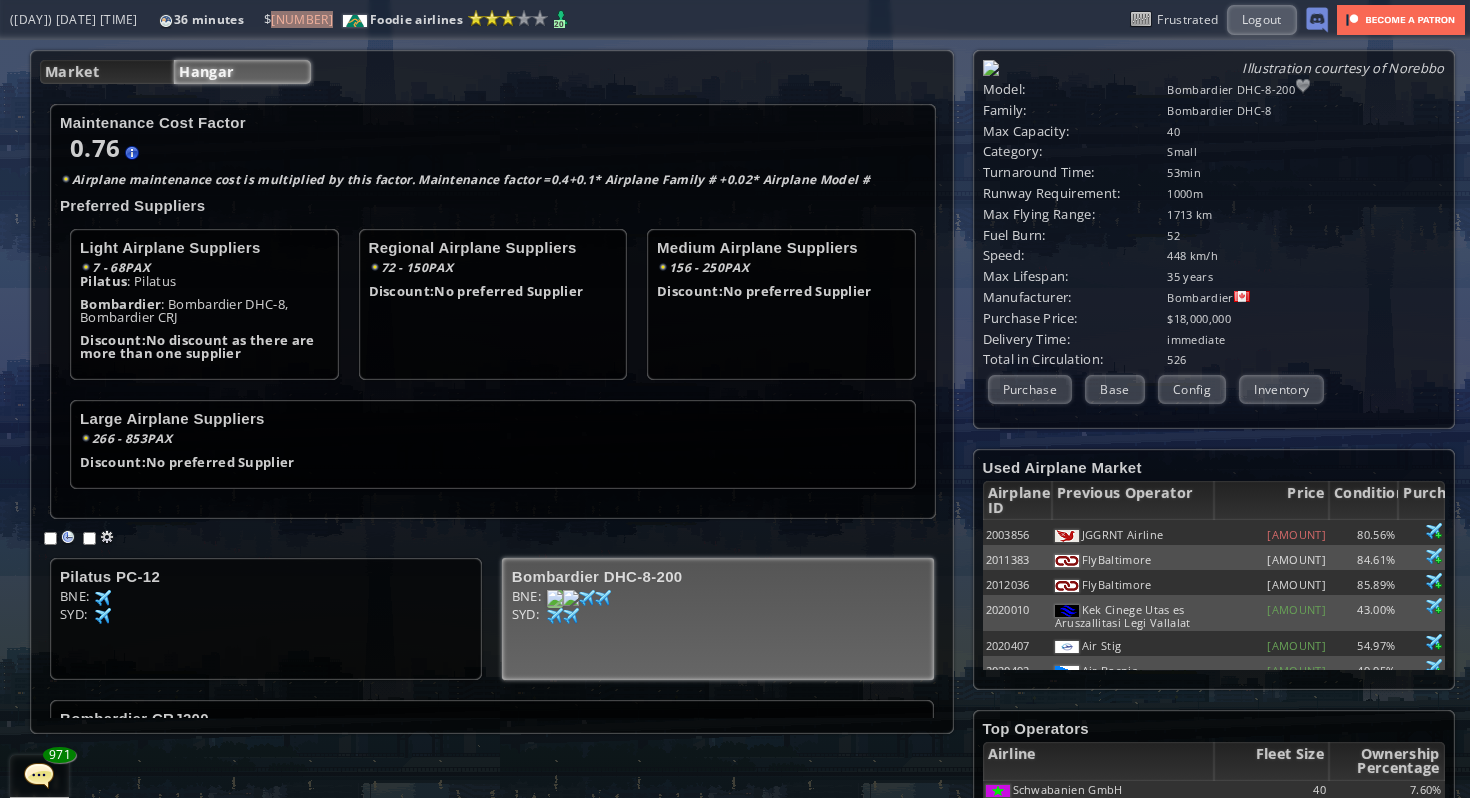 click at bounding box center (103, 598) 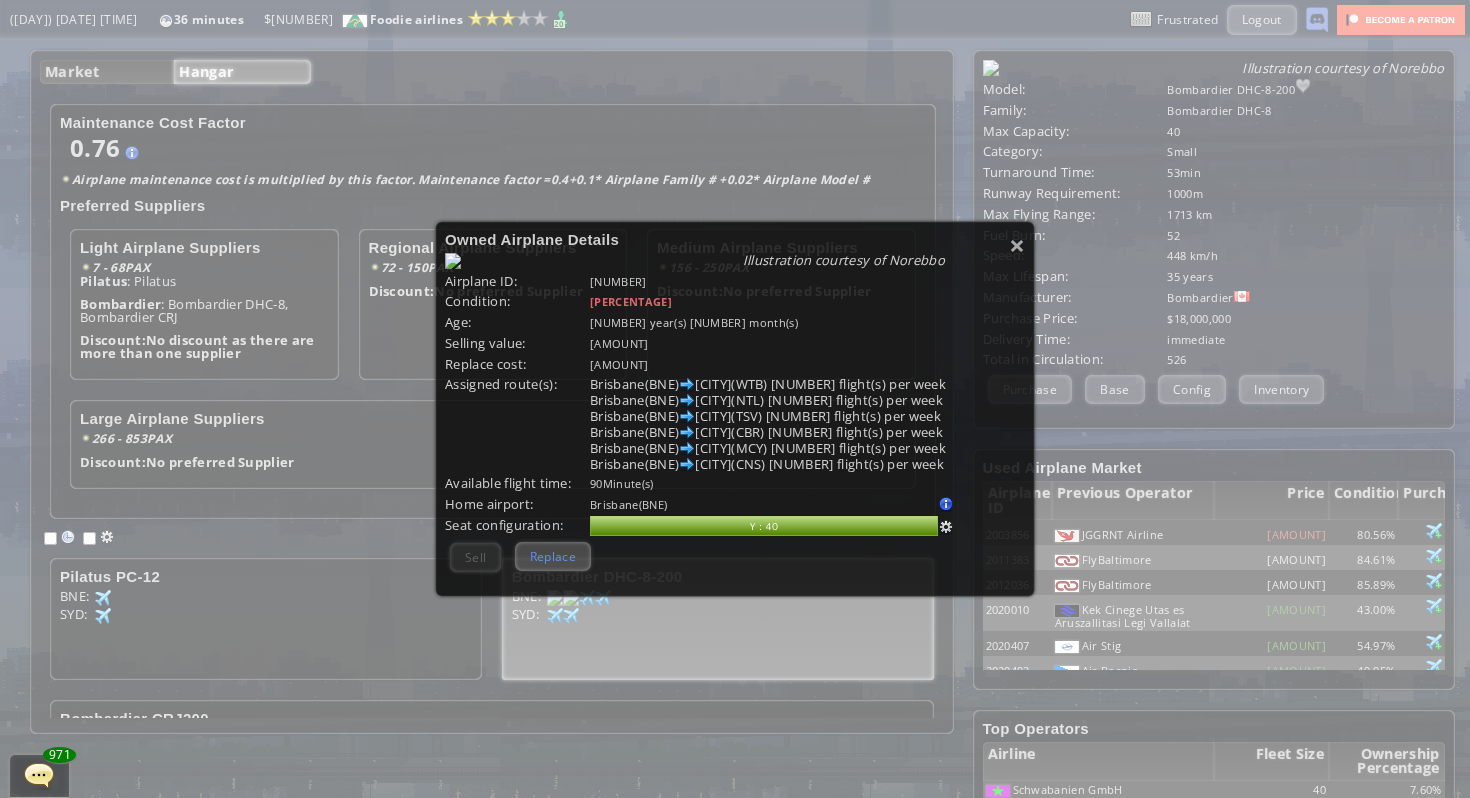 click on "Replace" at bounding box center (553, 556) 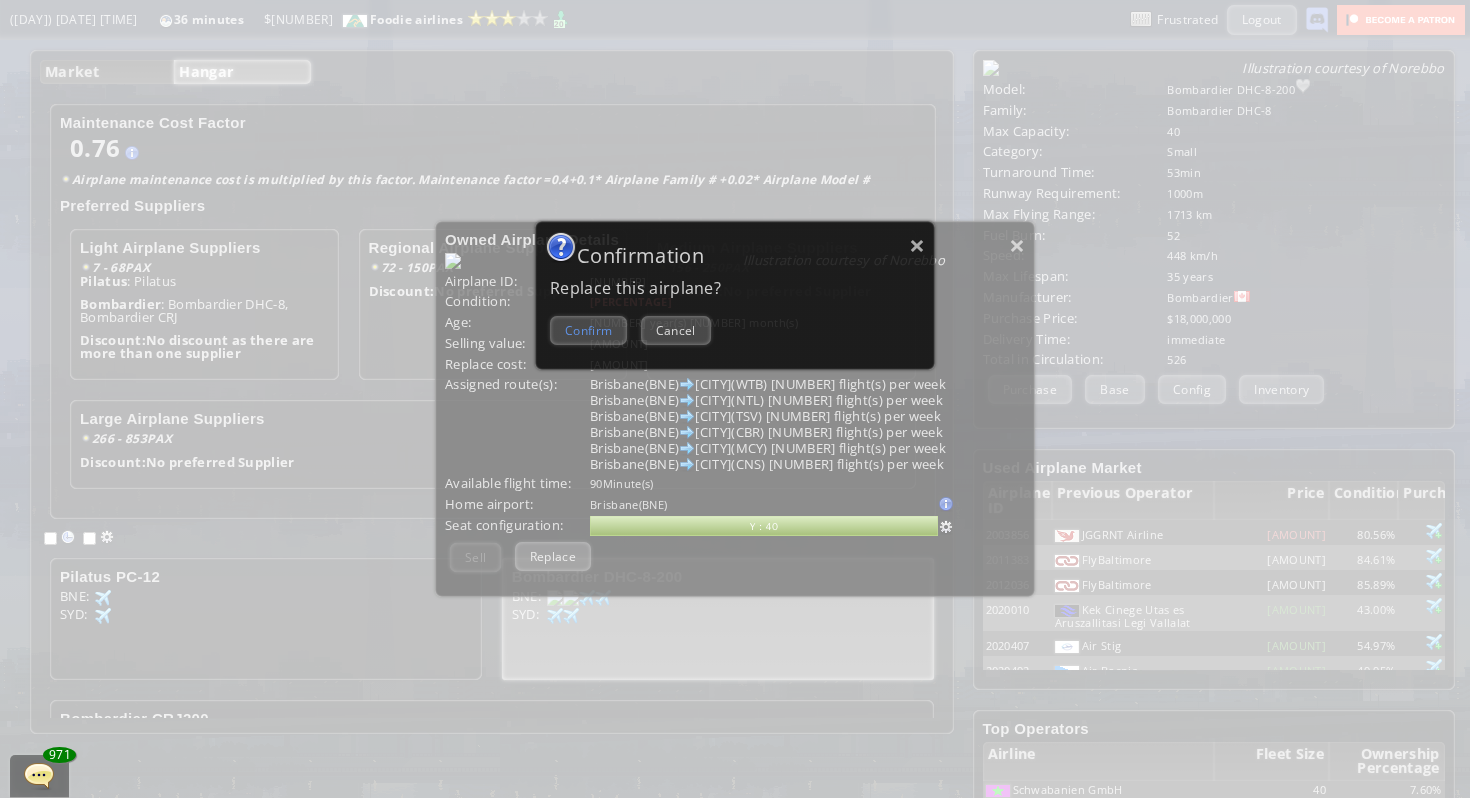 click on "Confirm" at bounding box center [588, 330] 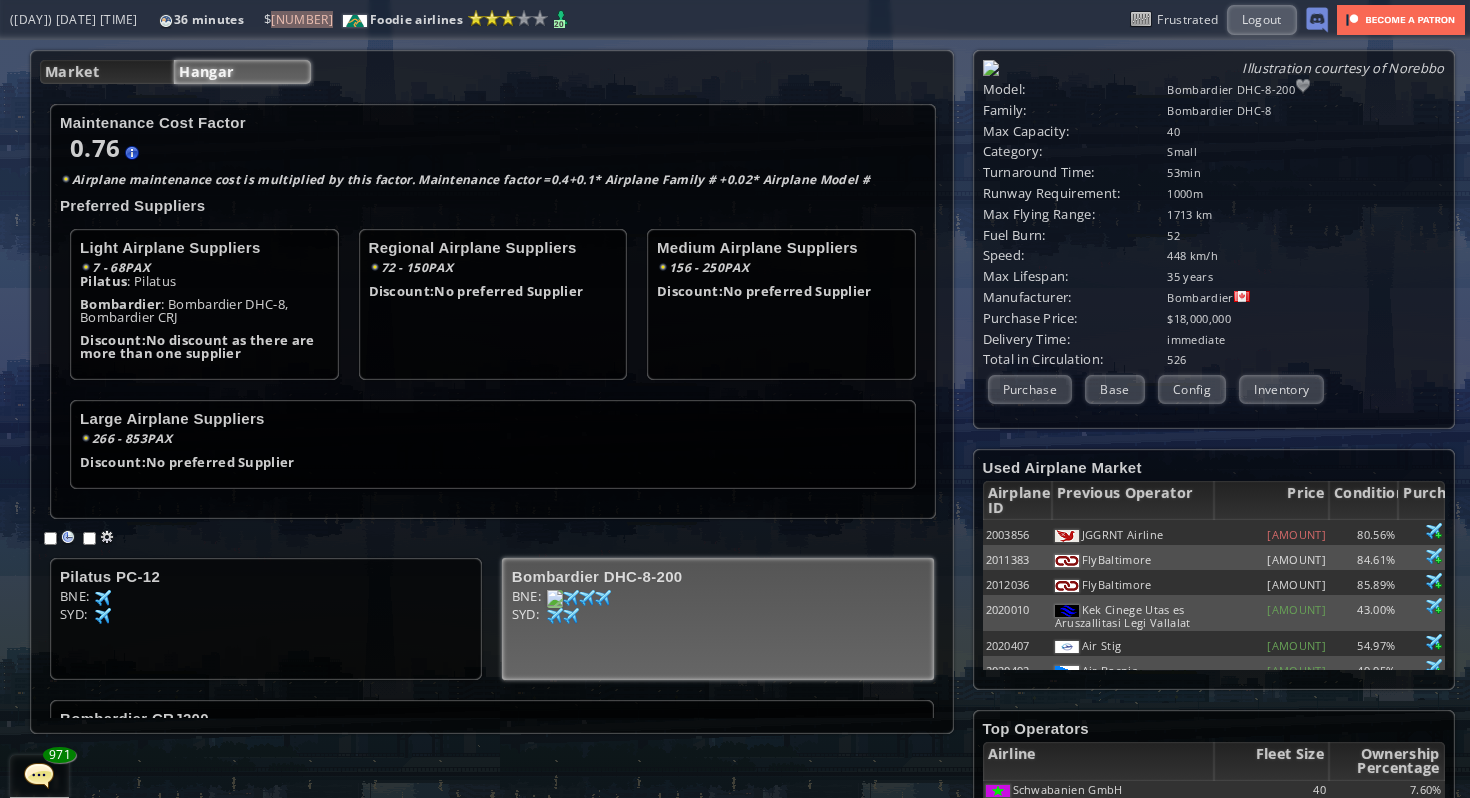 click at bounding box center [103, 598] 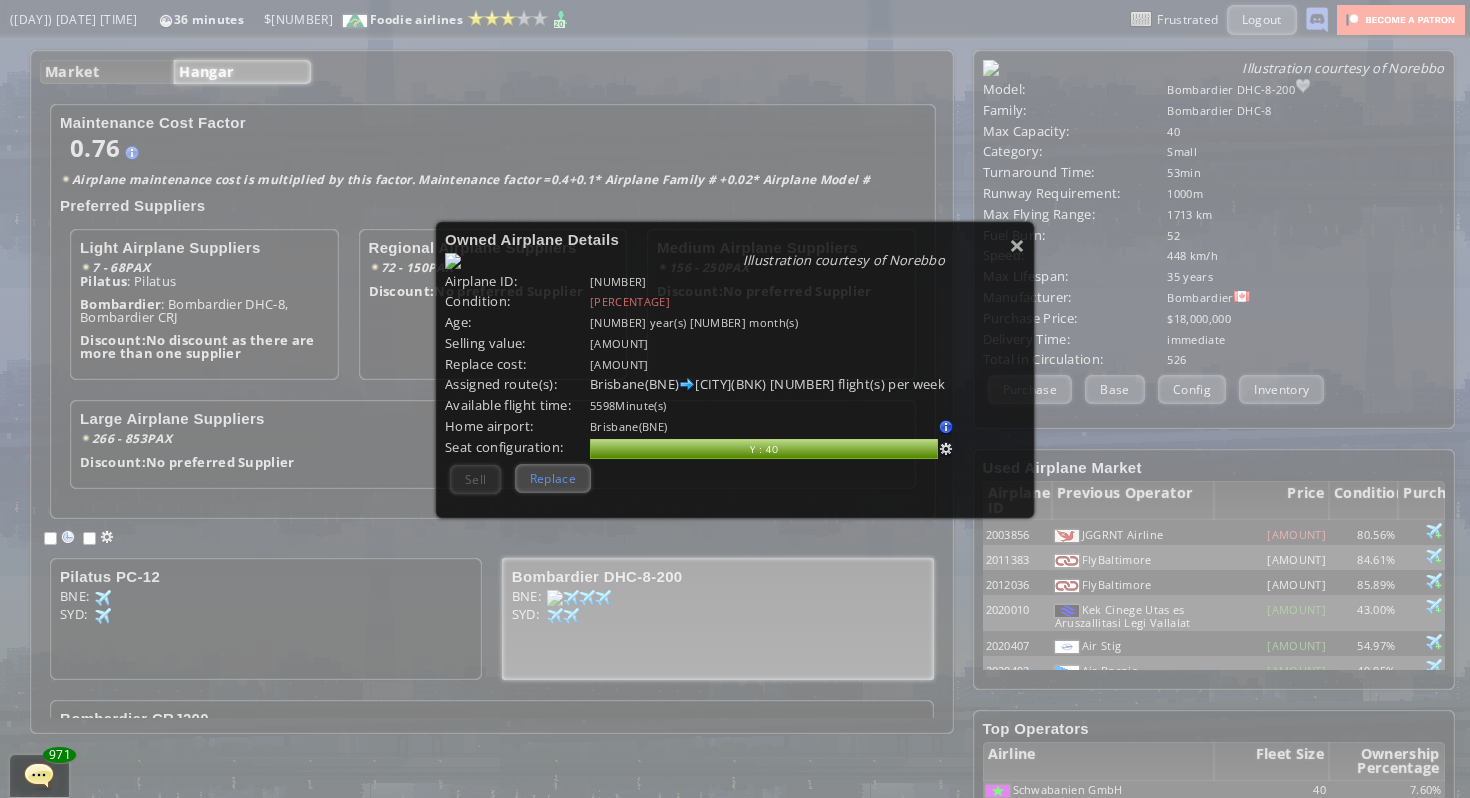click on "Replace" at bounding box center [553, 478] 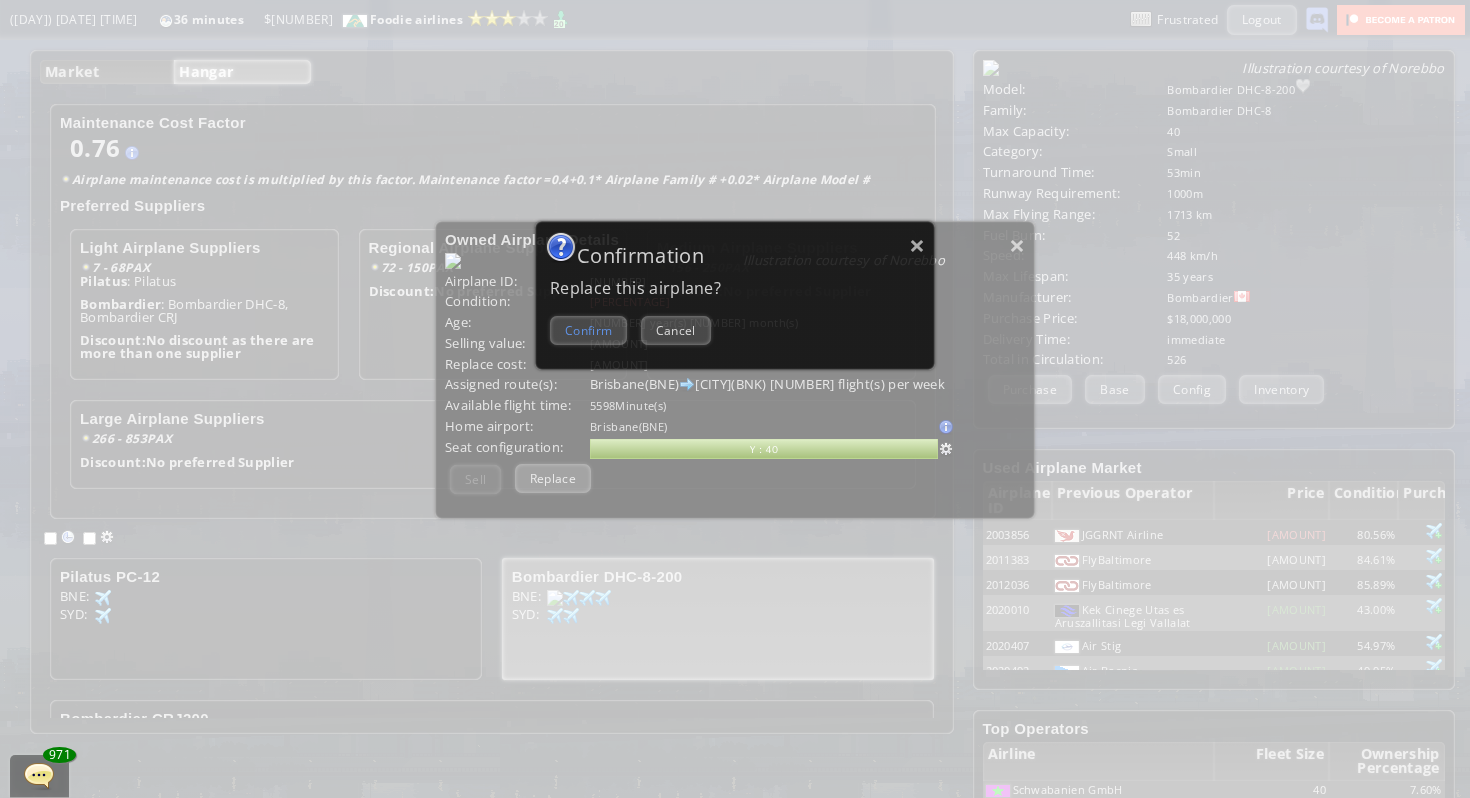 click on "Confirm" at bounding box center [588, 330] 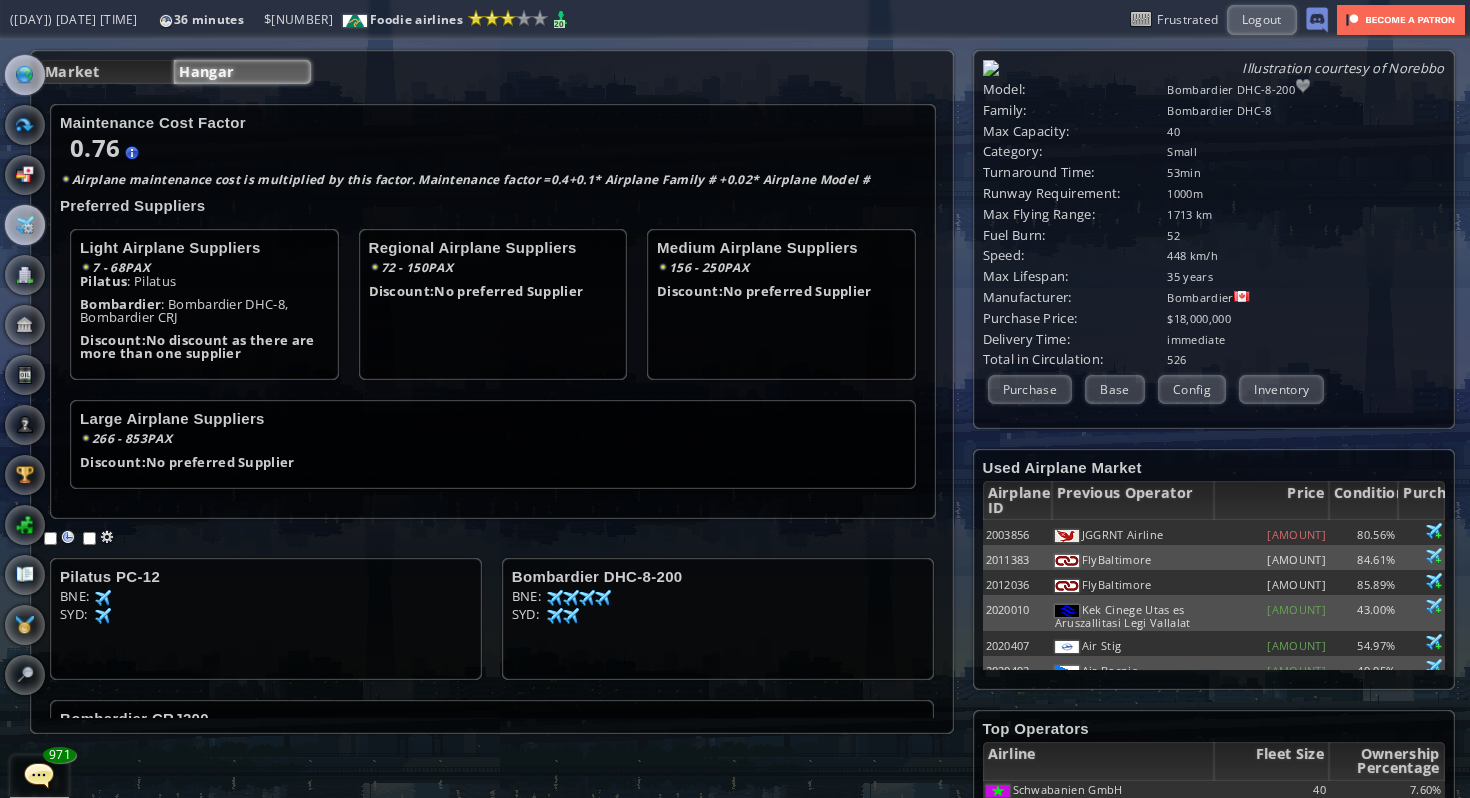 click at bounding box center (25, 75) 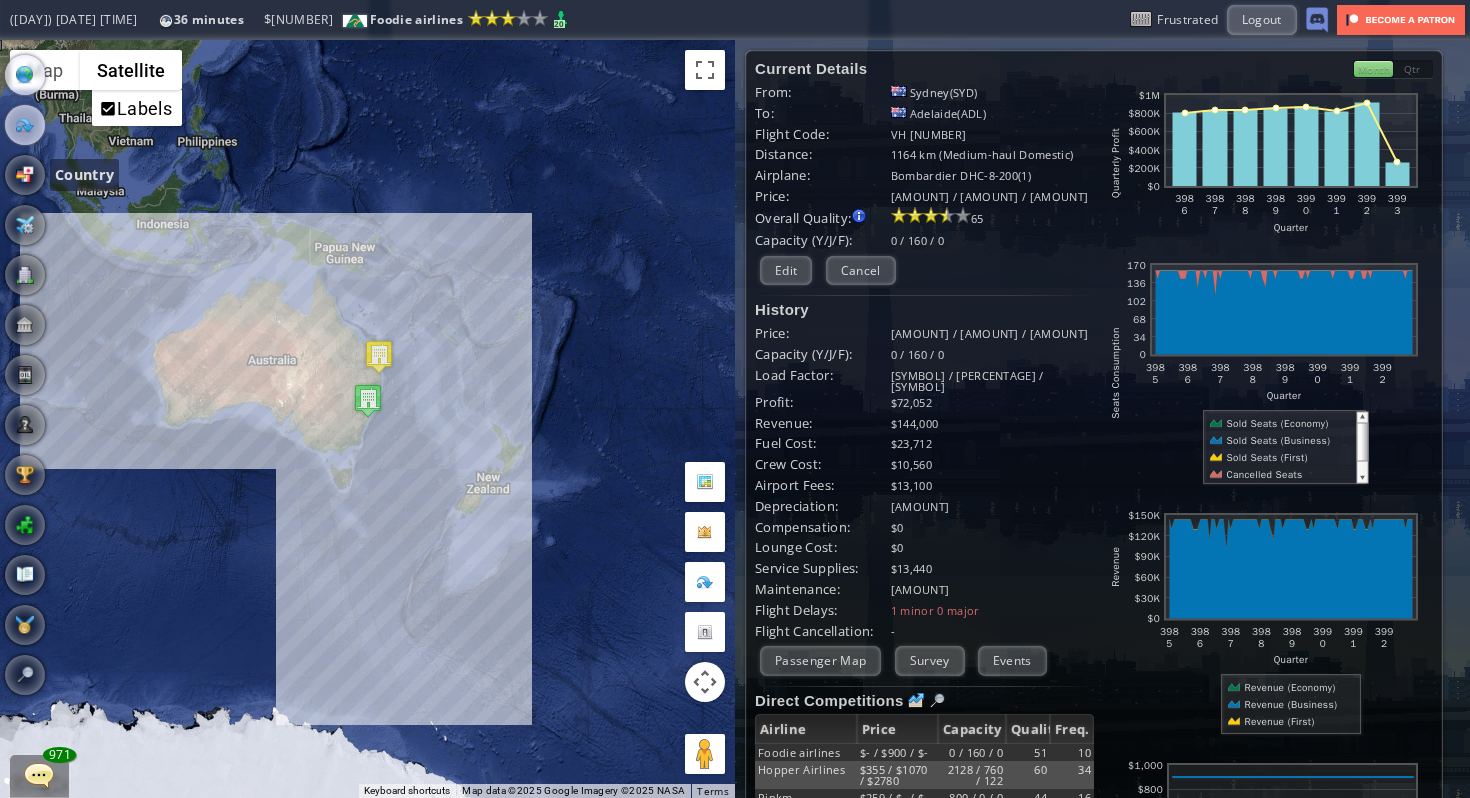click at bounding box center (25, 125) 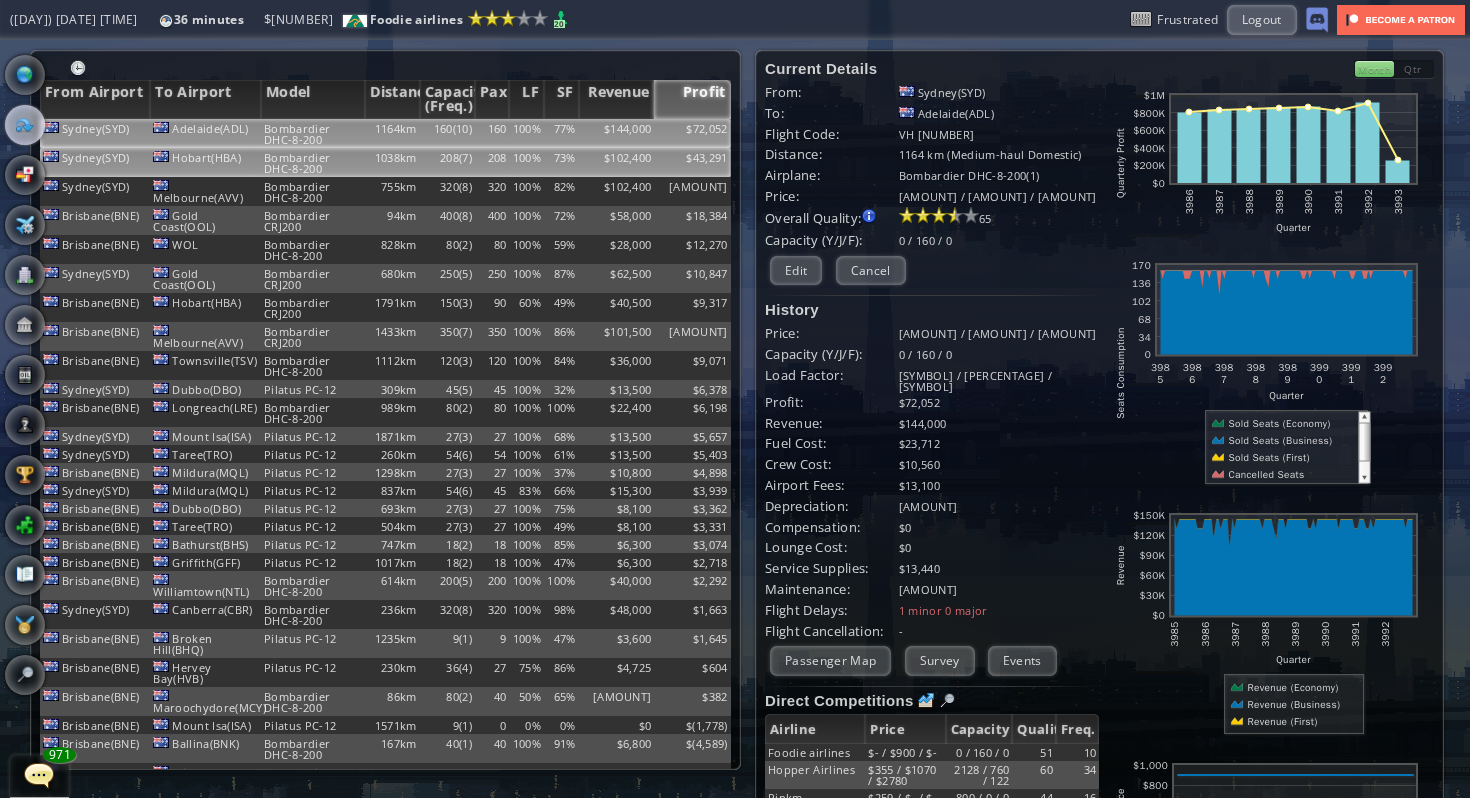 click on "$102,400" at bounding box center [617, 133] 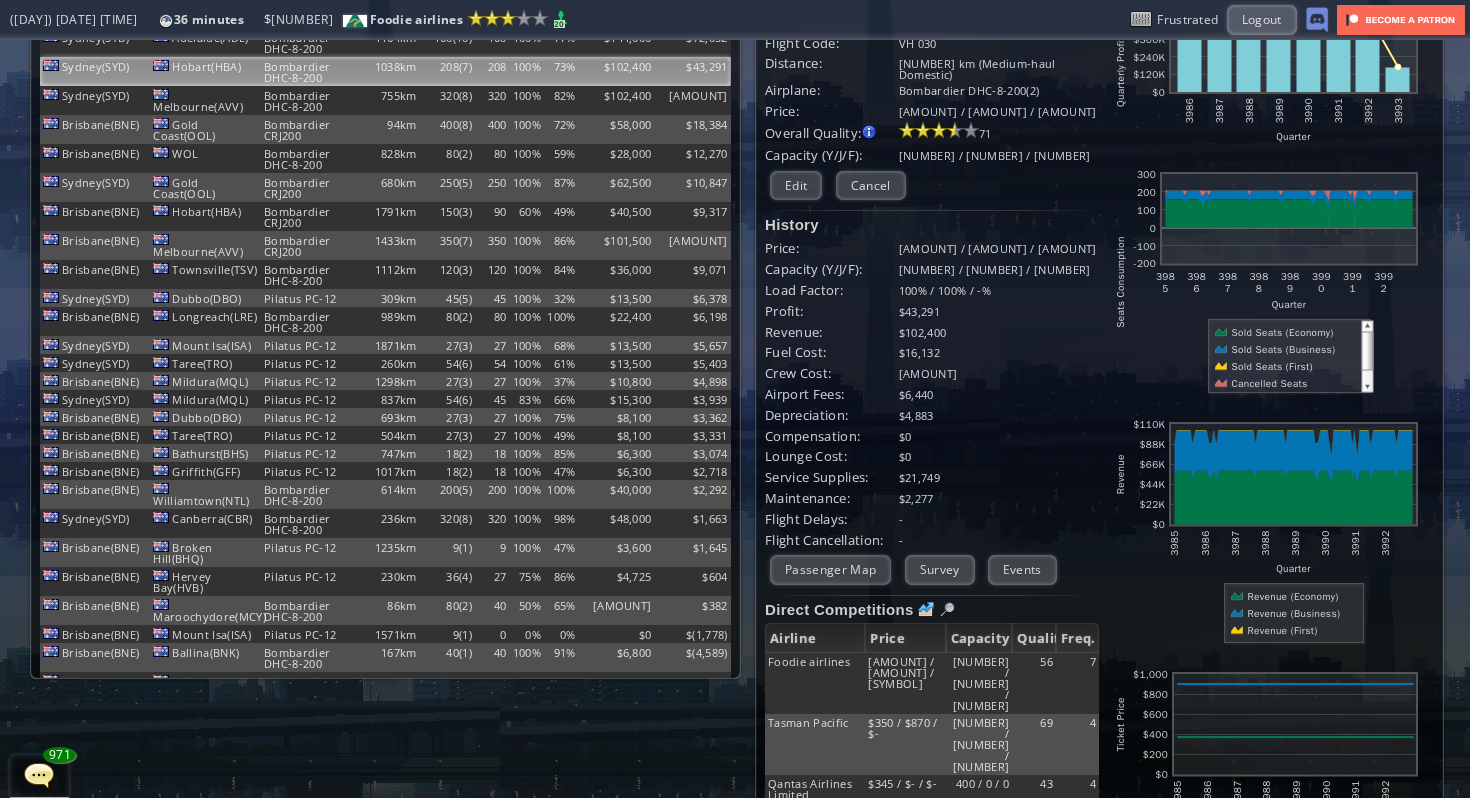 scroll, scrollTop: 112, scrollLeft: 0, axis: vertical 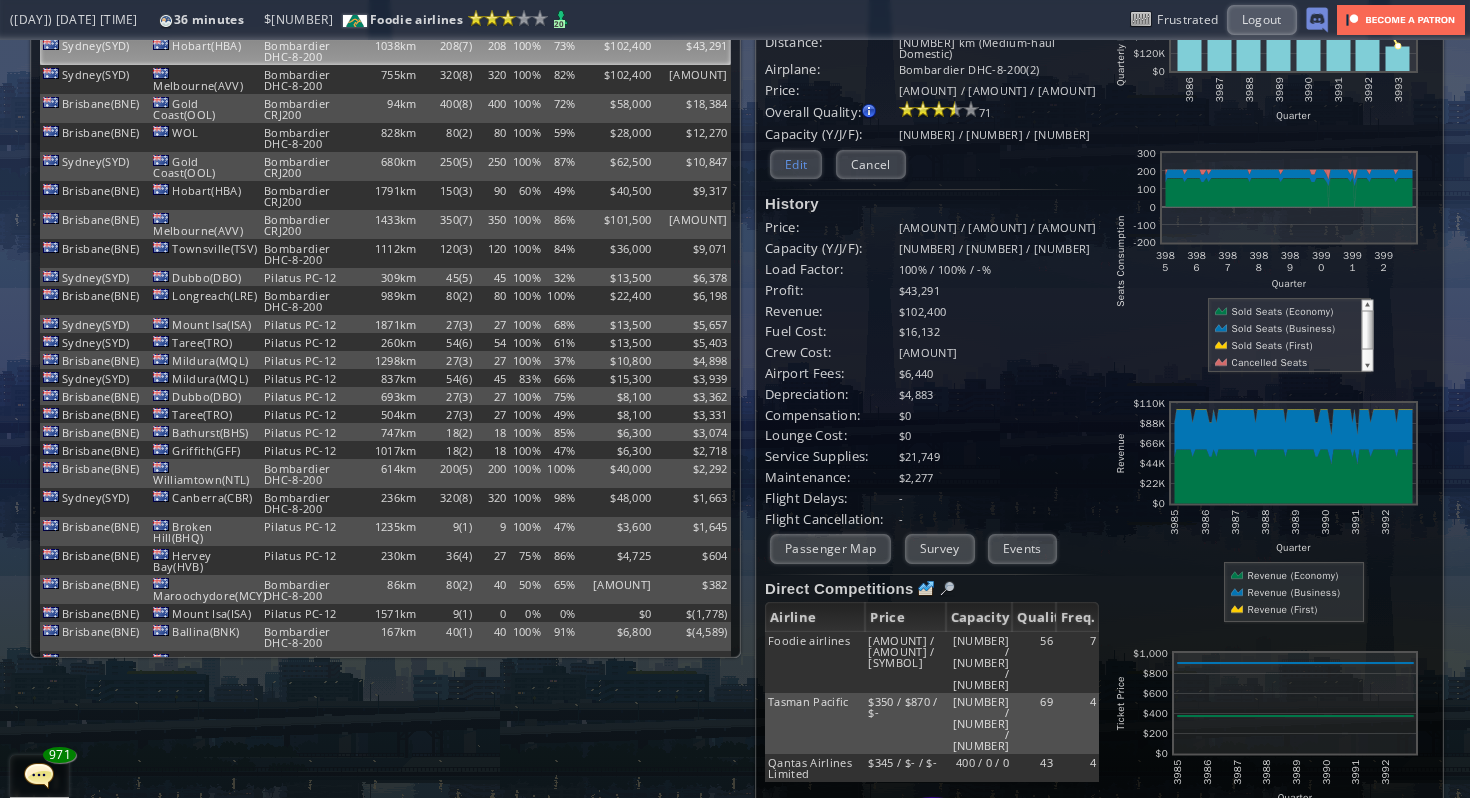 click on "Edit" at bounding box center (796, 164) 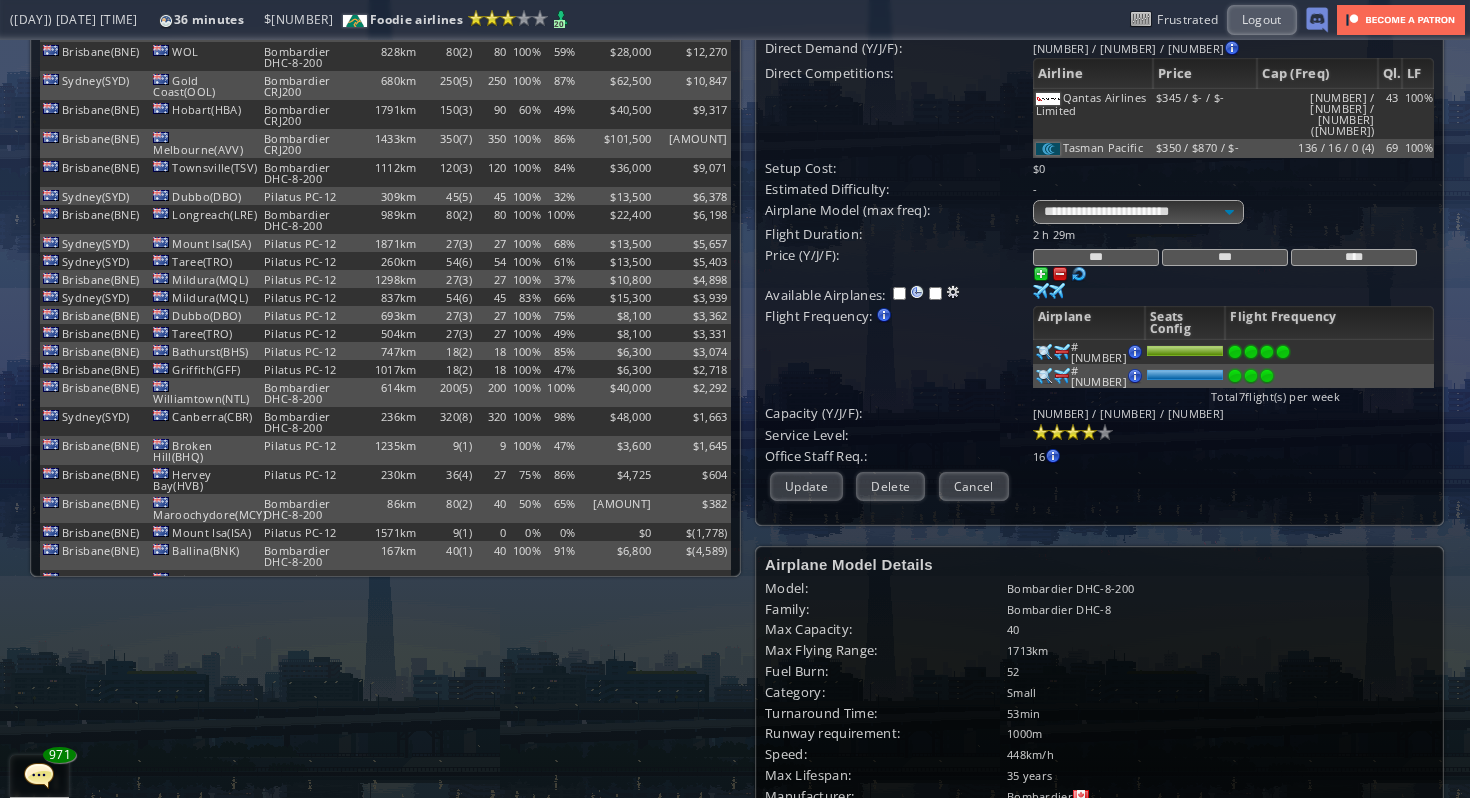 scroll, scrollTop: 234, scrollLeft: 0, axis: vertical 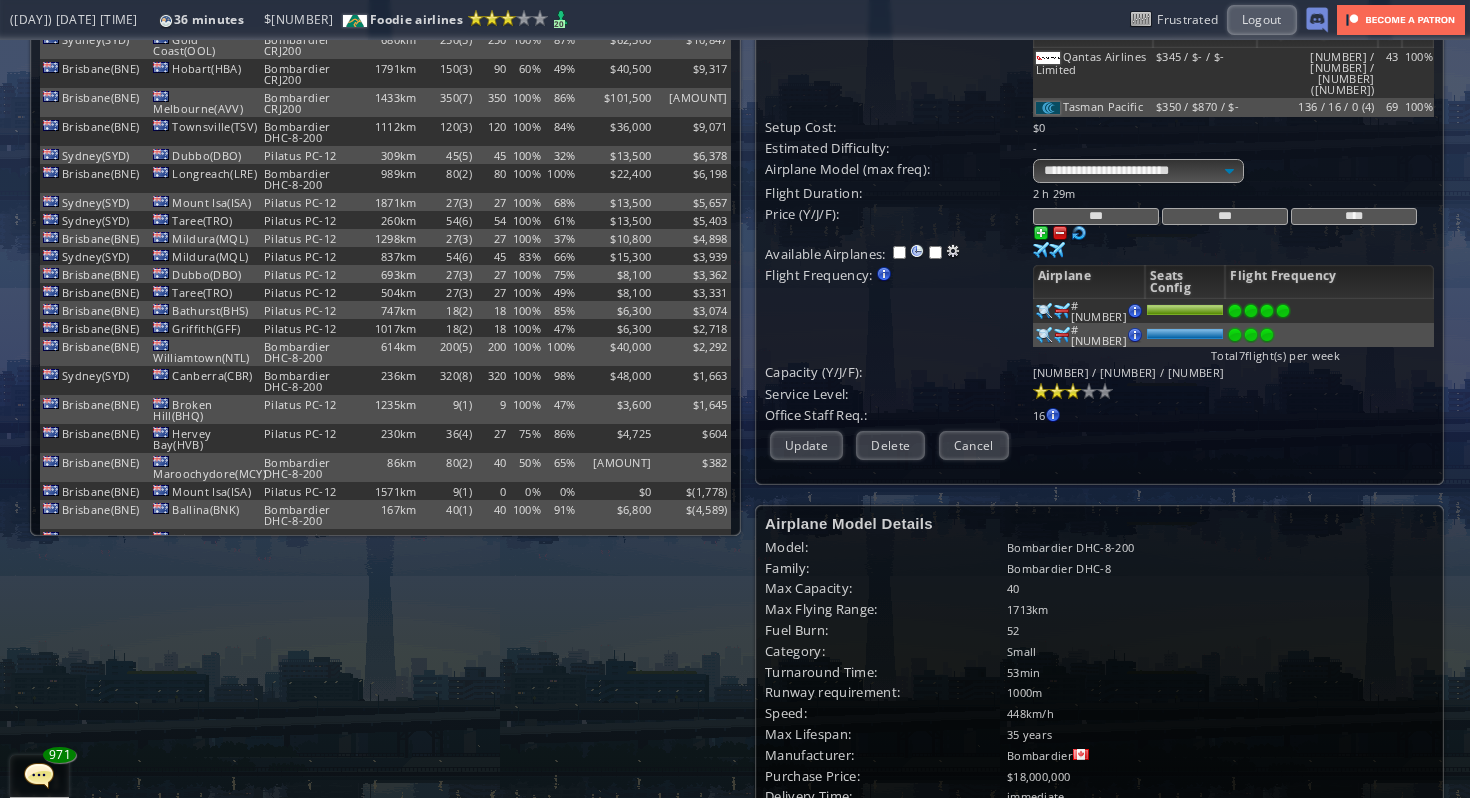 click at bounding box center [1073, 391] 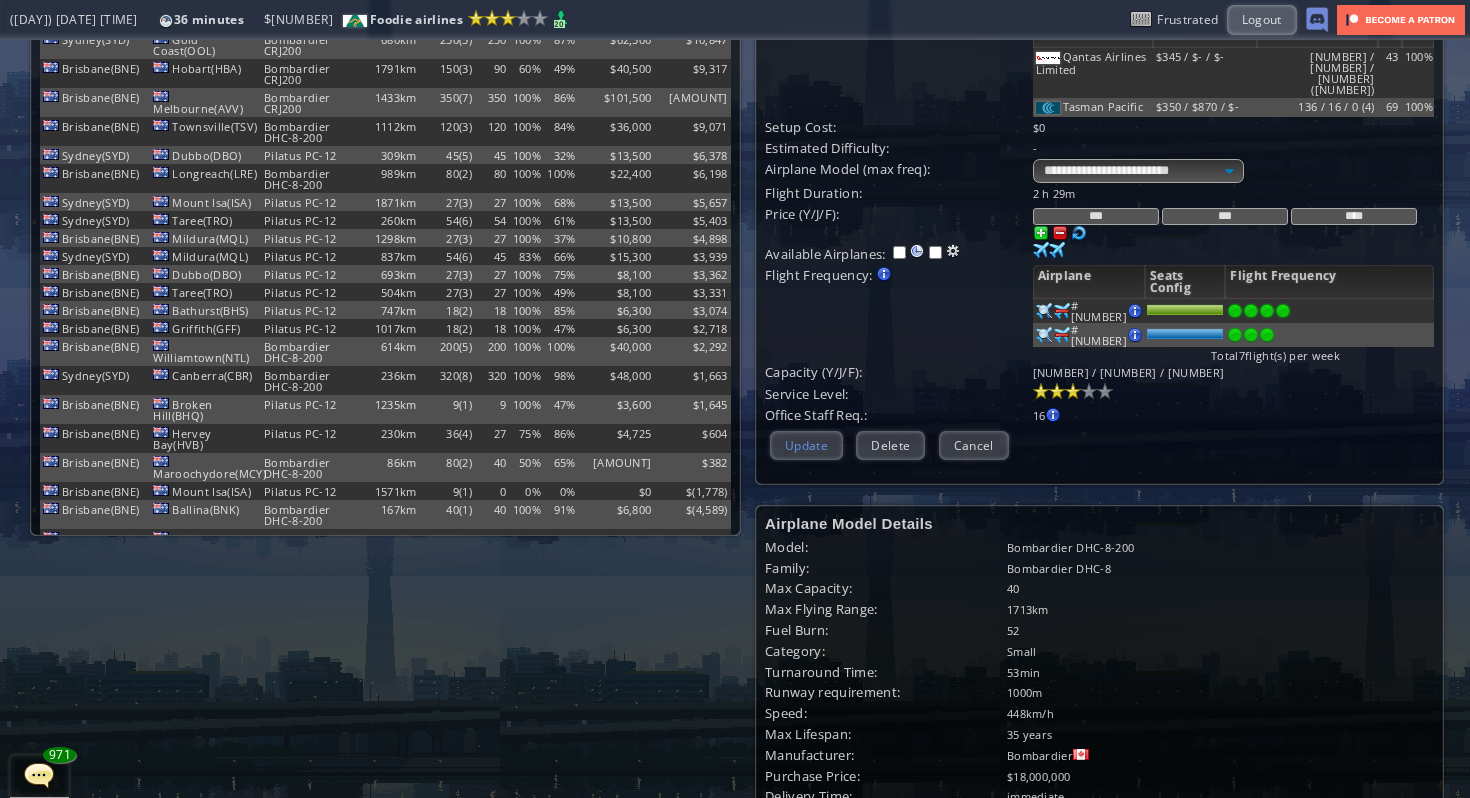 click on "Update" at bounding box center [806, 445] 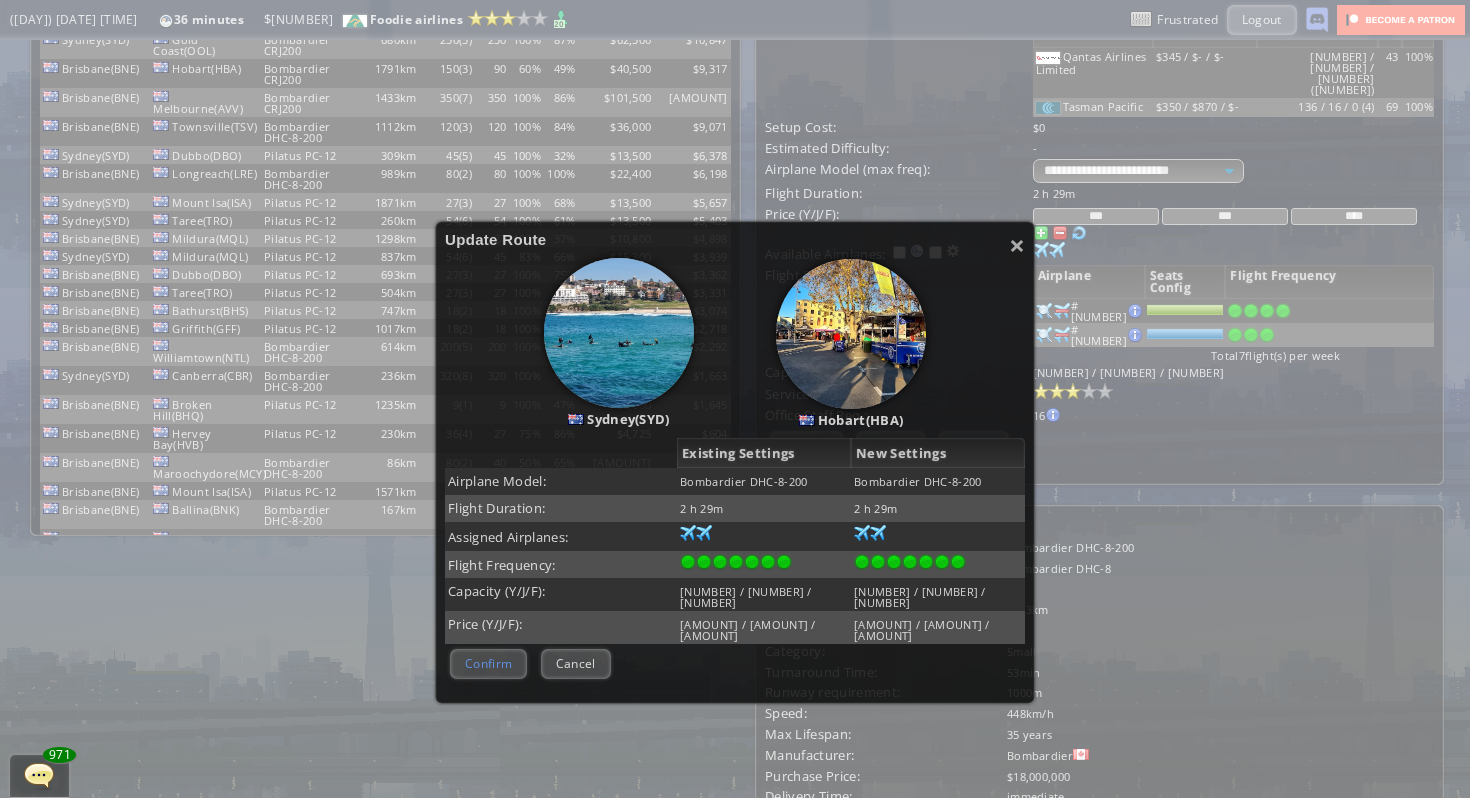 click on "Confirm" at bounding box center (488, 663) 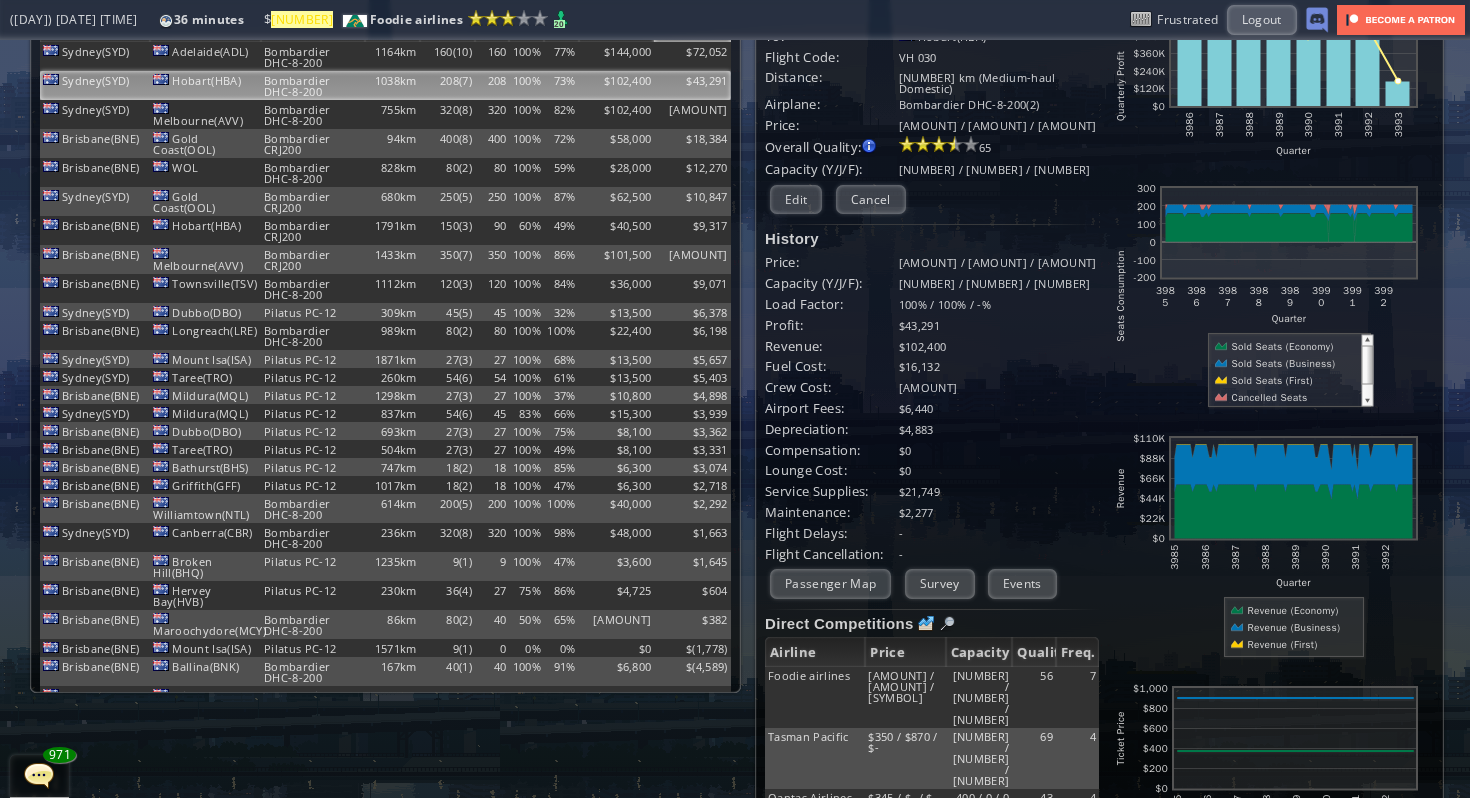 scroll, scrollTop: 0, scrollLeft: 0, axis: both 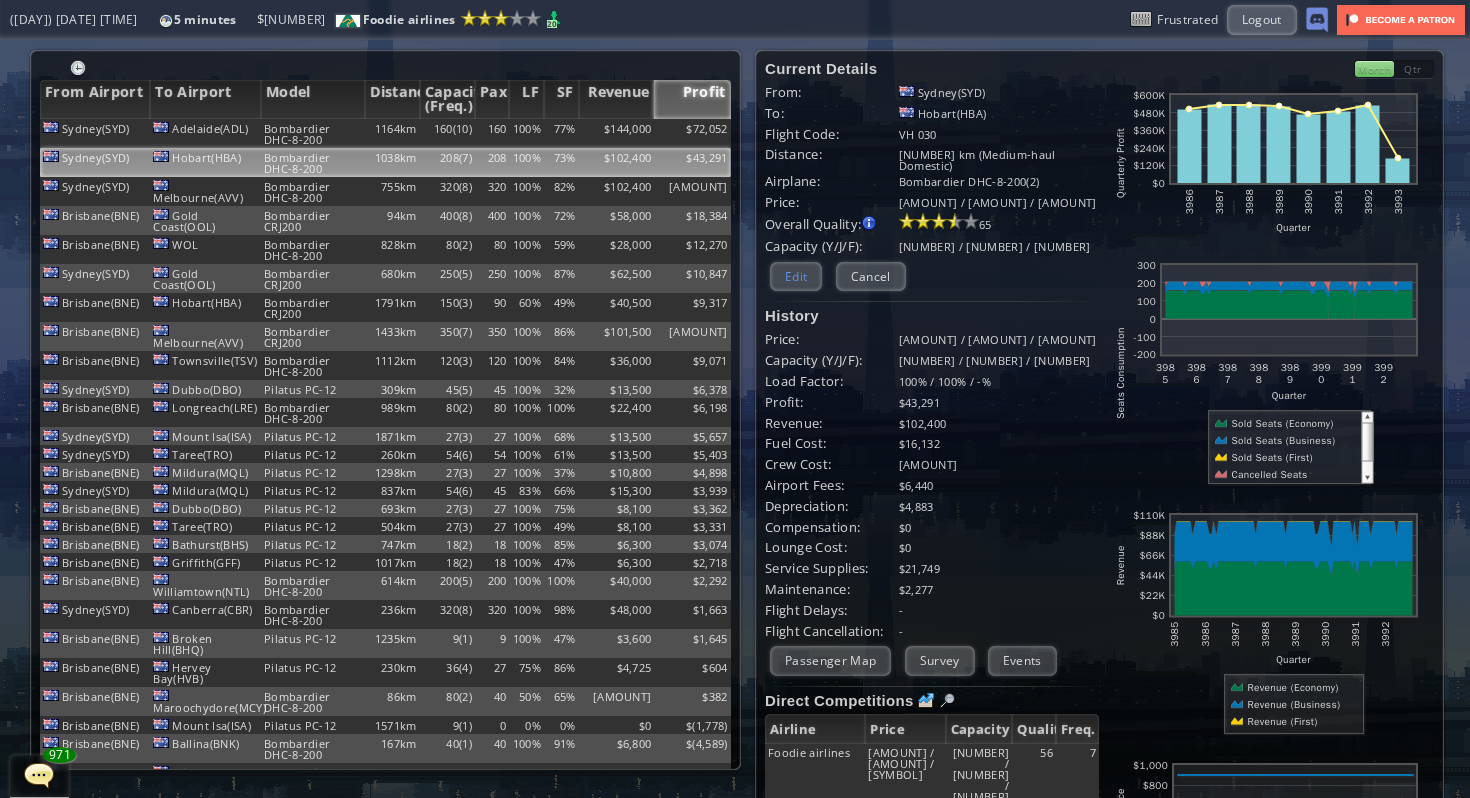 click on "Edit" at bounding box center [796, 276] 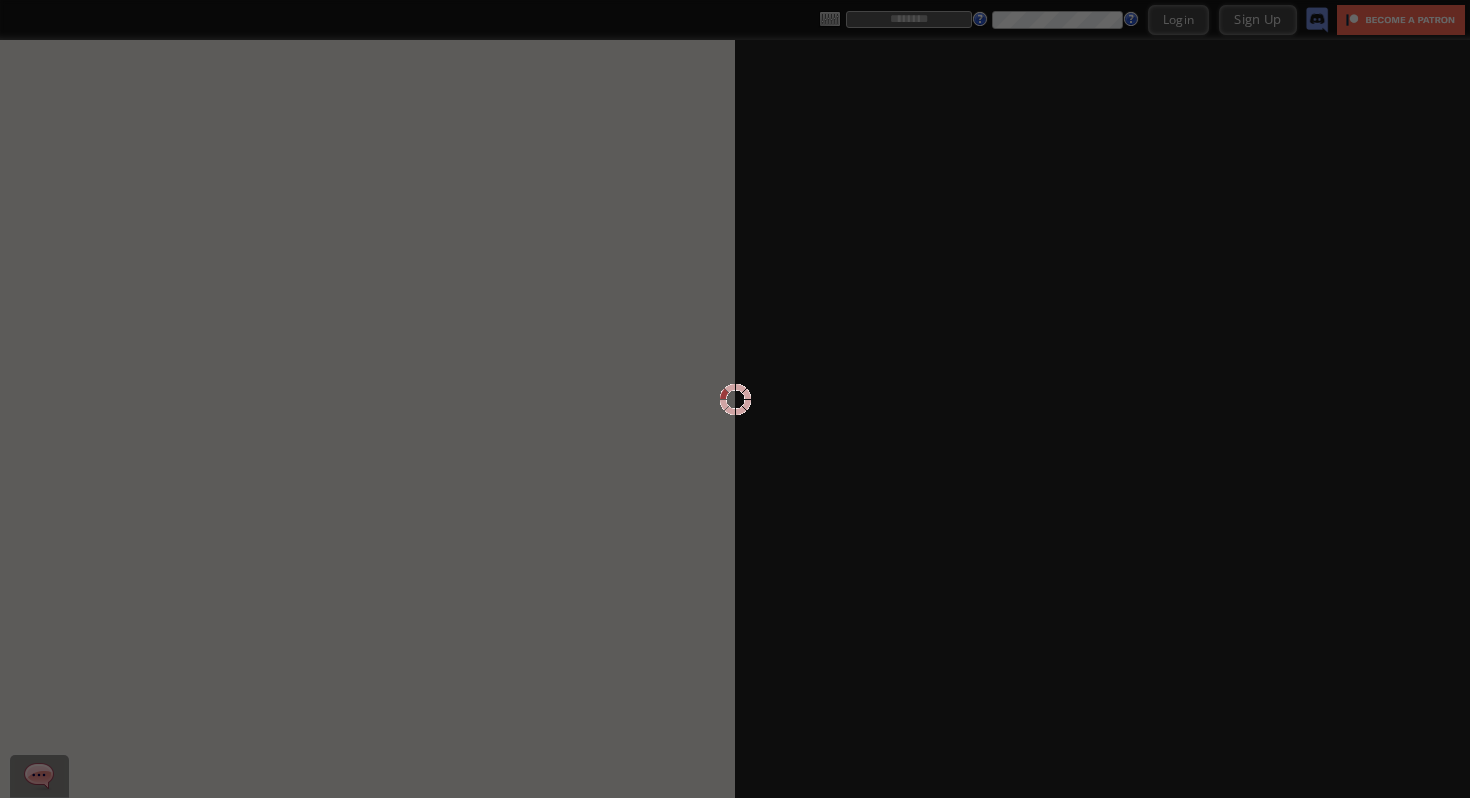 scroll, scrollTop: 0, scrollLeft: 0, axis: both 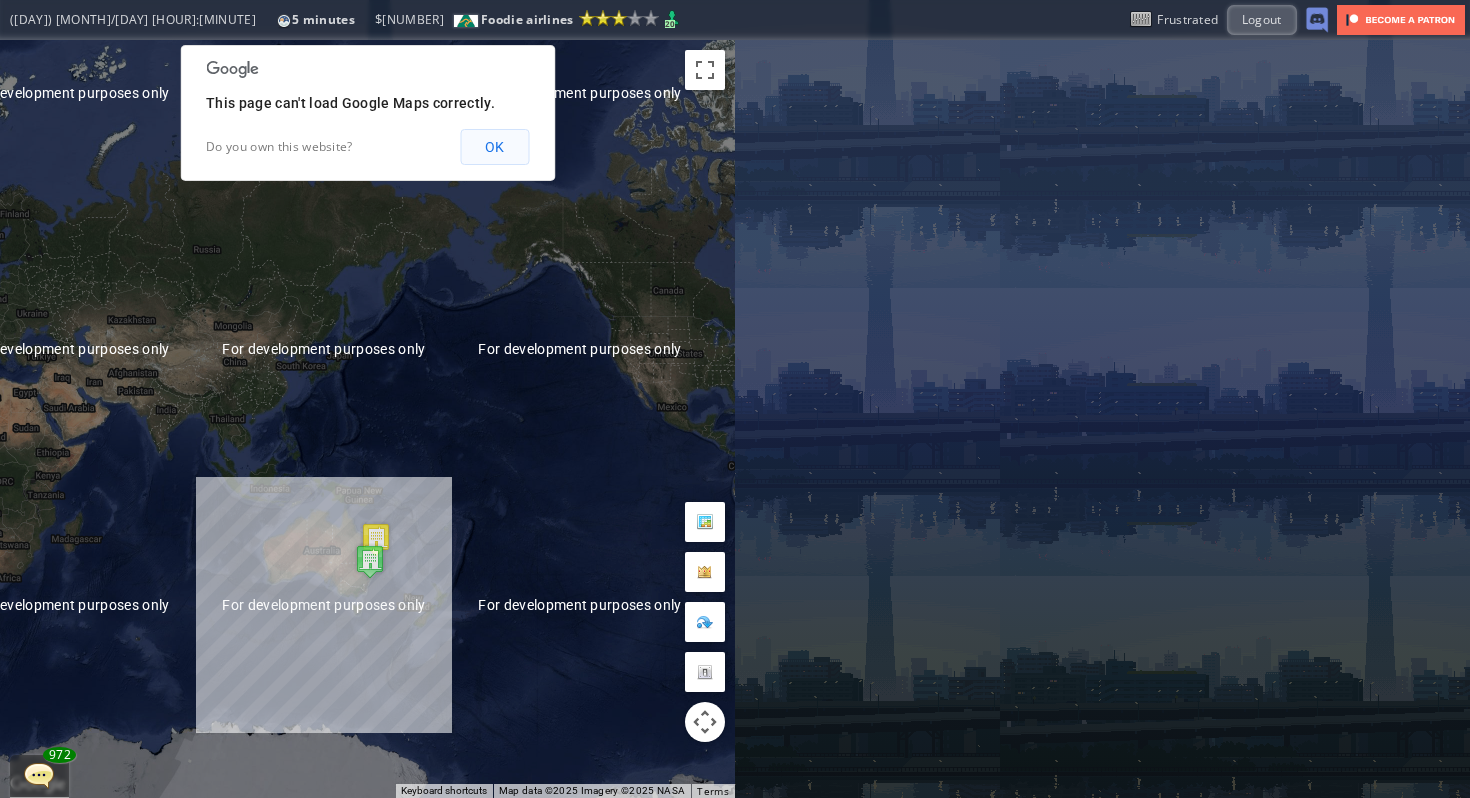 click on "OK" at bounding box center (494, 147) 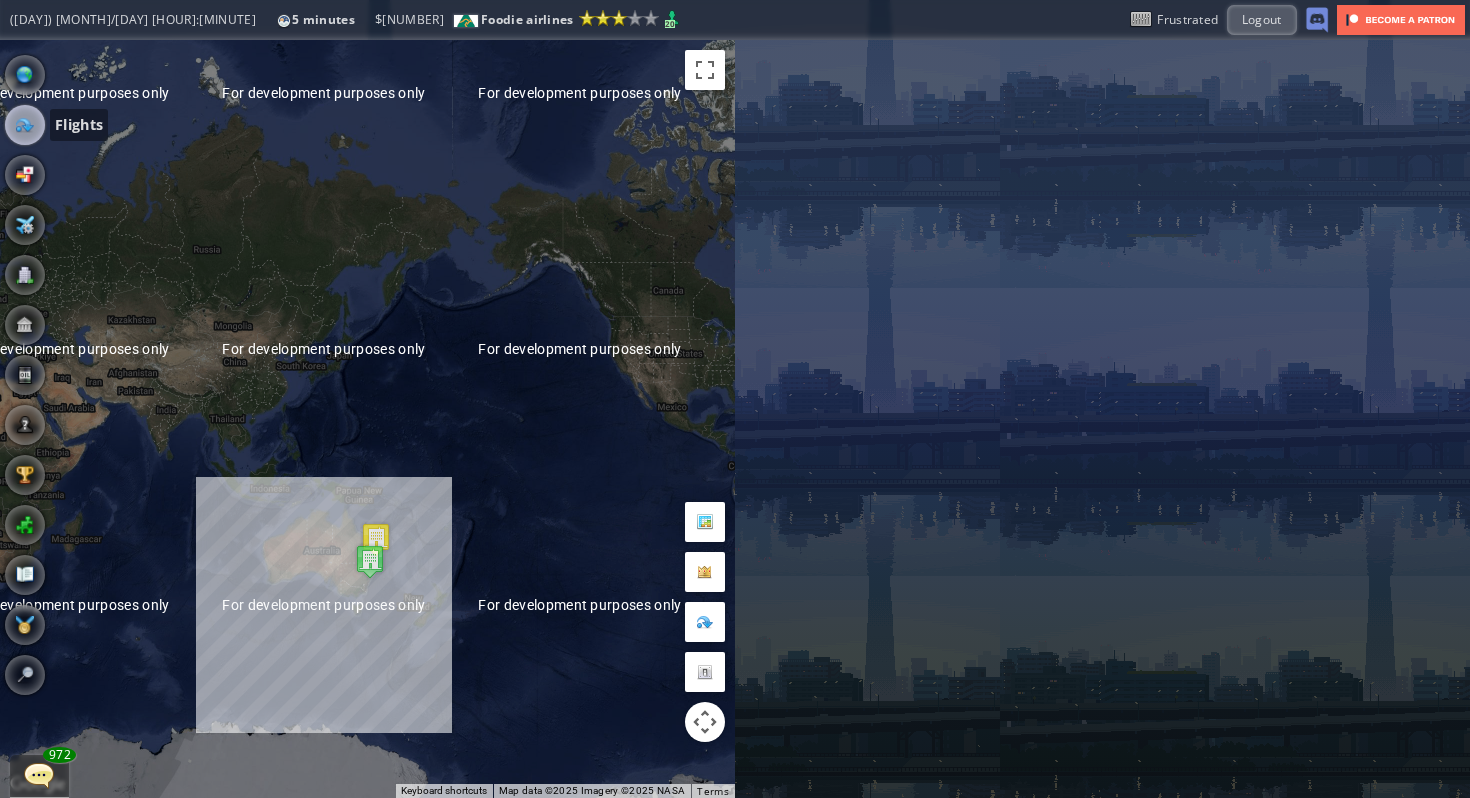 click at bounding box center (25, 125) 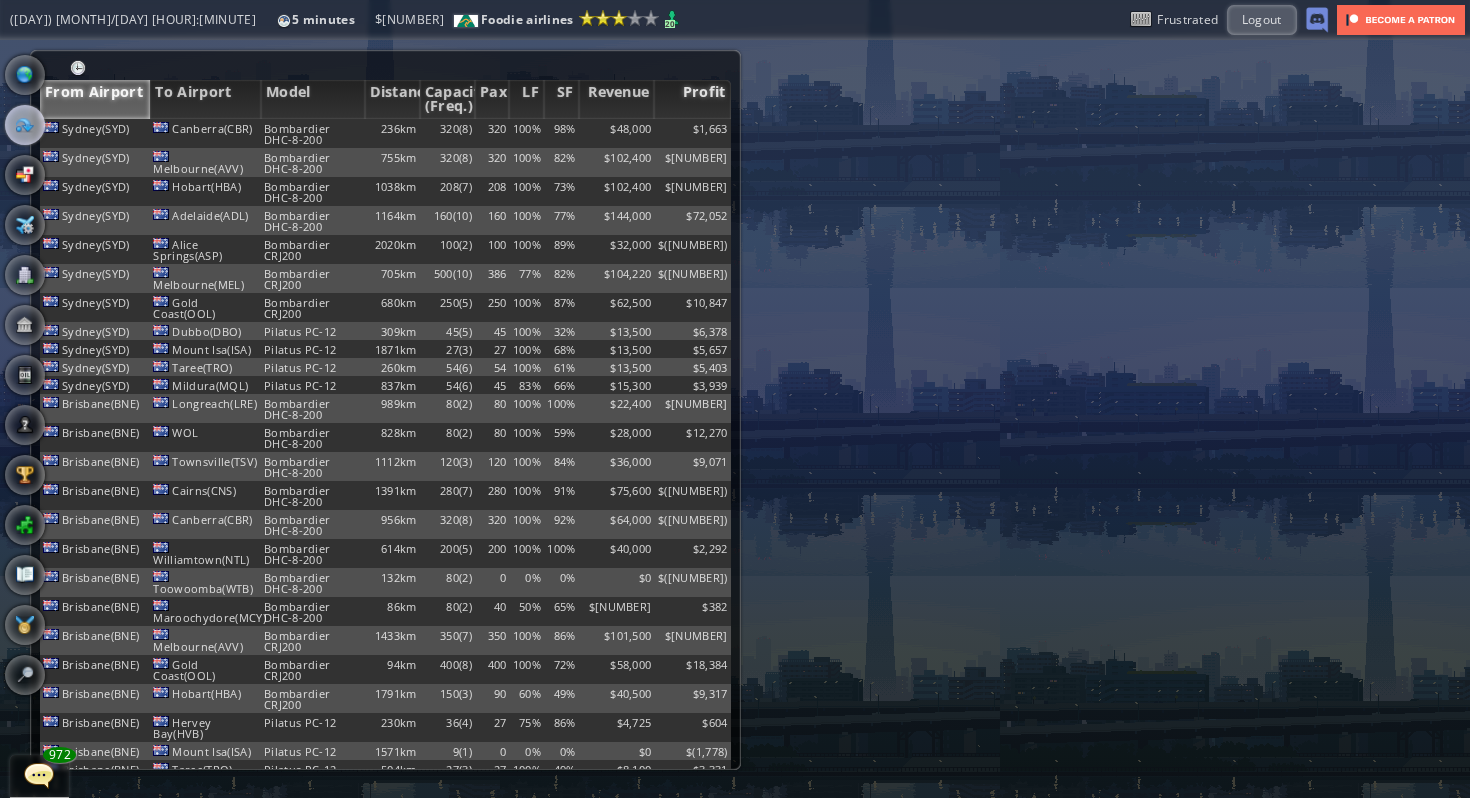 click on "Profit" at bounding box center (692, 99) 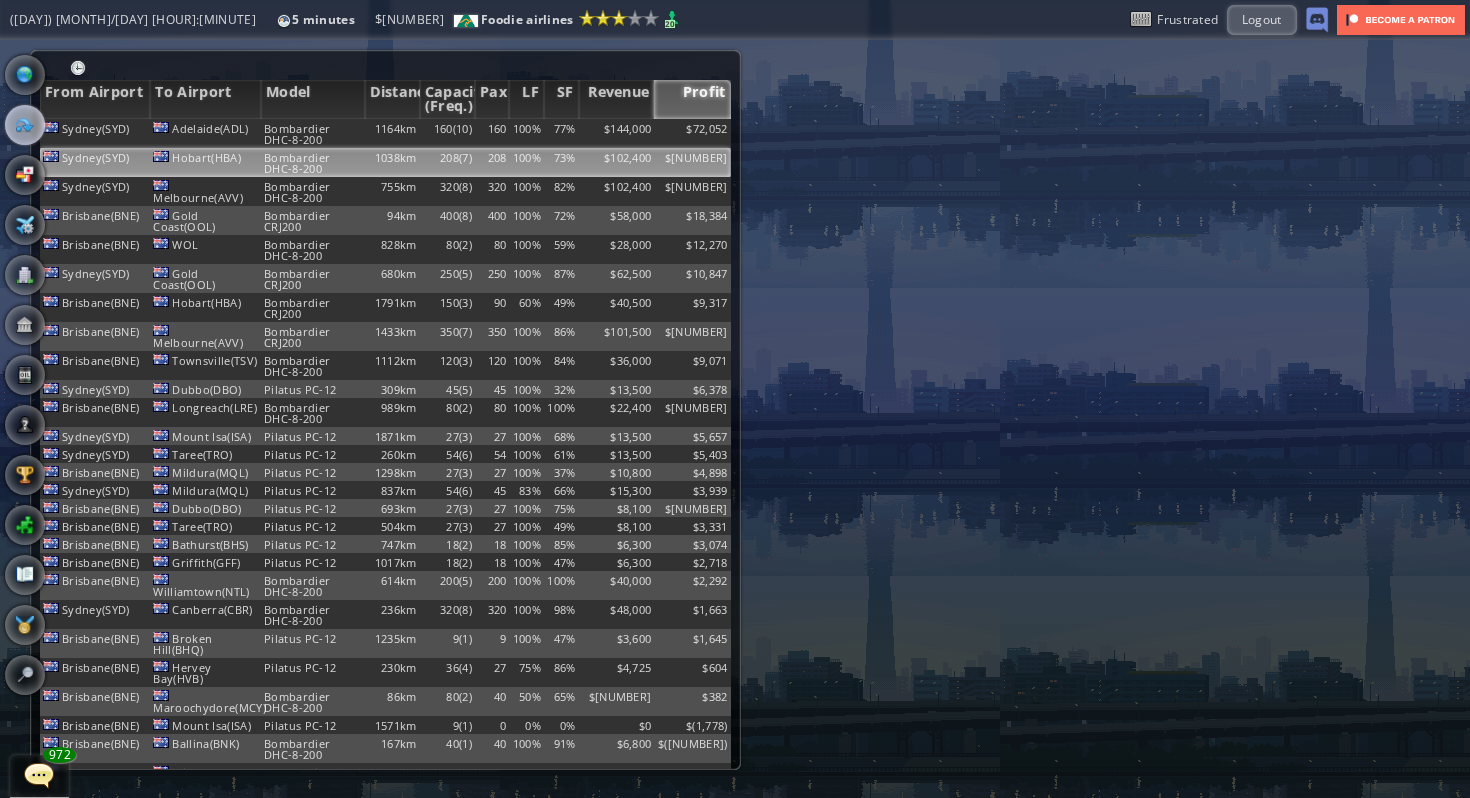 click on "$43,291" at bounding box center (692, 133) 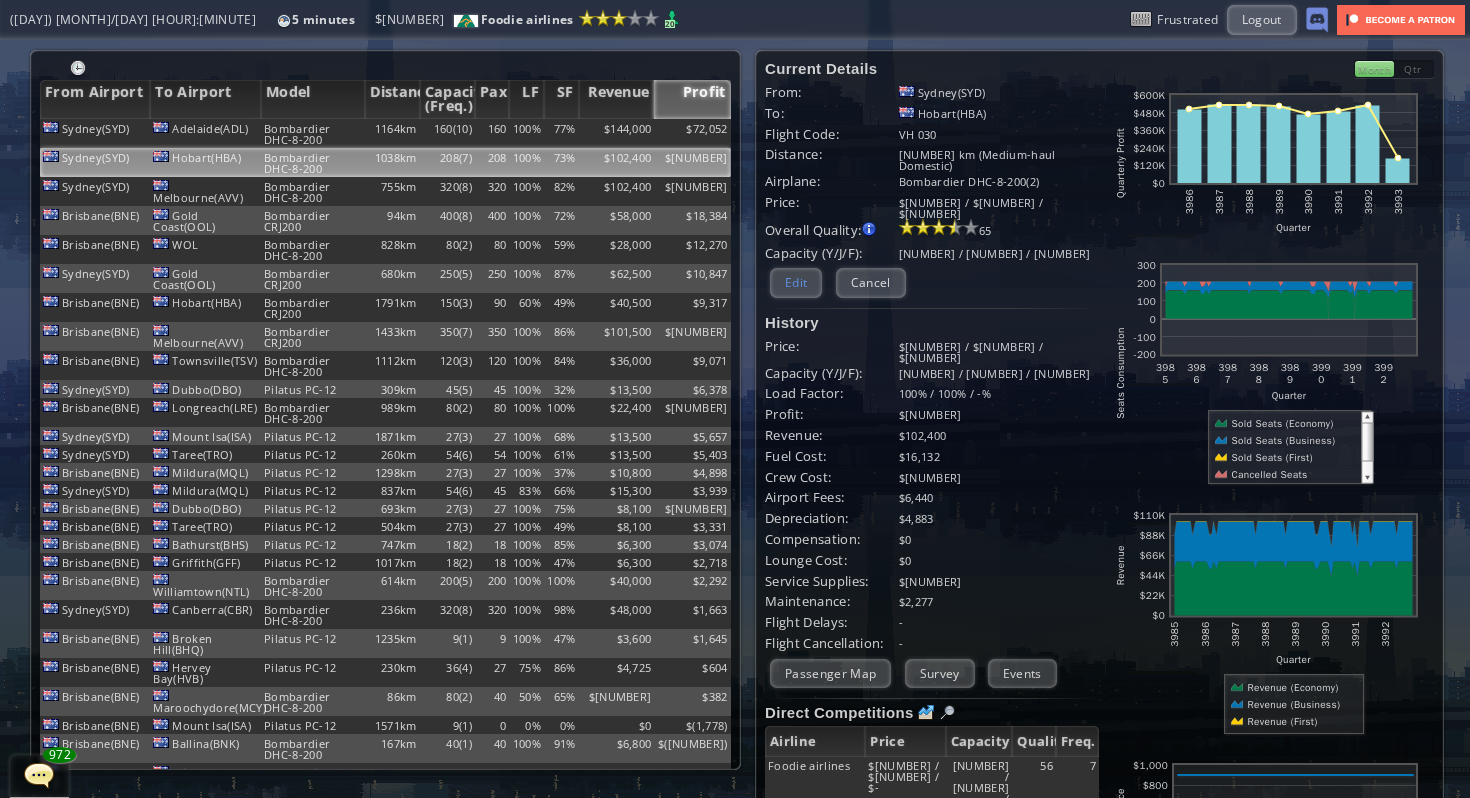 click on "Edit" at bounding box center [796, 282] 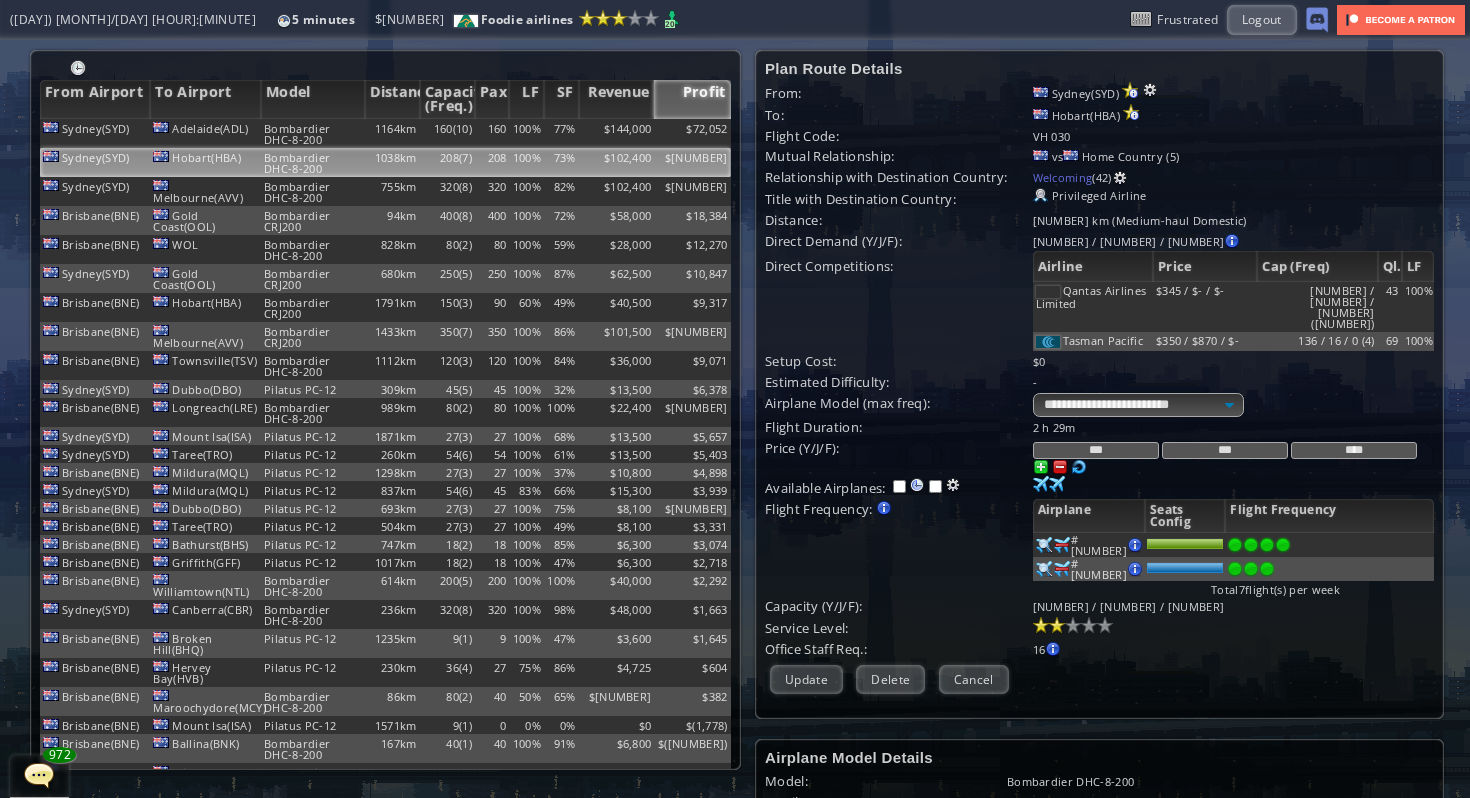 click at bounding box center [1057, 625] 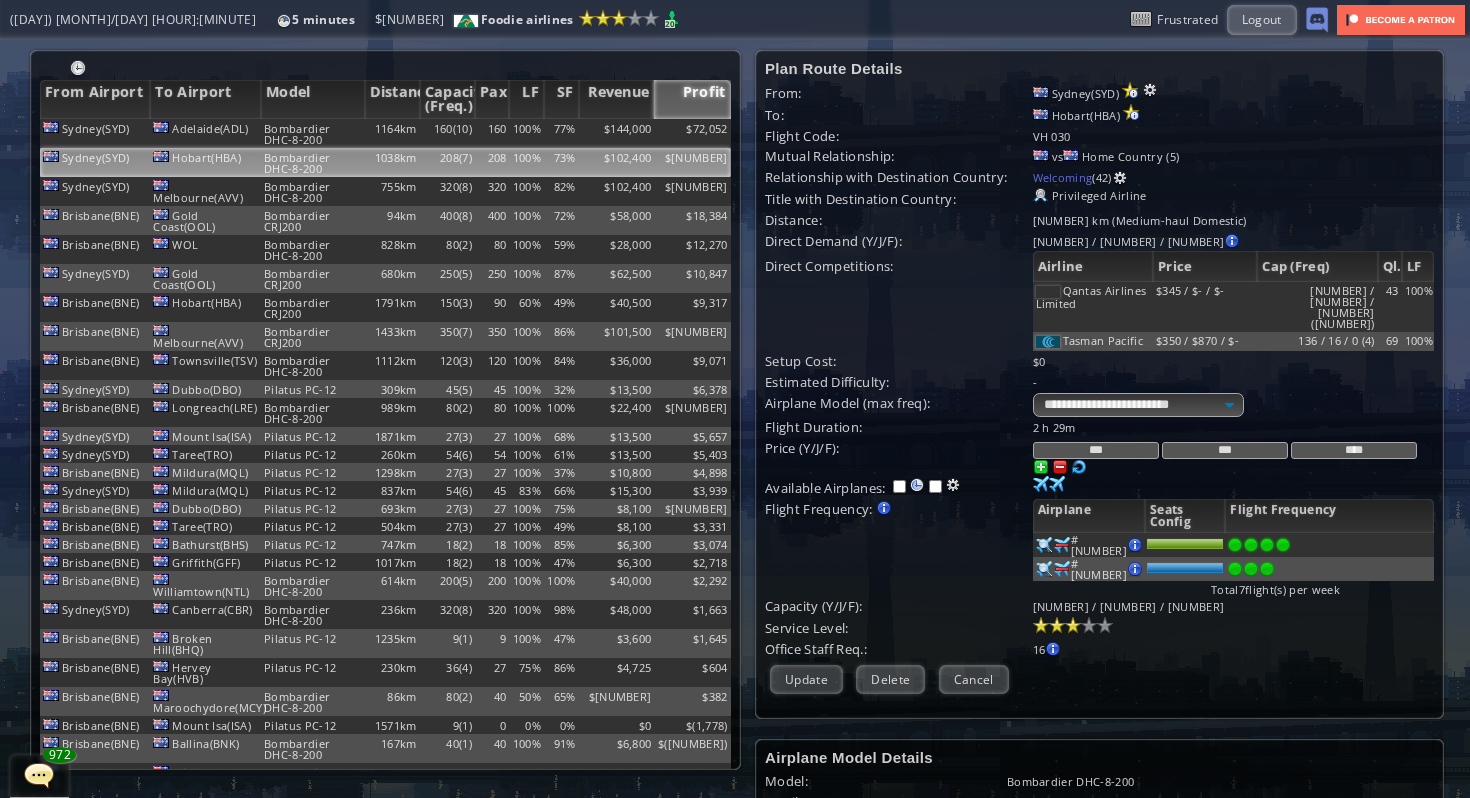 click at bounding box center (1073, 625) 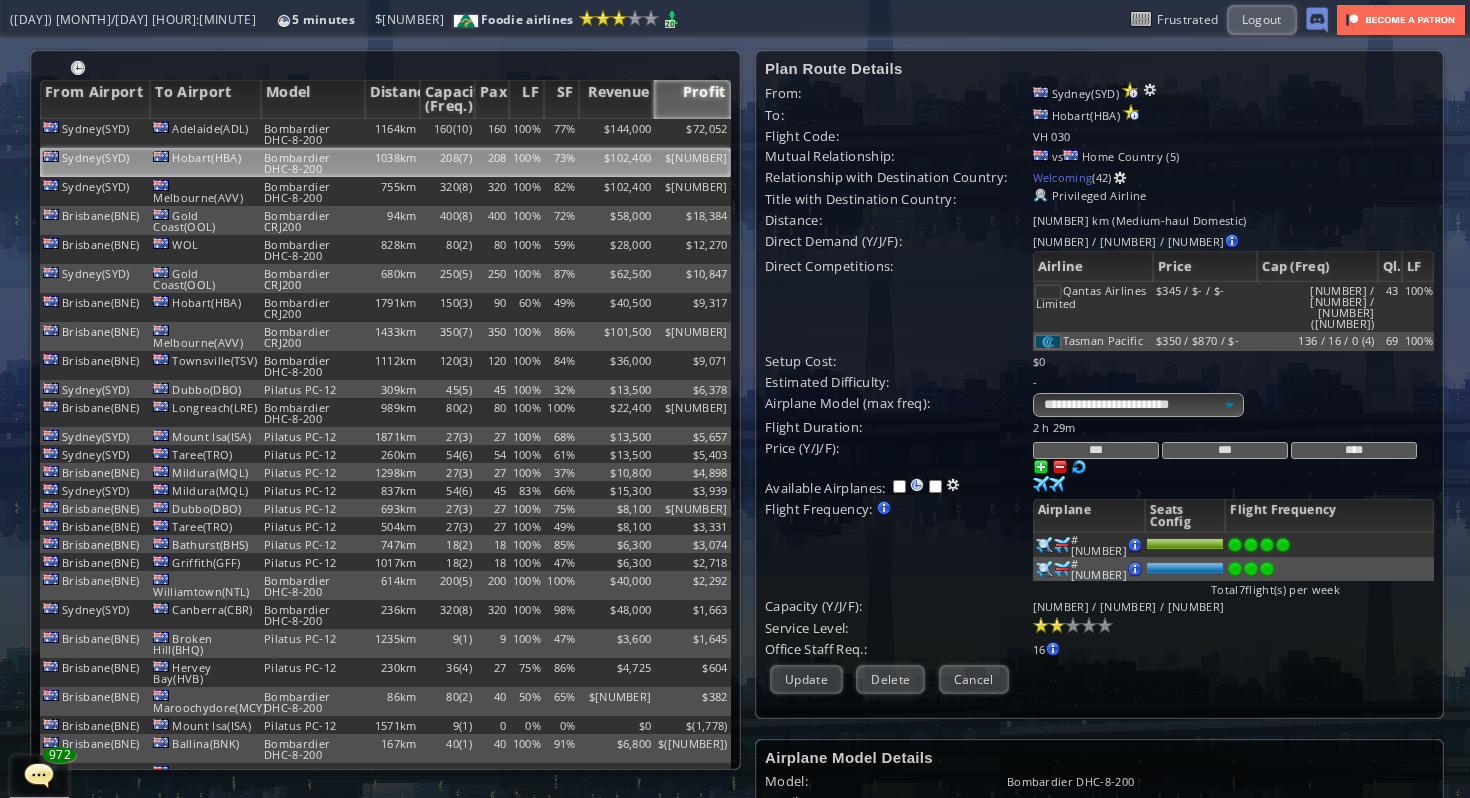 click at bounding box center (1057, 625) 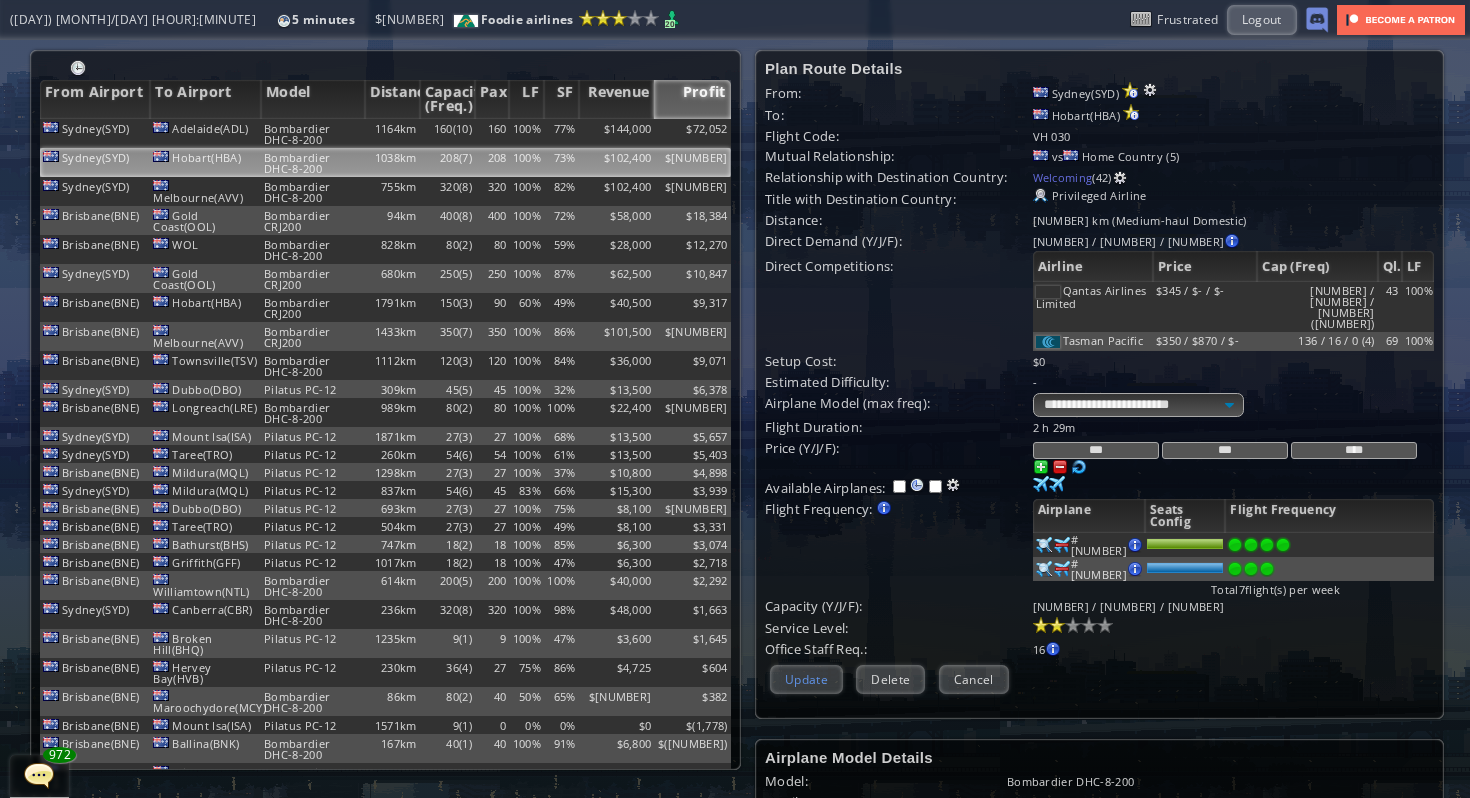 click on "Update" at bounding box center [806, 679] 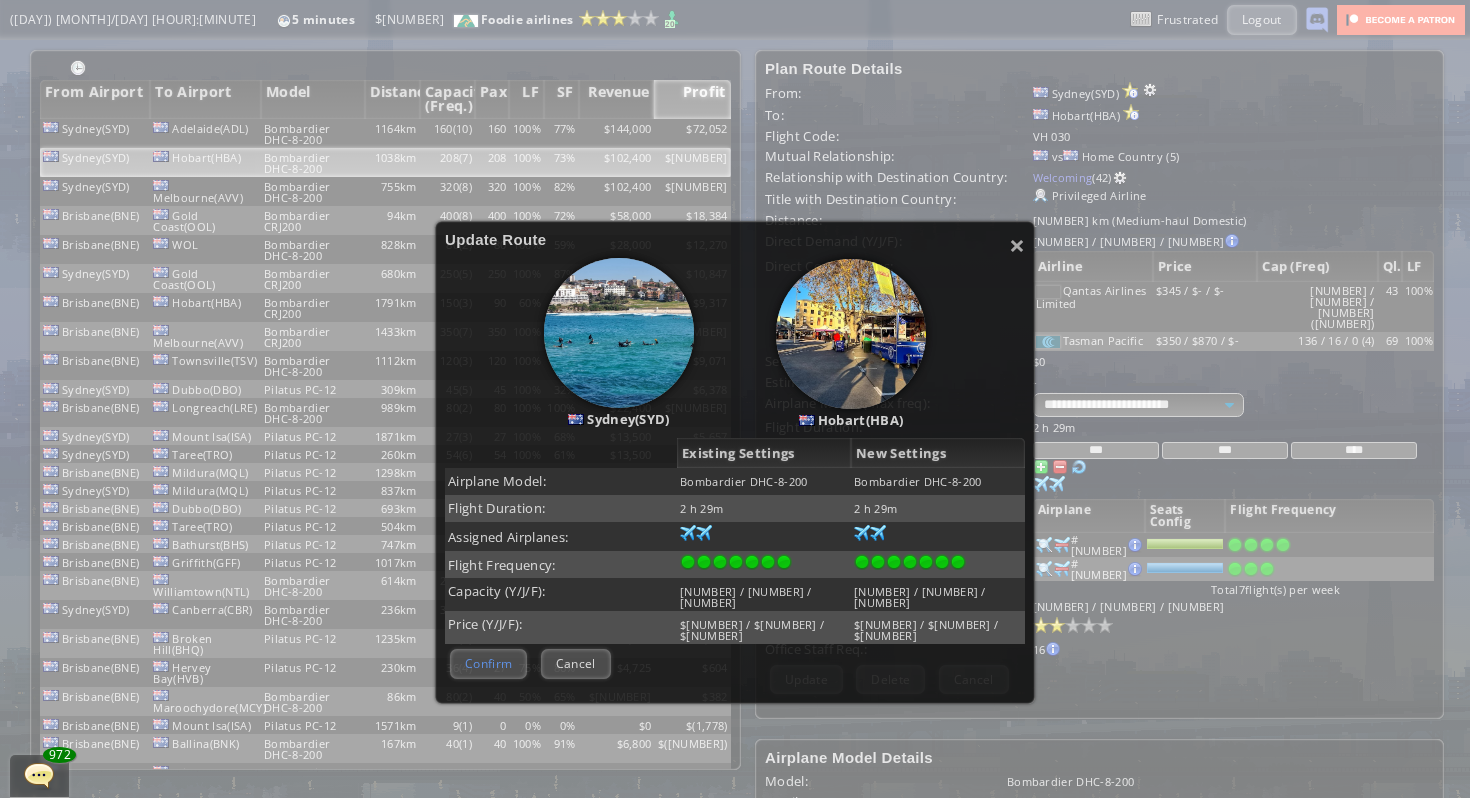 click on "Confirm" at bounding box center (488, 663) 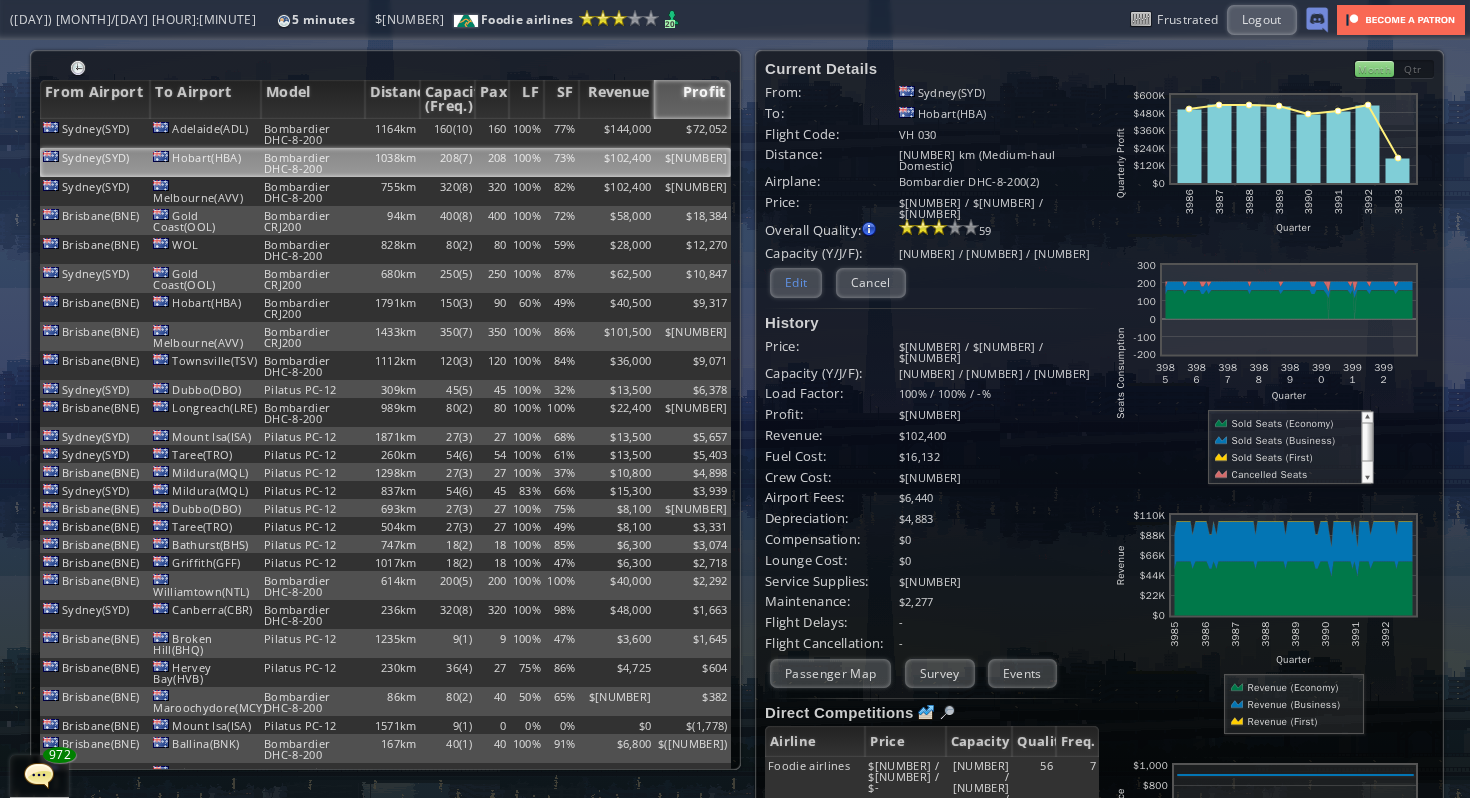 click on "Edit" at bounding box center [796, 282] 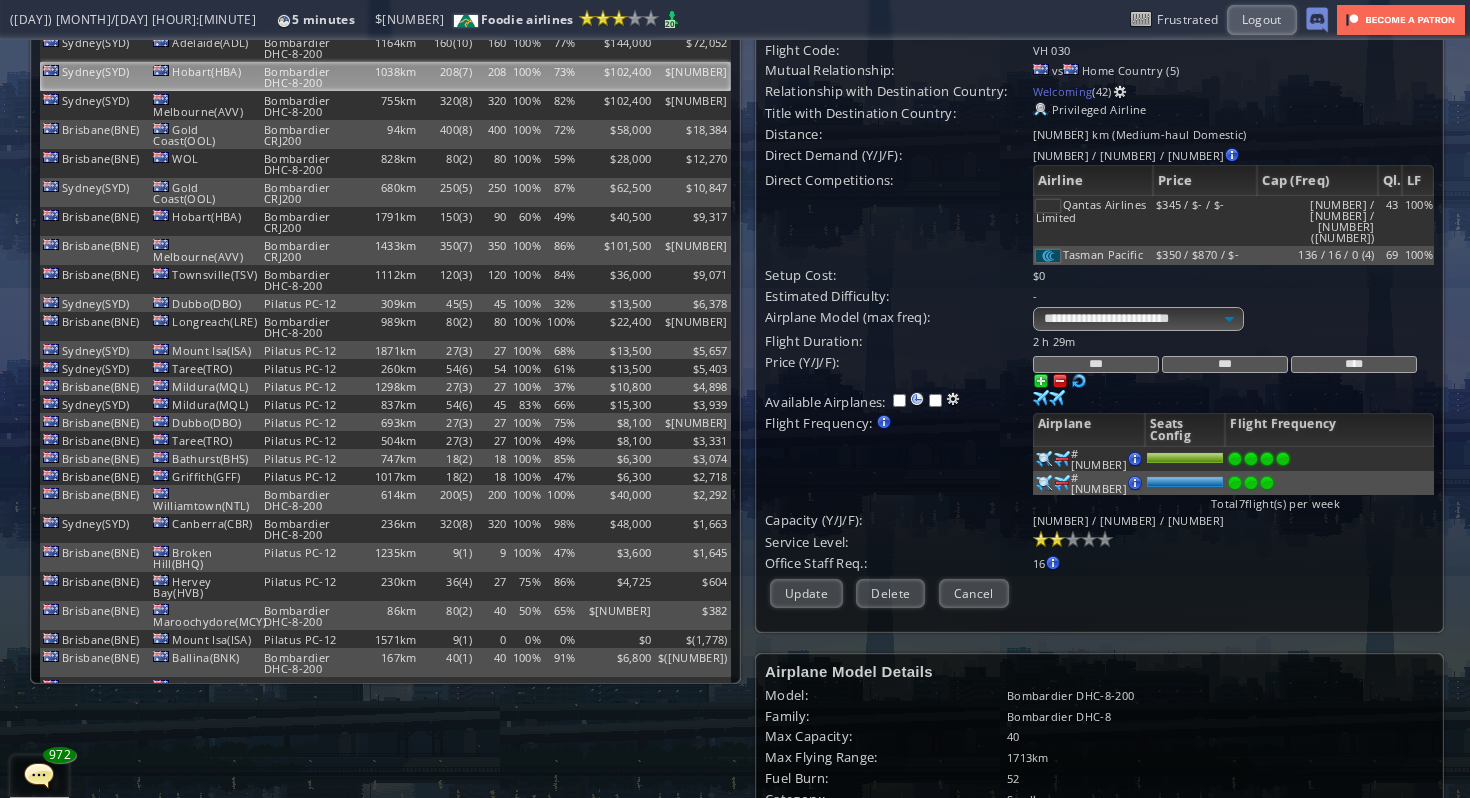 scroll, scrollTop: 101, scrollLeft: 0, axis: vertical 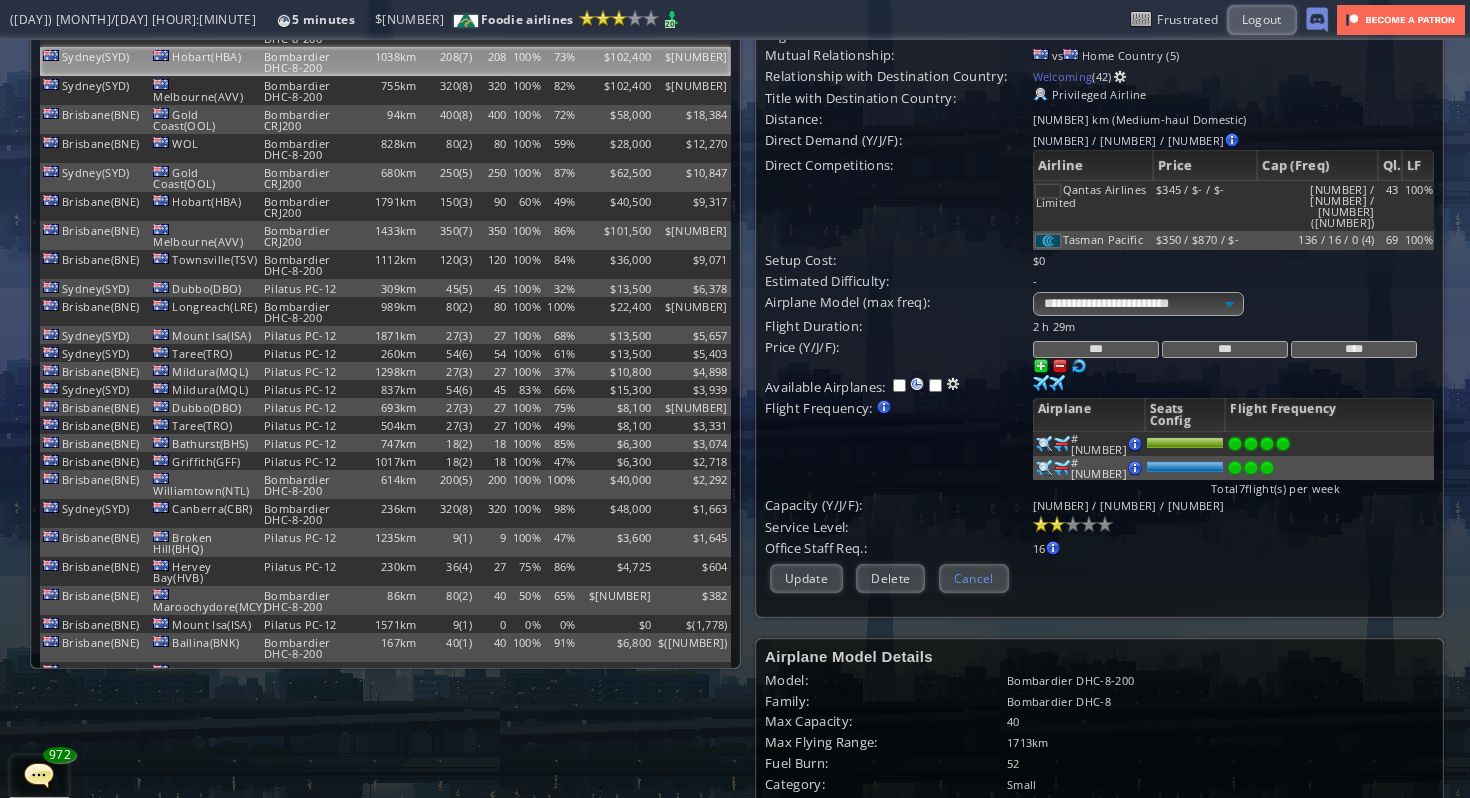 click on "Cancel" at bounding box center (974, 578) 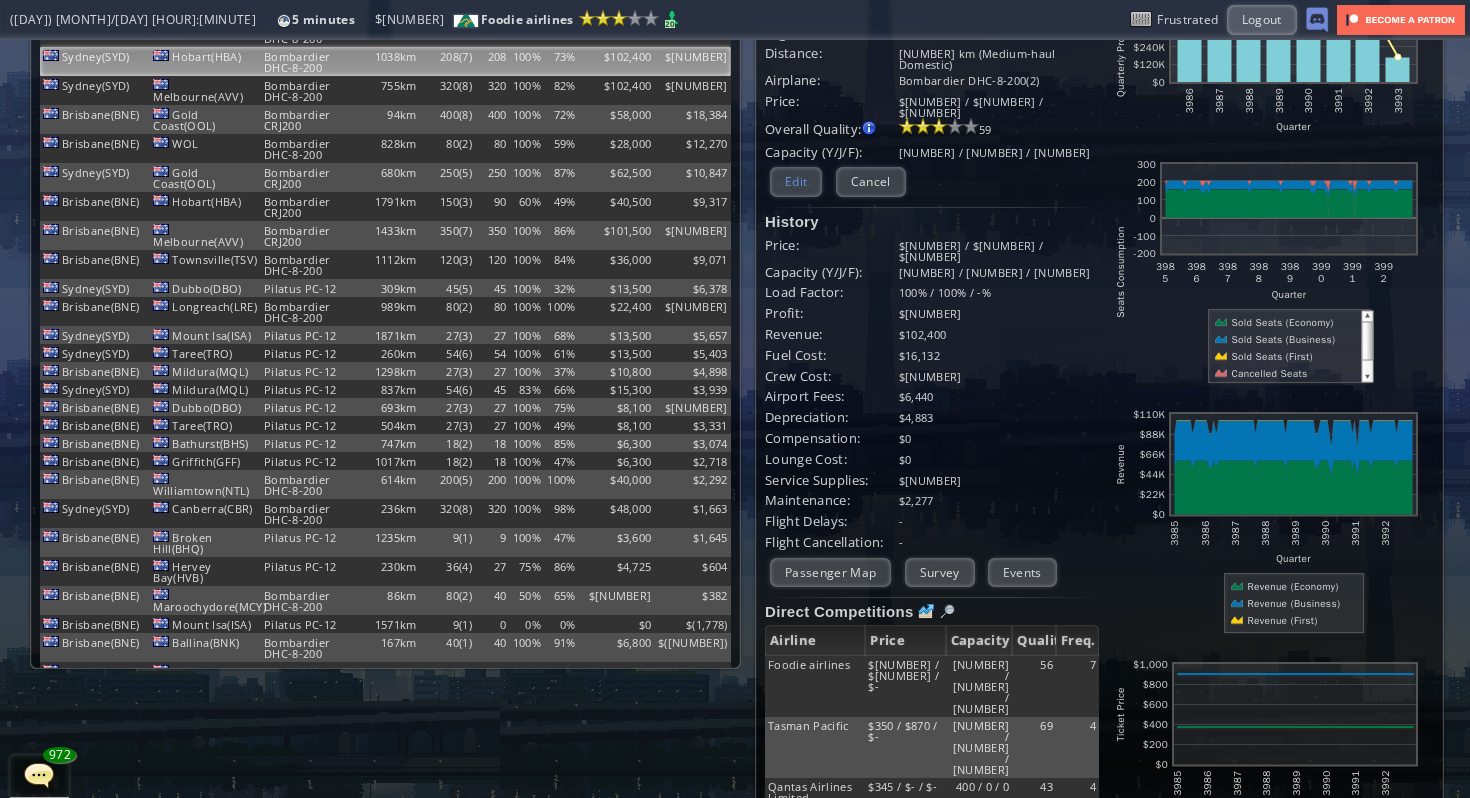 click on "Edit" at bounding box center (796, 181) 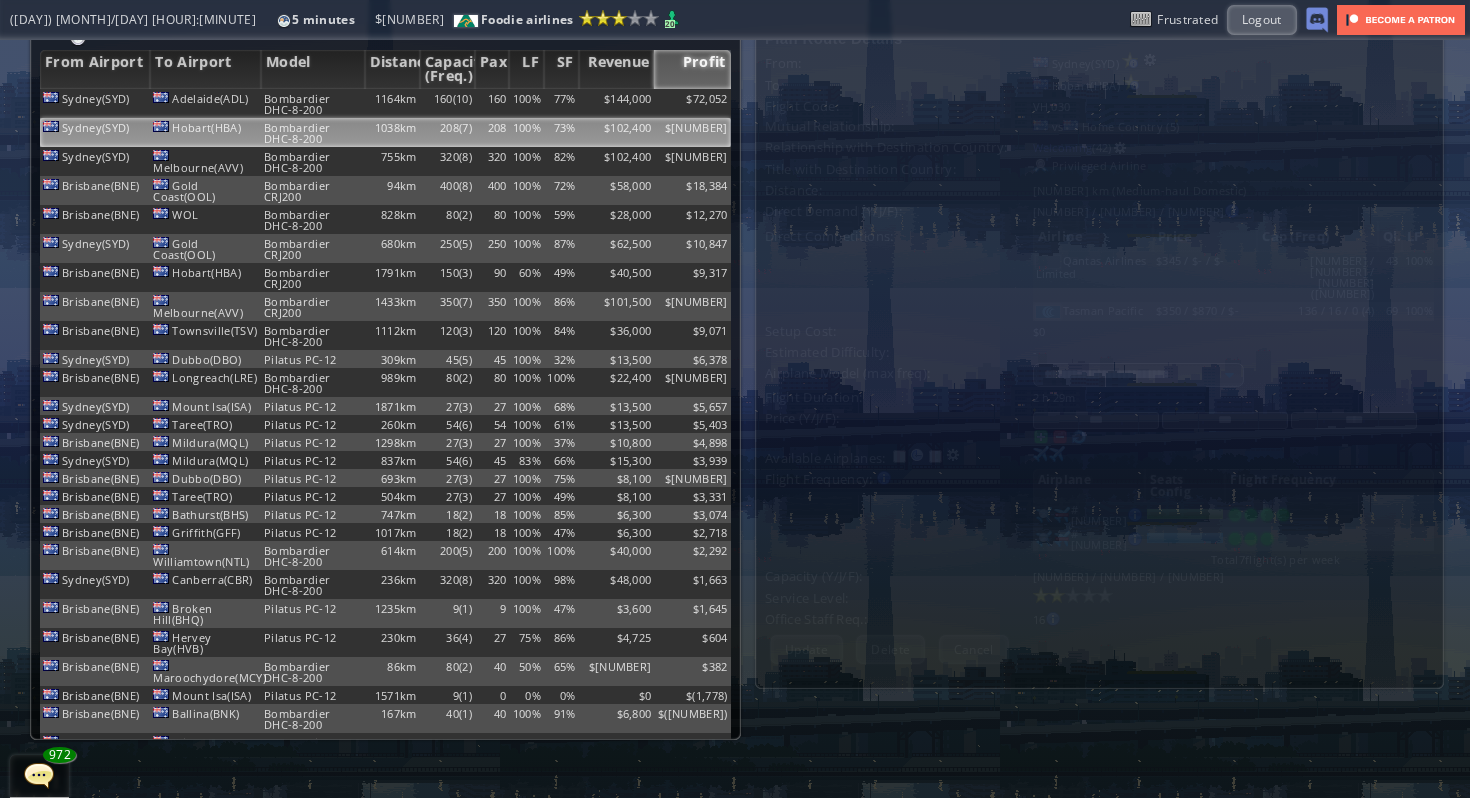 scroll, scrollTop: 0, scrollLeft: 0, axis: both 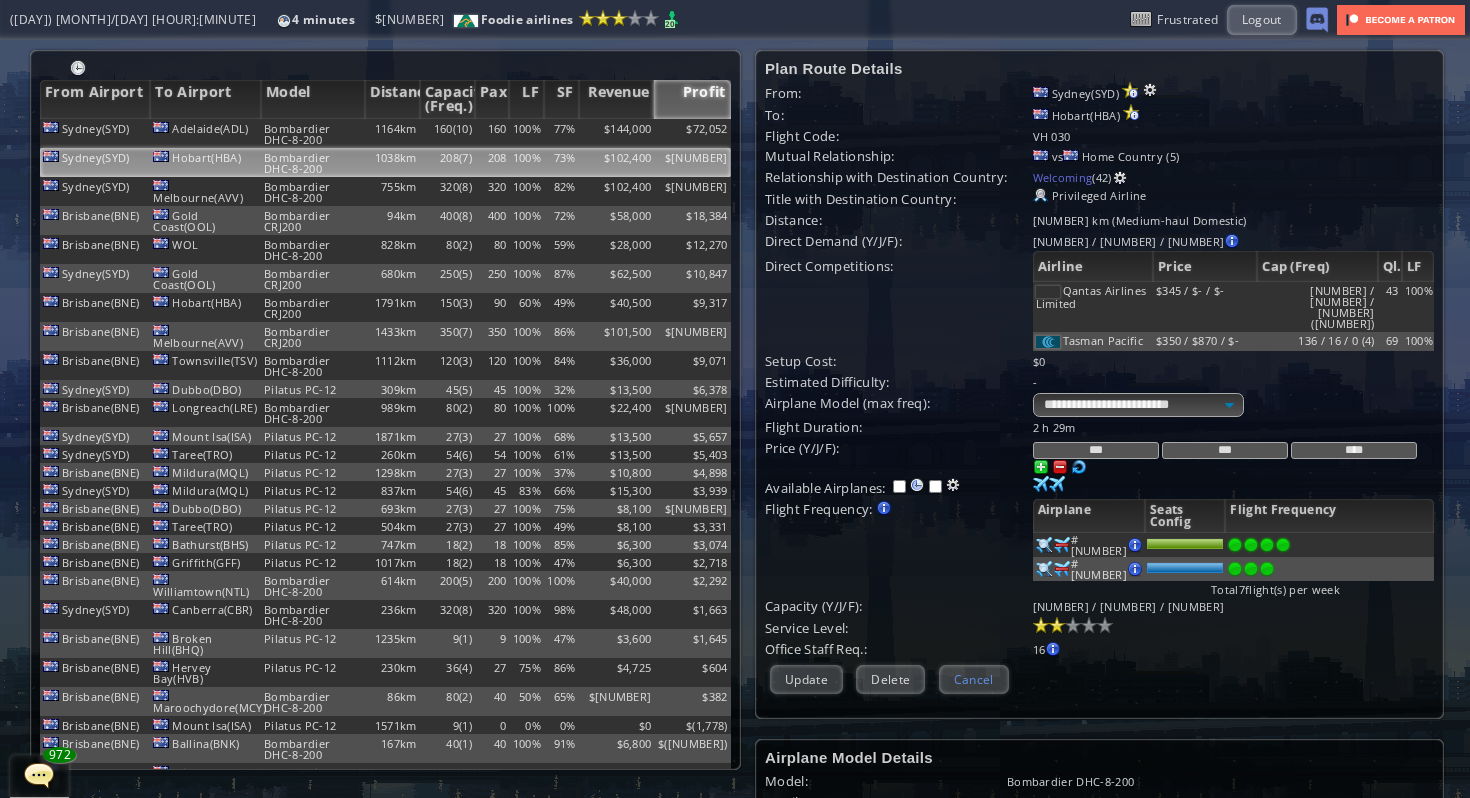 click on "Cancel" at bounding box center (974, 679) 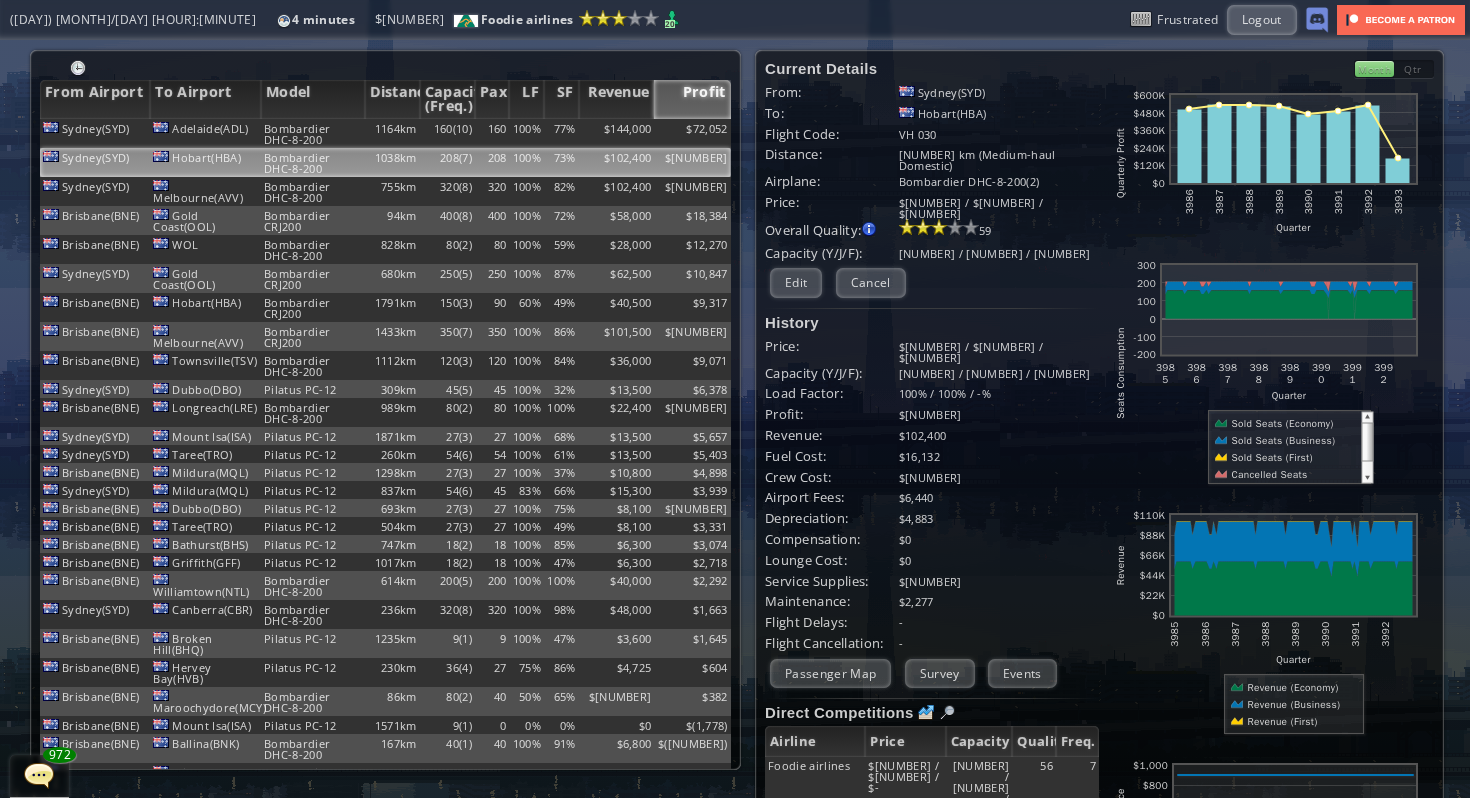scroll, scrollTop: 25, scrollLeft: 0, axis: vertical 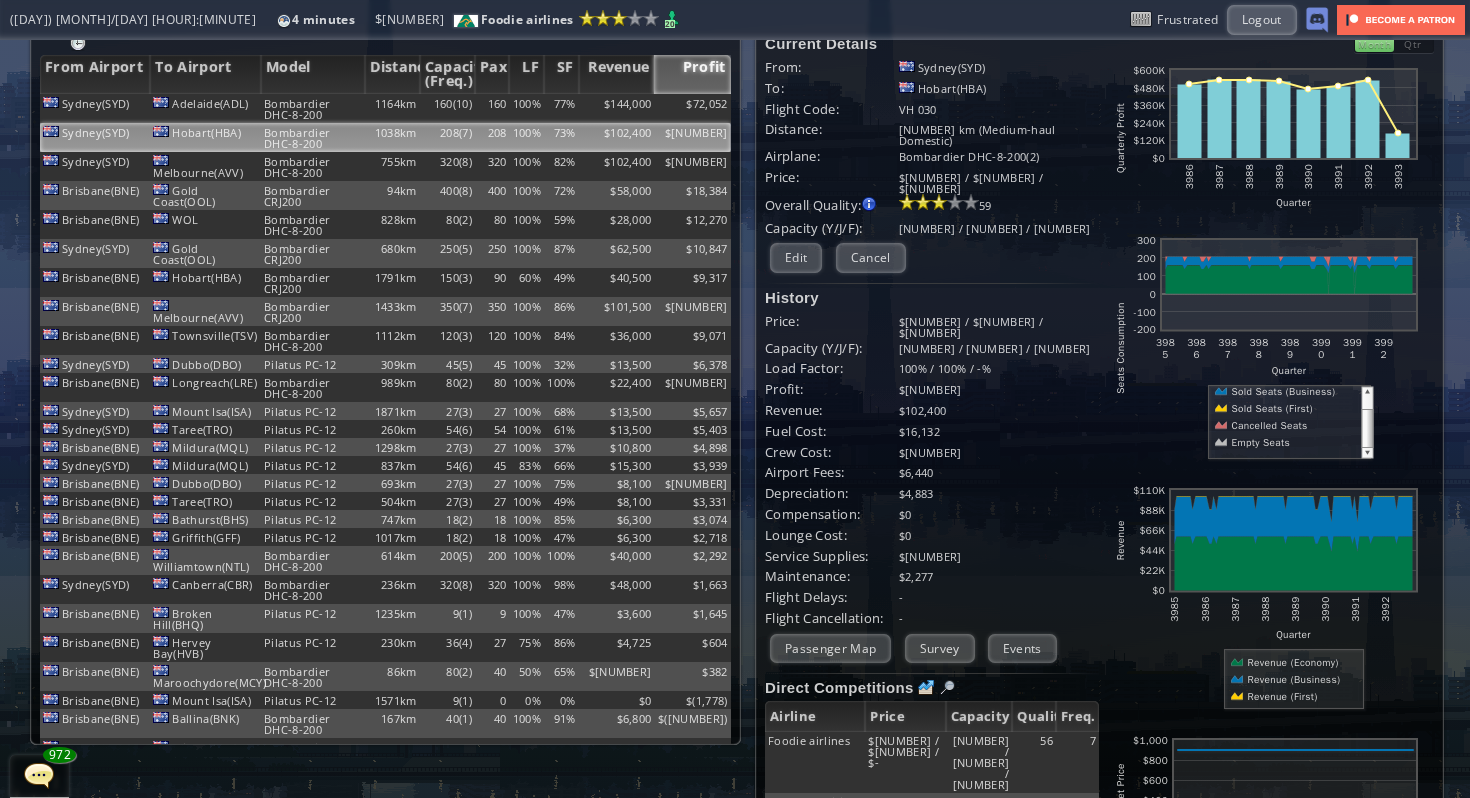 drag, startPoint x: 1368, startPoint y: 412, endPoint x: 1368, endPoint y: 437, distance: 25 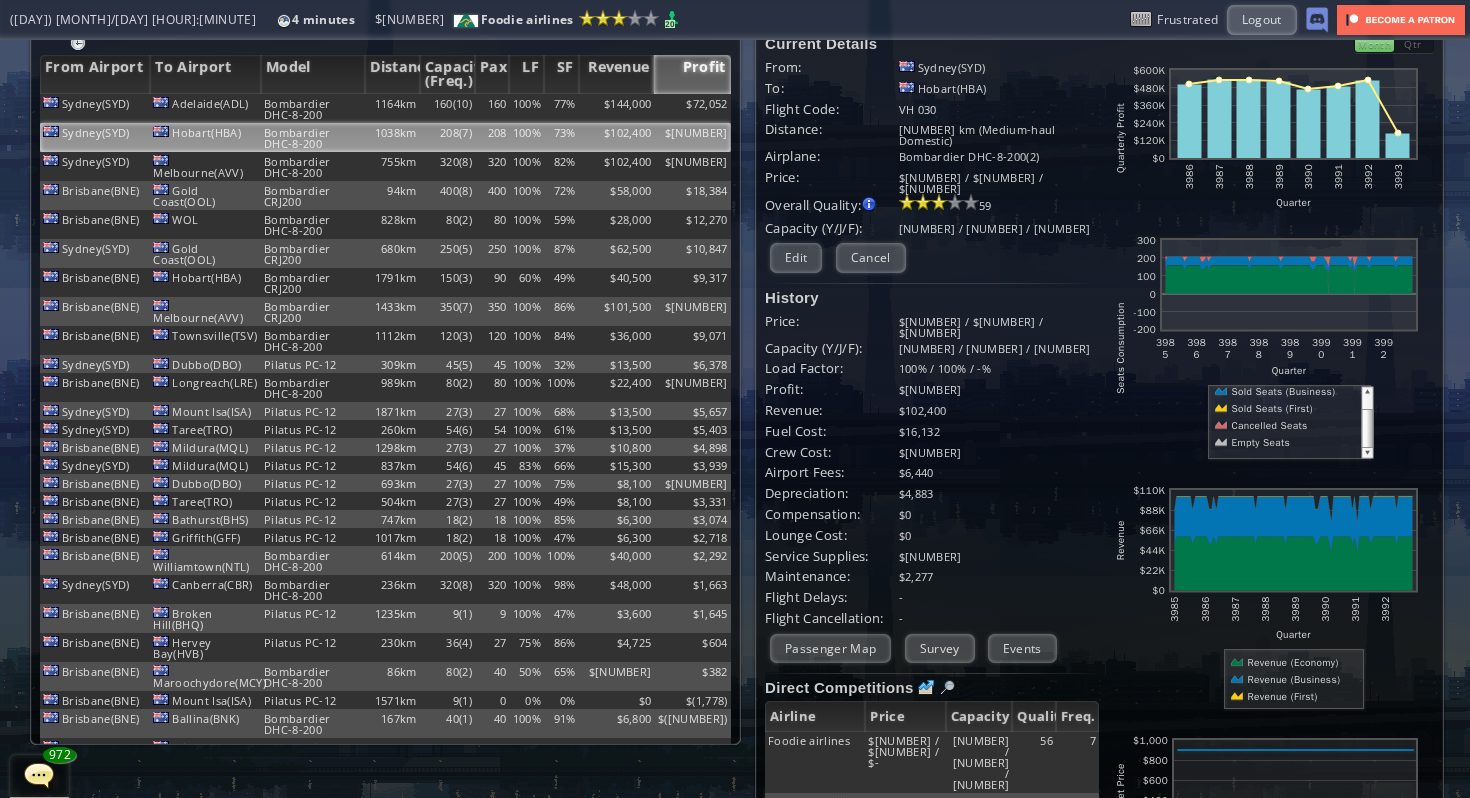 click at bounding box center [1367, 429] 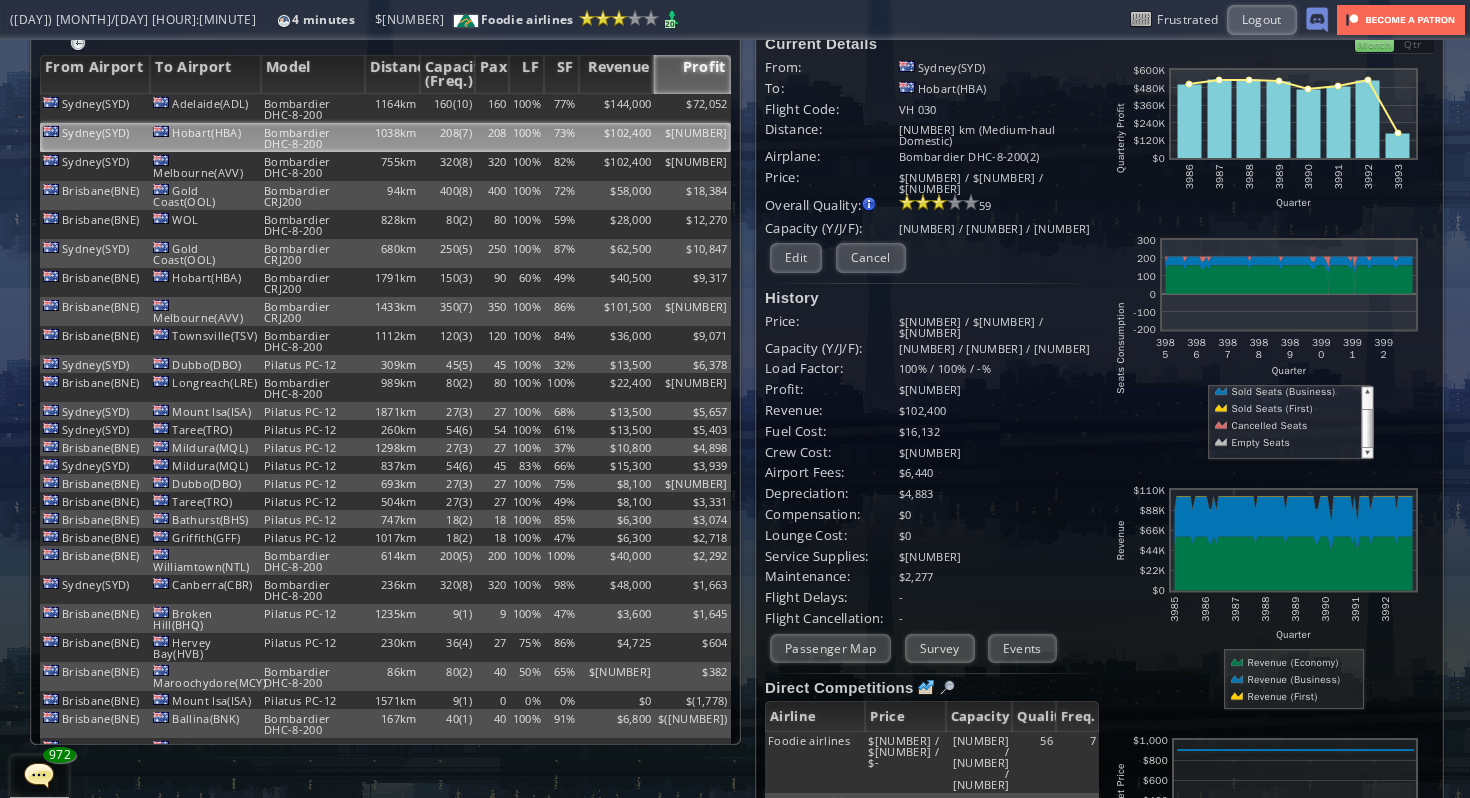 click at bounding box center [1257, 442] 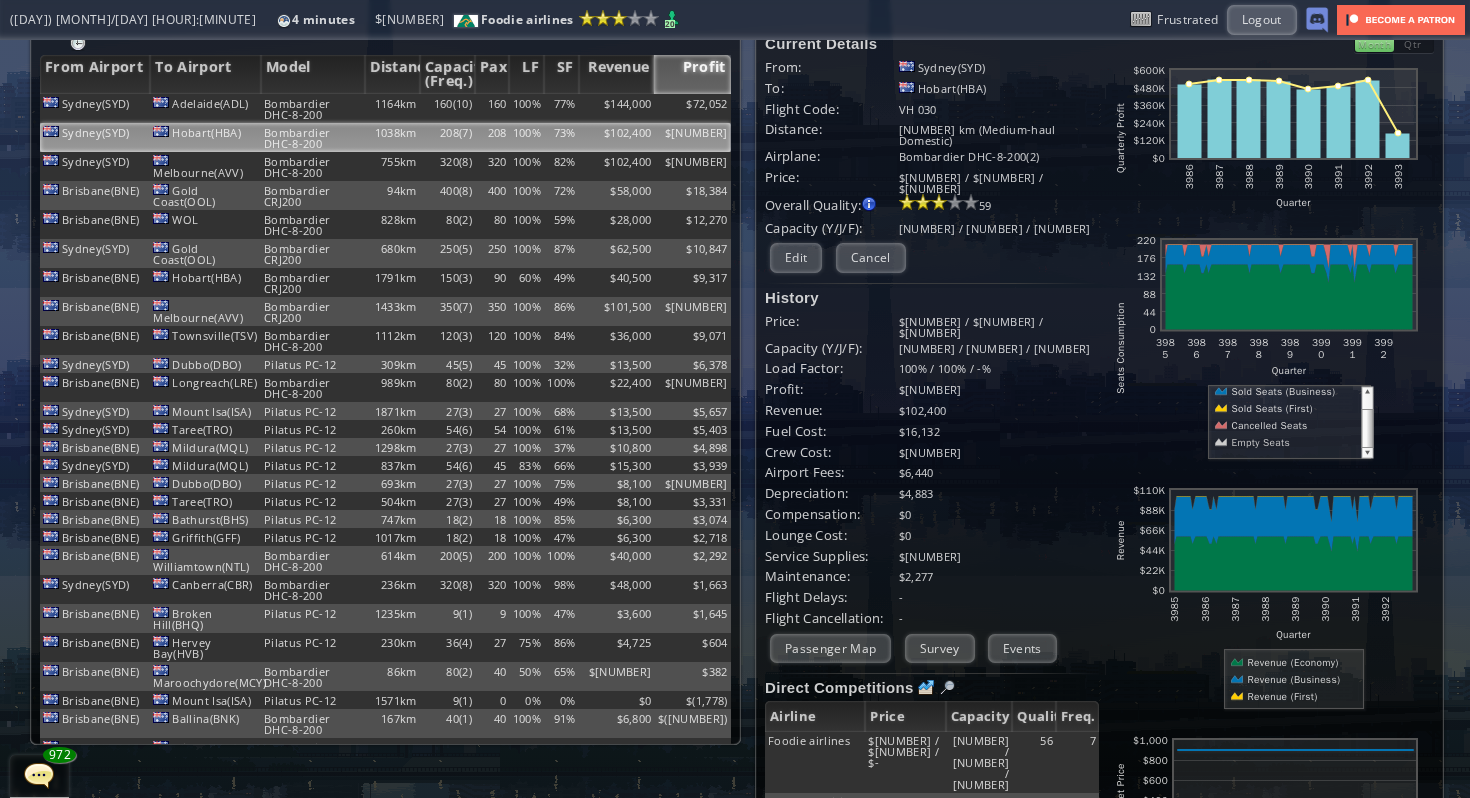 click at bounding box center (1257, 442) 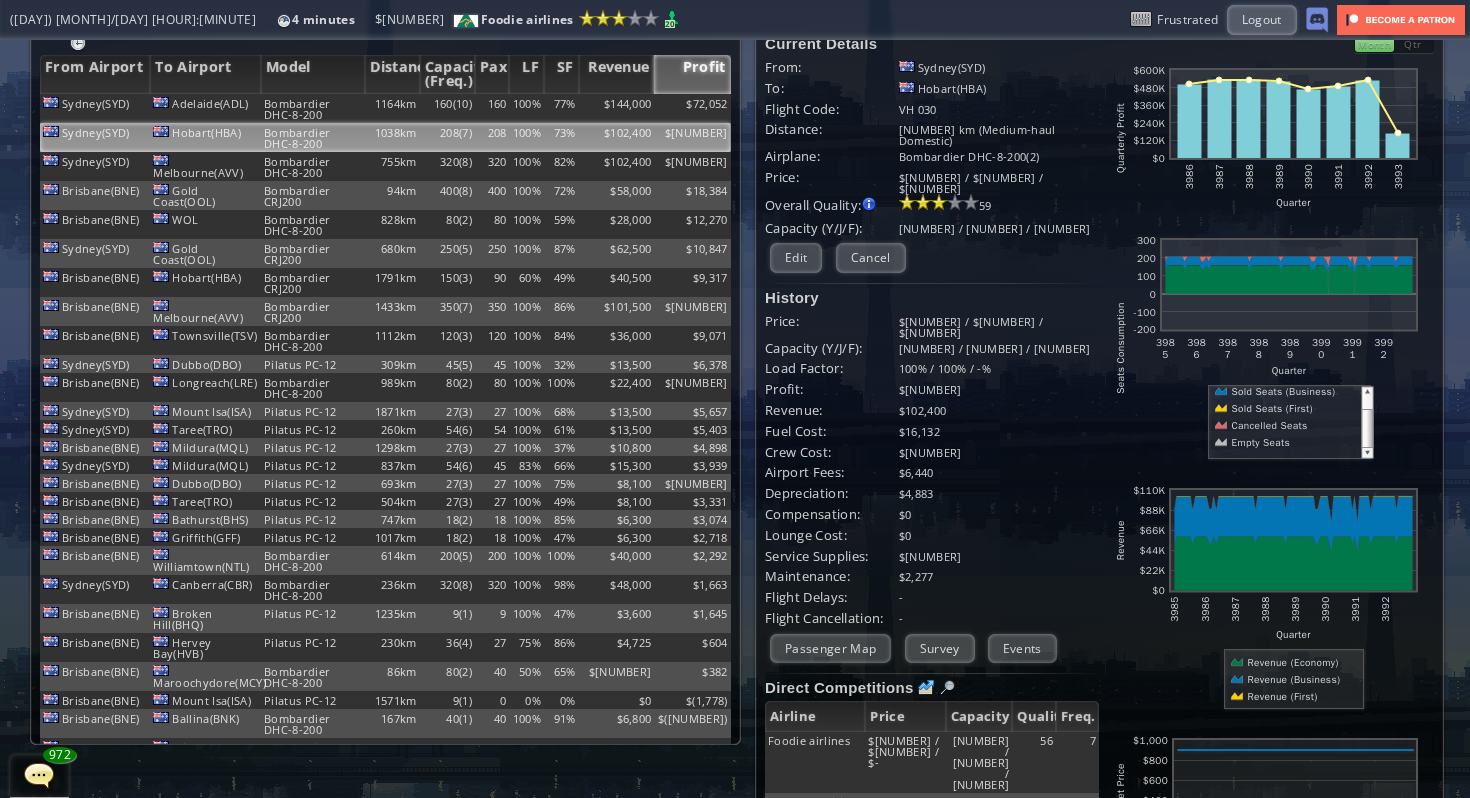 click at bounding box center (1257, 442) 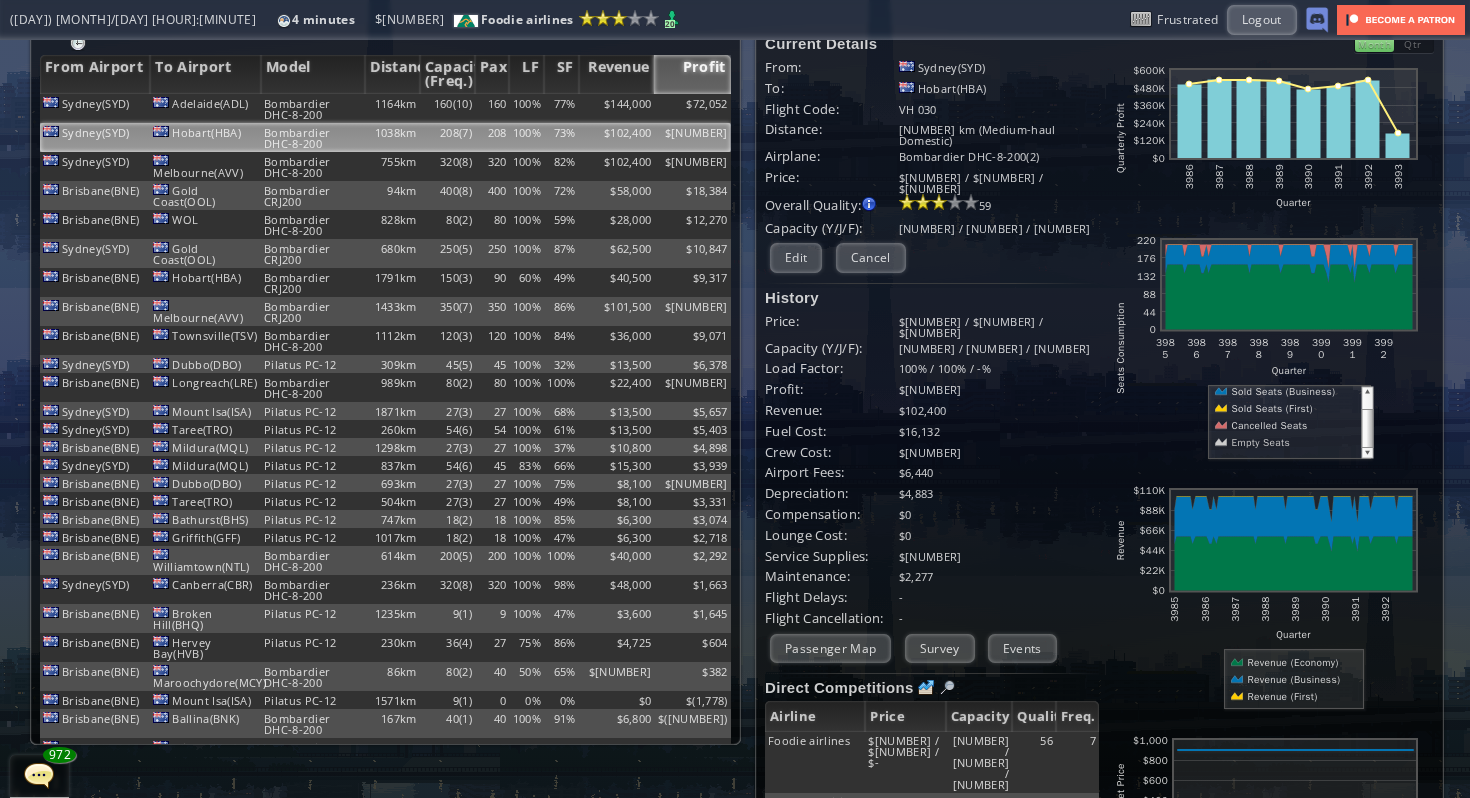 click at bounding box center [1257, 442] 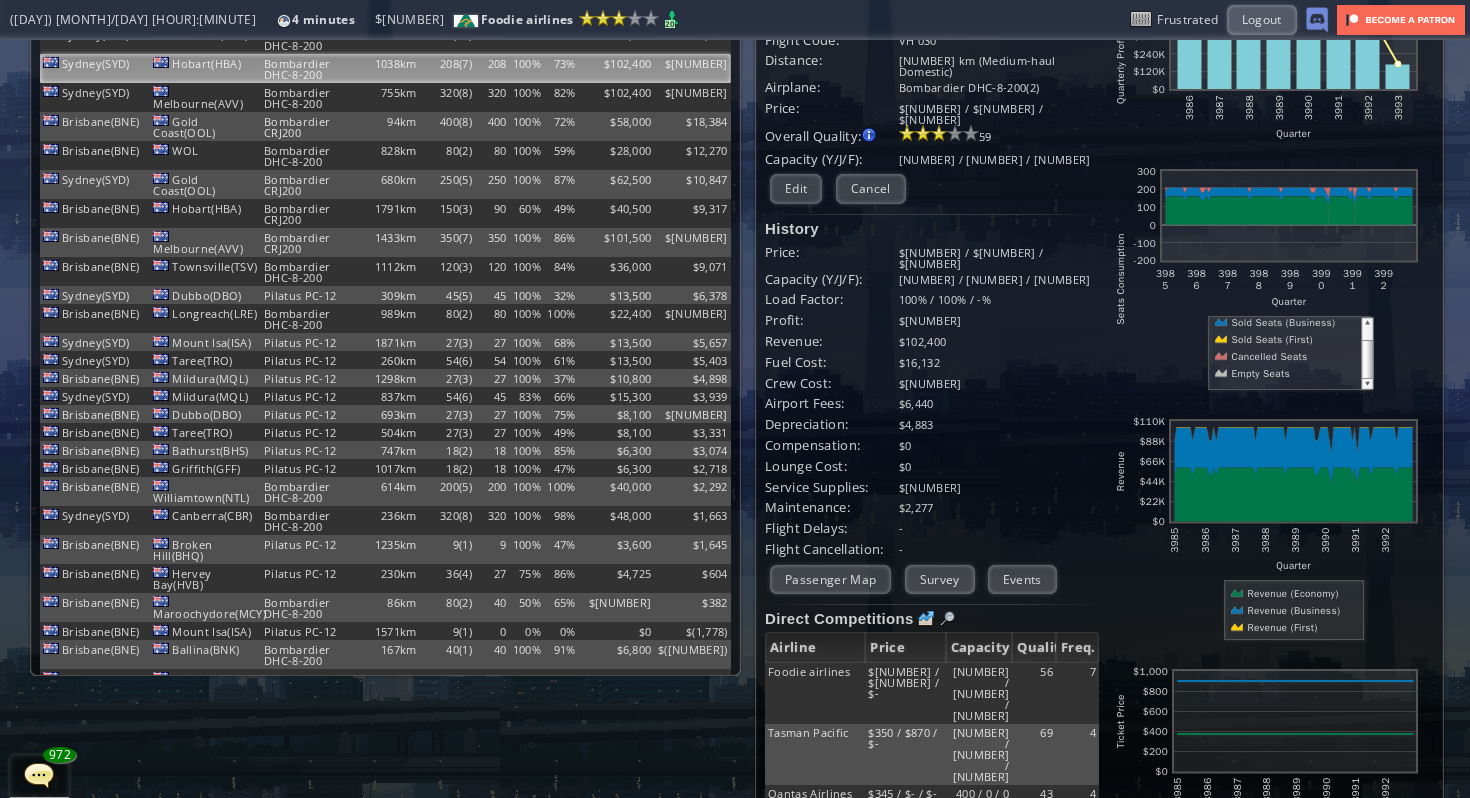 scroll, scrollTop: 96, scrollLeft: 0, axis: vertical 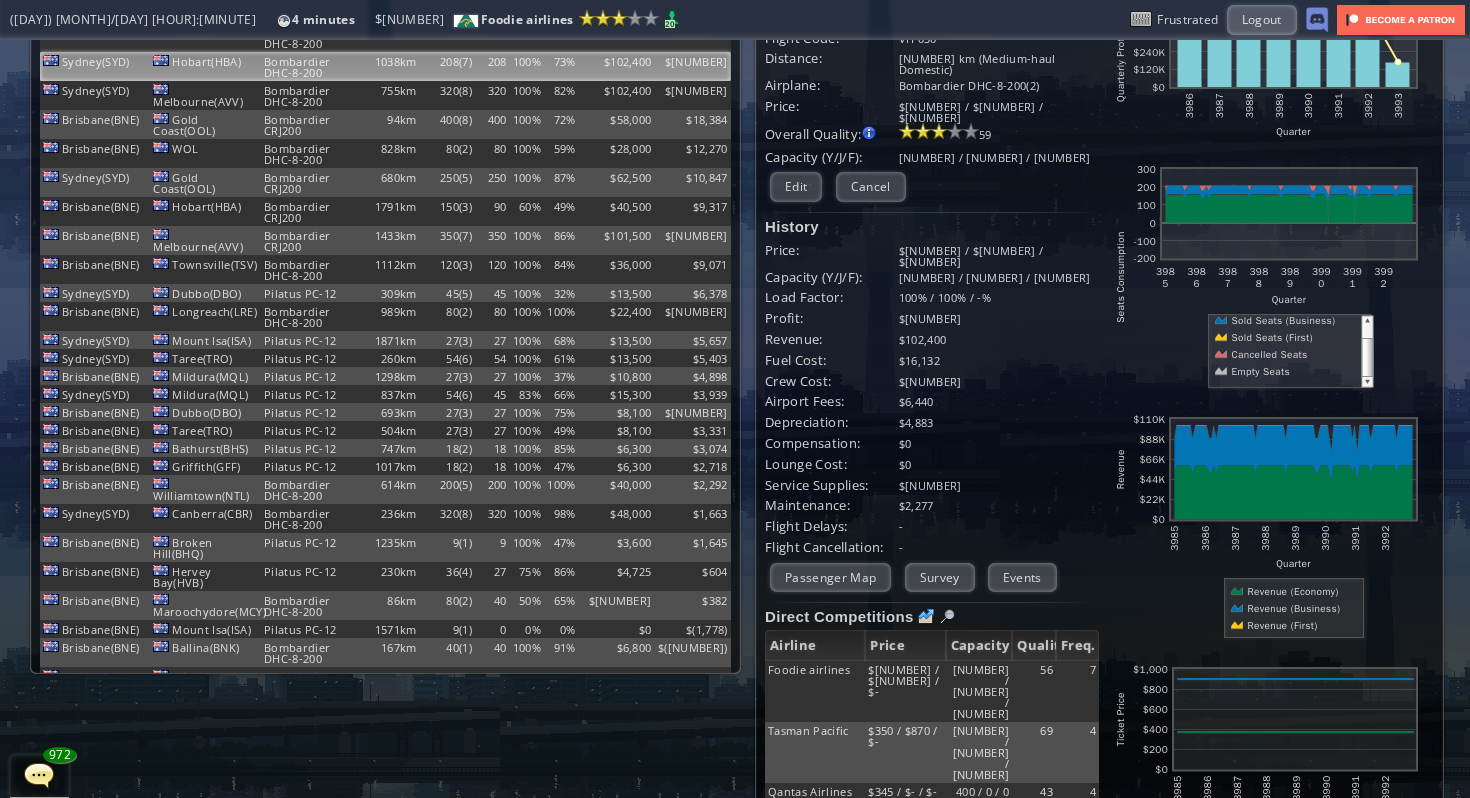 click at bounding box center [1257, 371] 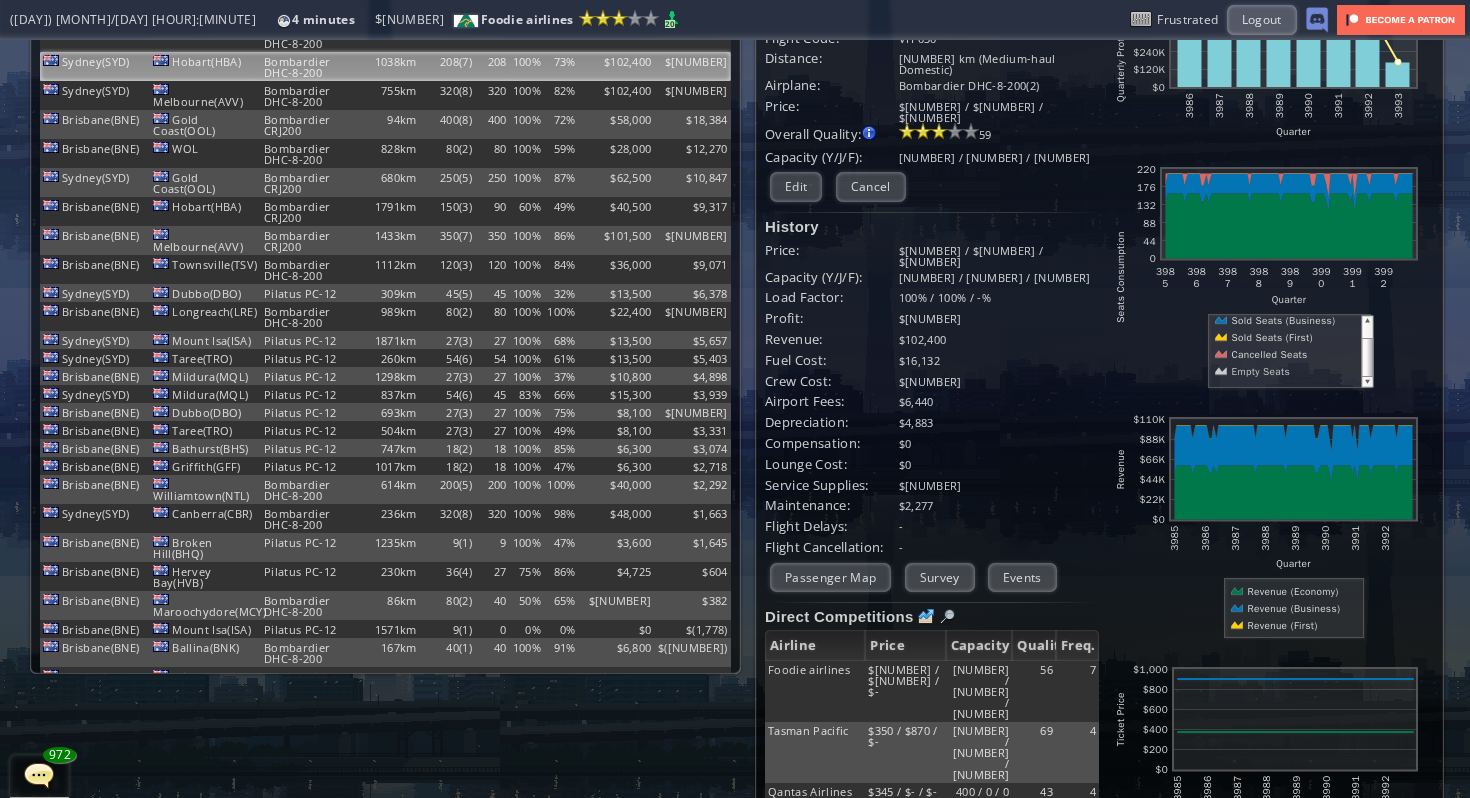 click at bounding box center (1257, 371) 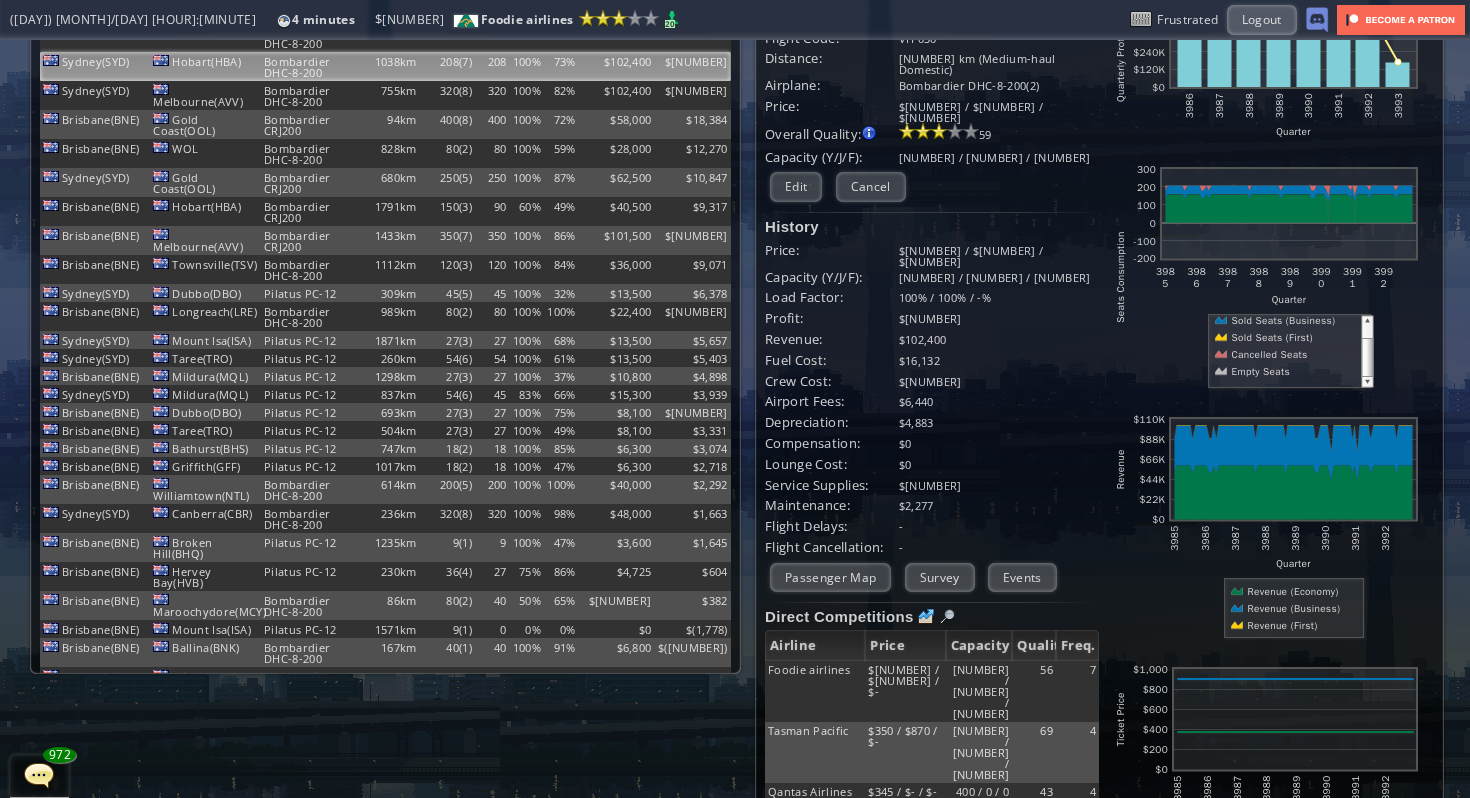 click at bounding box center (1266, 354) 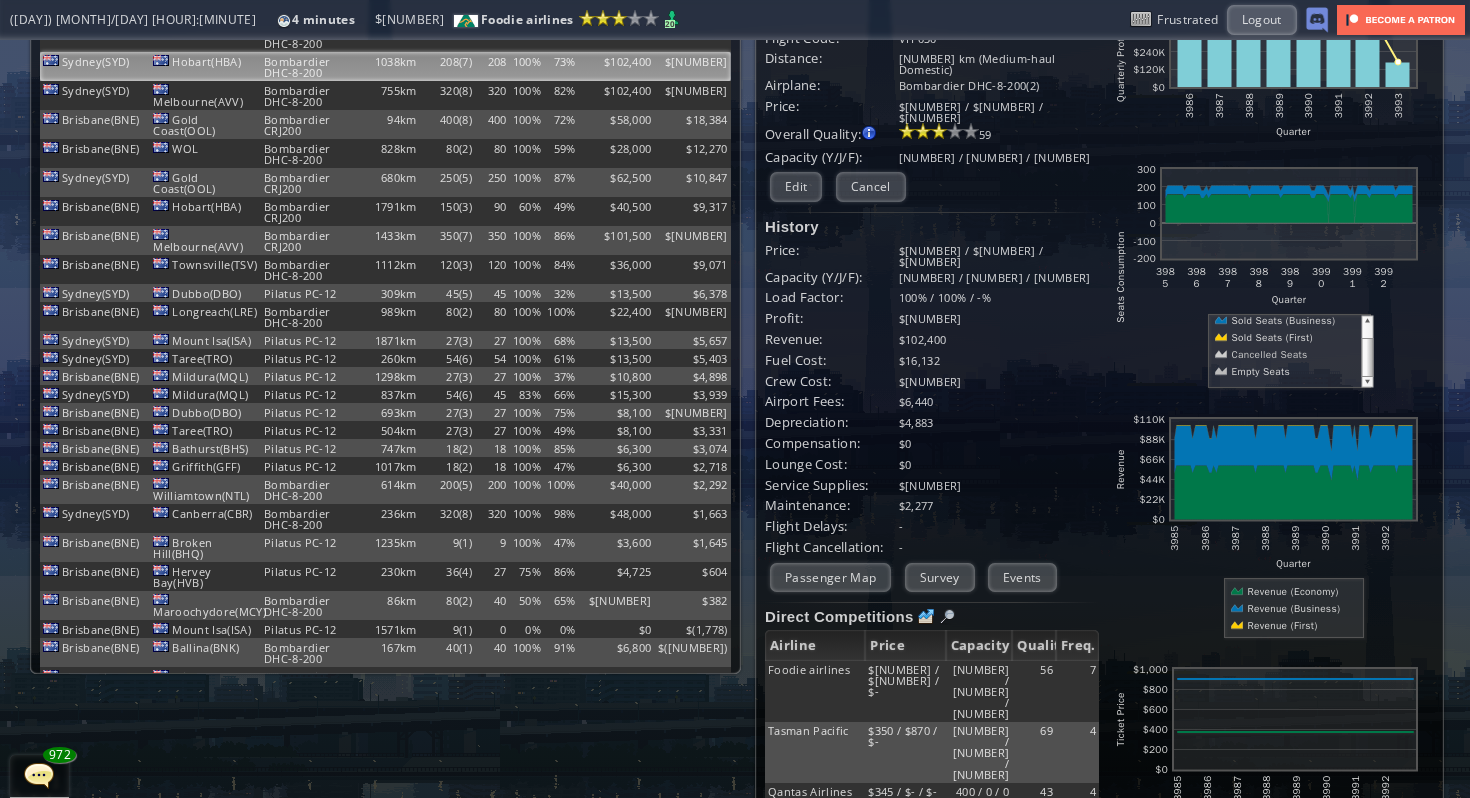 click at bounding box center [1257, 371] 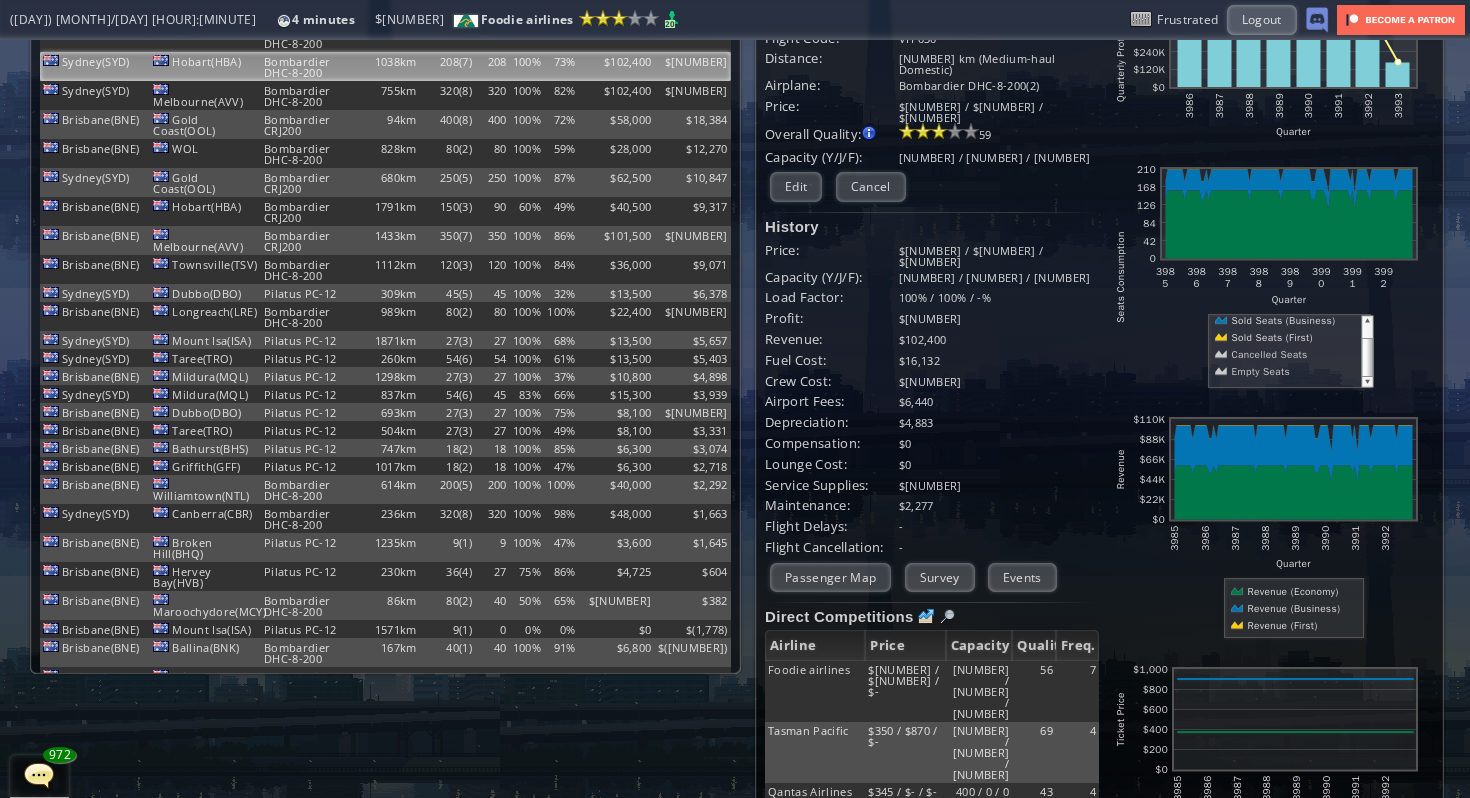 click at bounding box center (1266, 354) 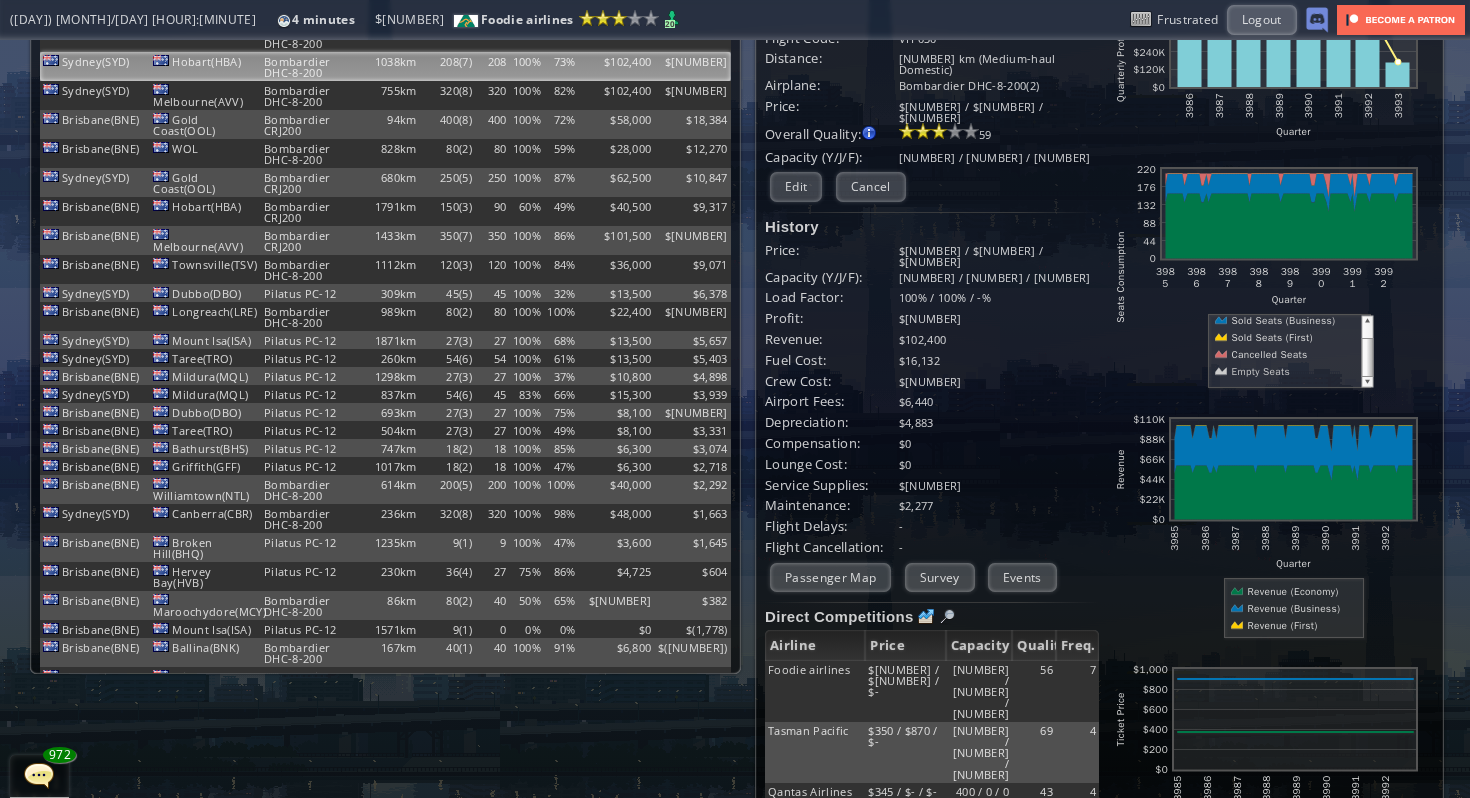 click at bounding box center [1257, 371] 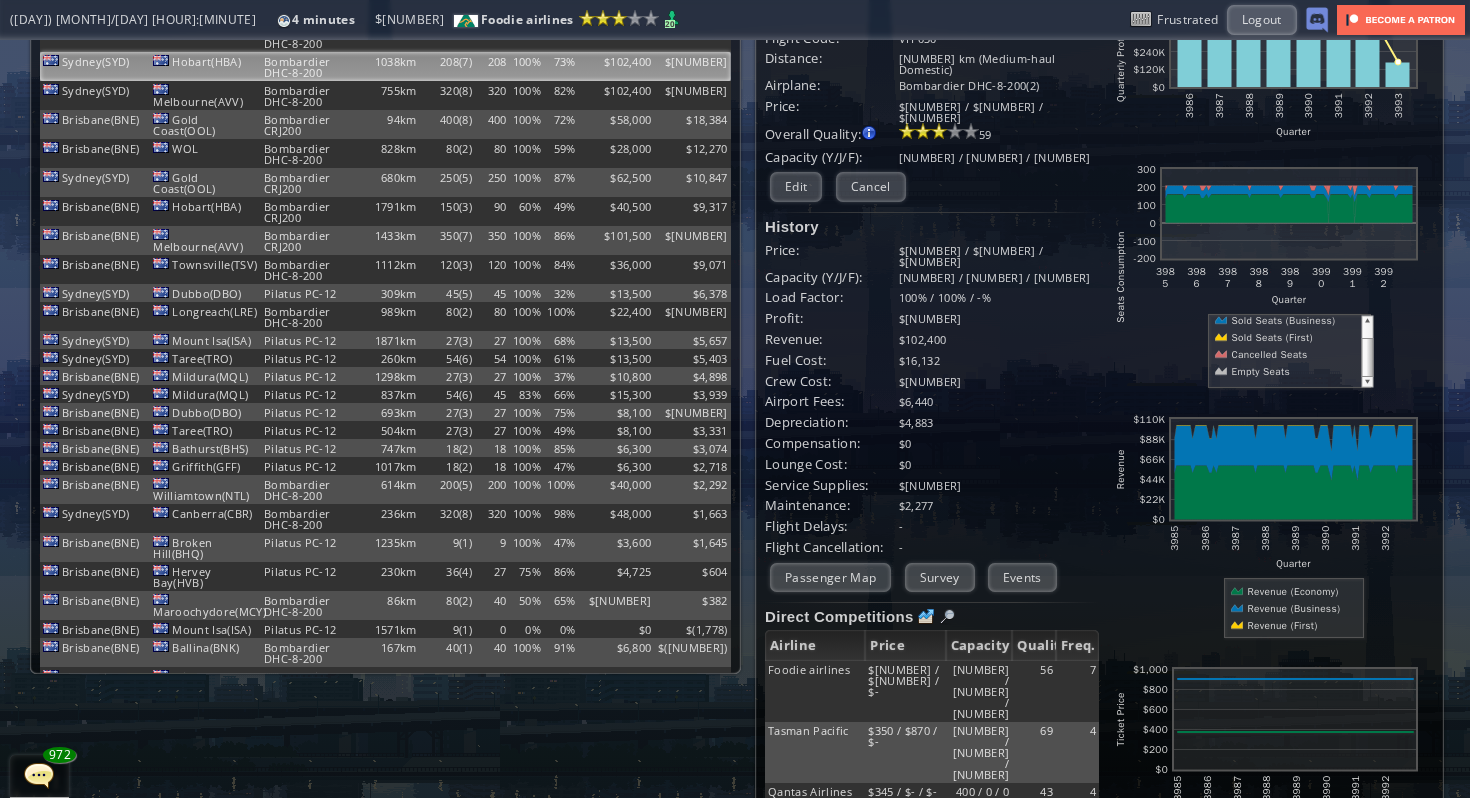 click at bounding box center (1257, 371) 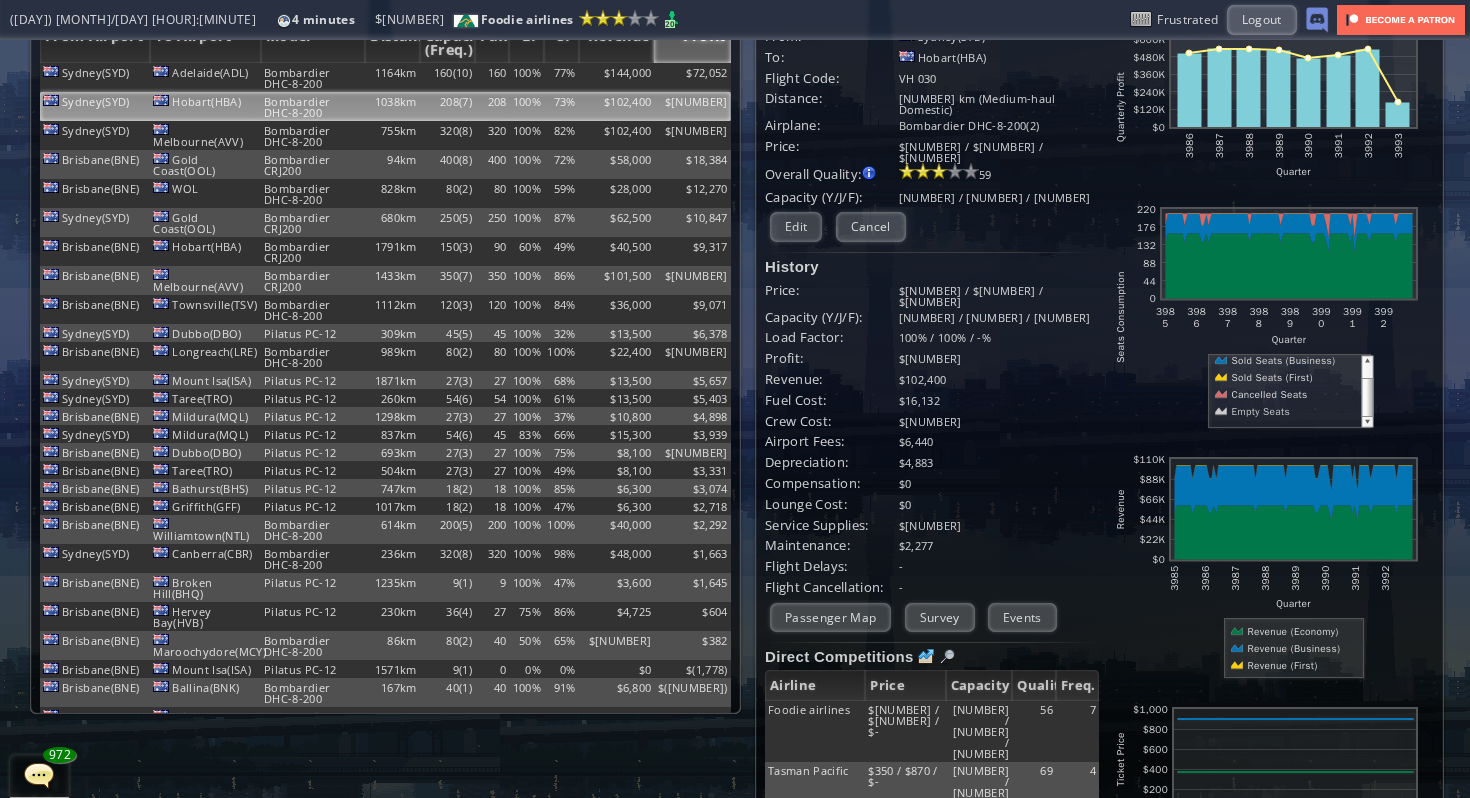 scroll, scrollTop: 59, scrollLeft: 0, axis: vertical 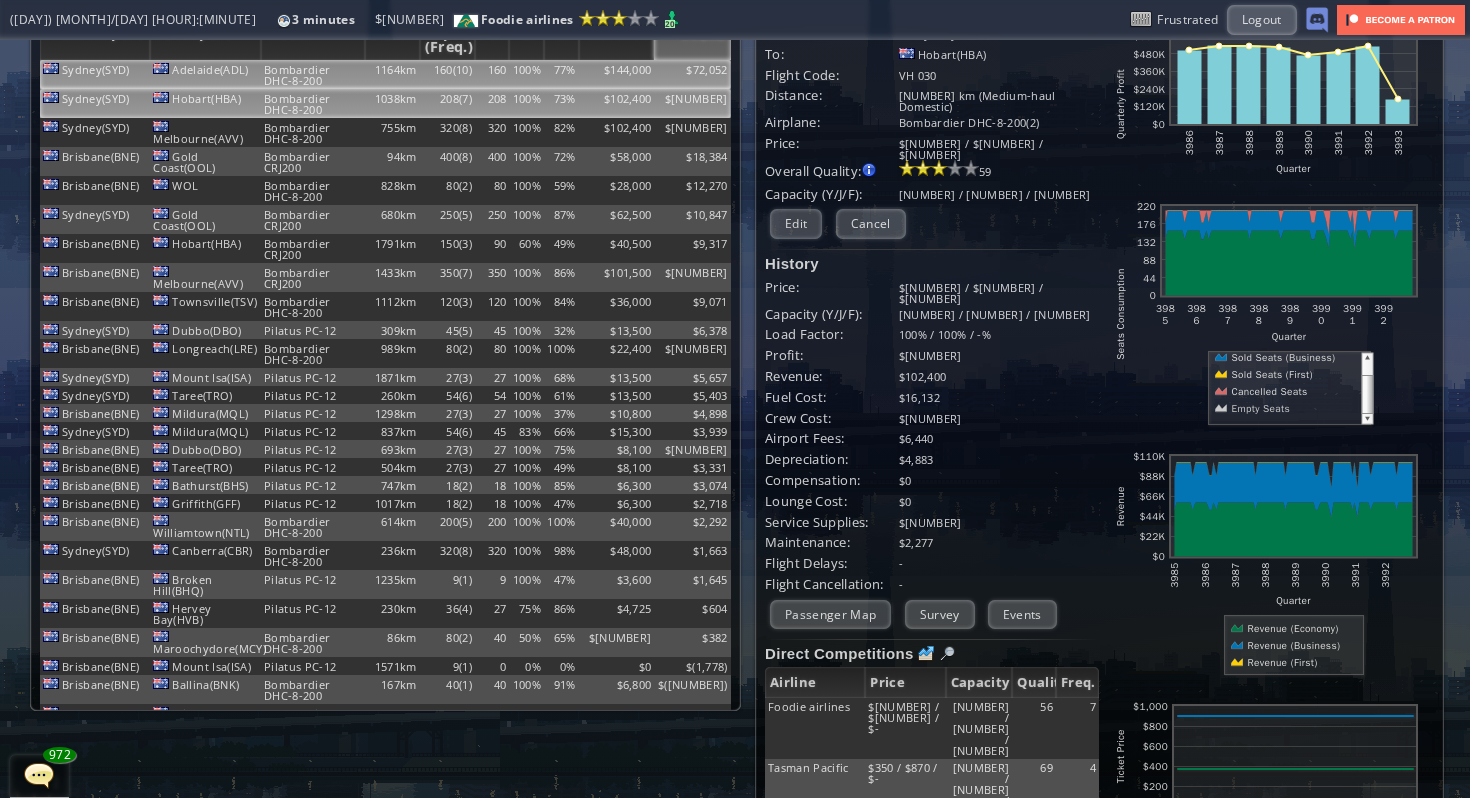 click on "$144,000" at bounding box center (617, 74) 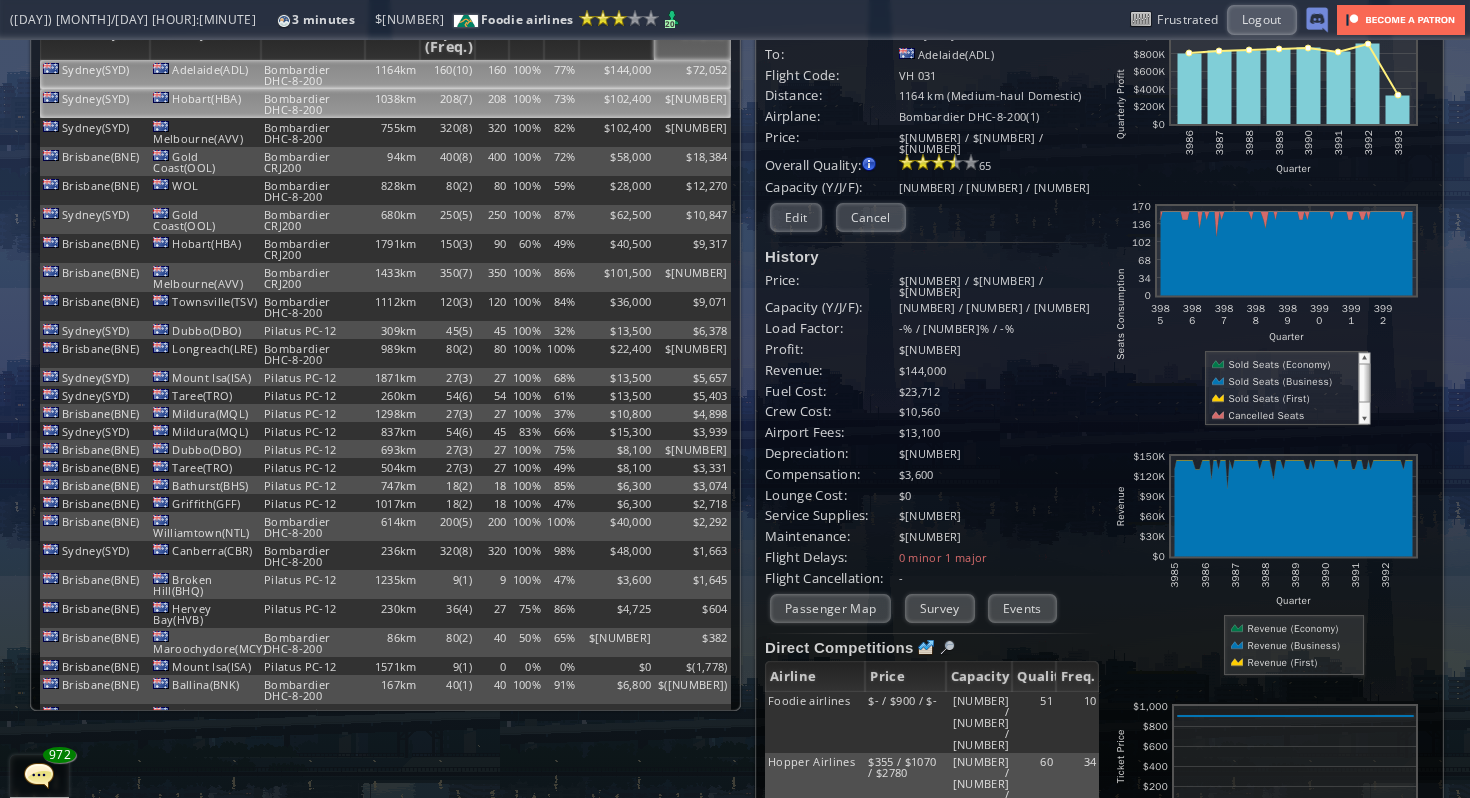 click on "$102,400" at bounding box center [617, 74] 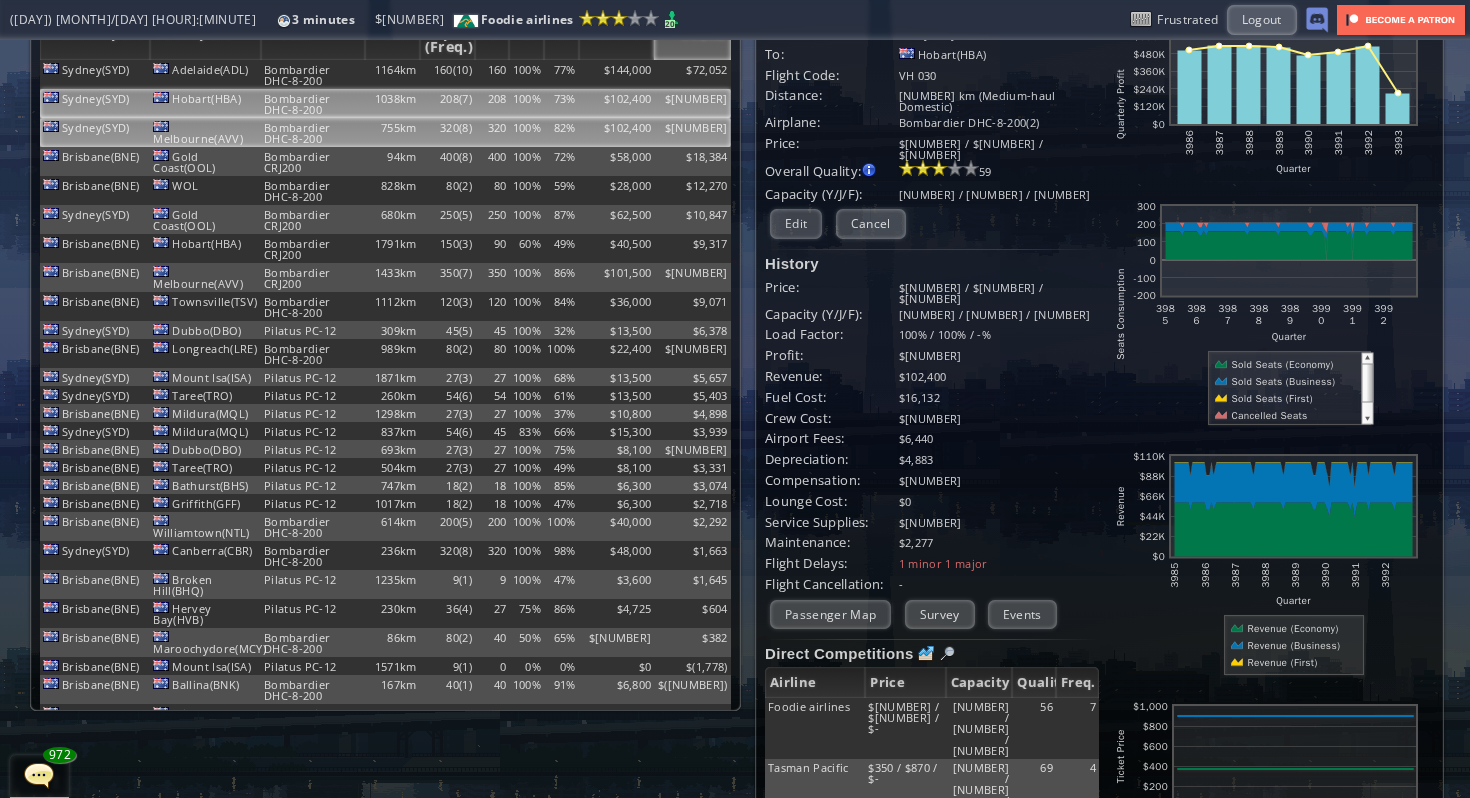 click on "[AMOUNT]" at bounding box center [692, 74] 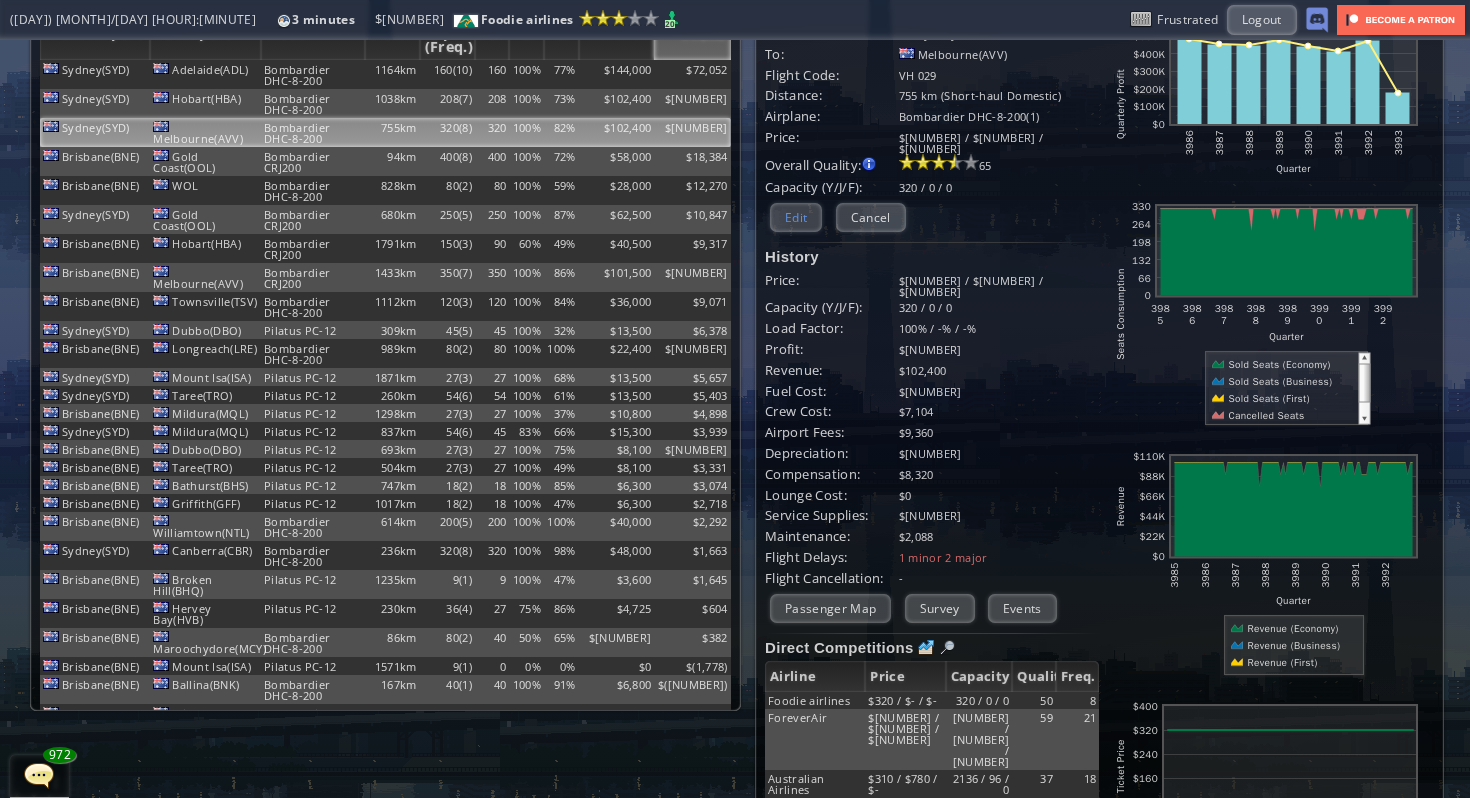 click on "Edit" at bounding box center (796, 217) 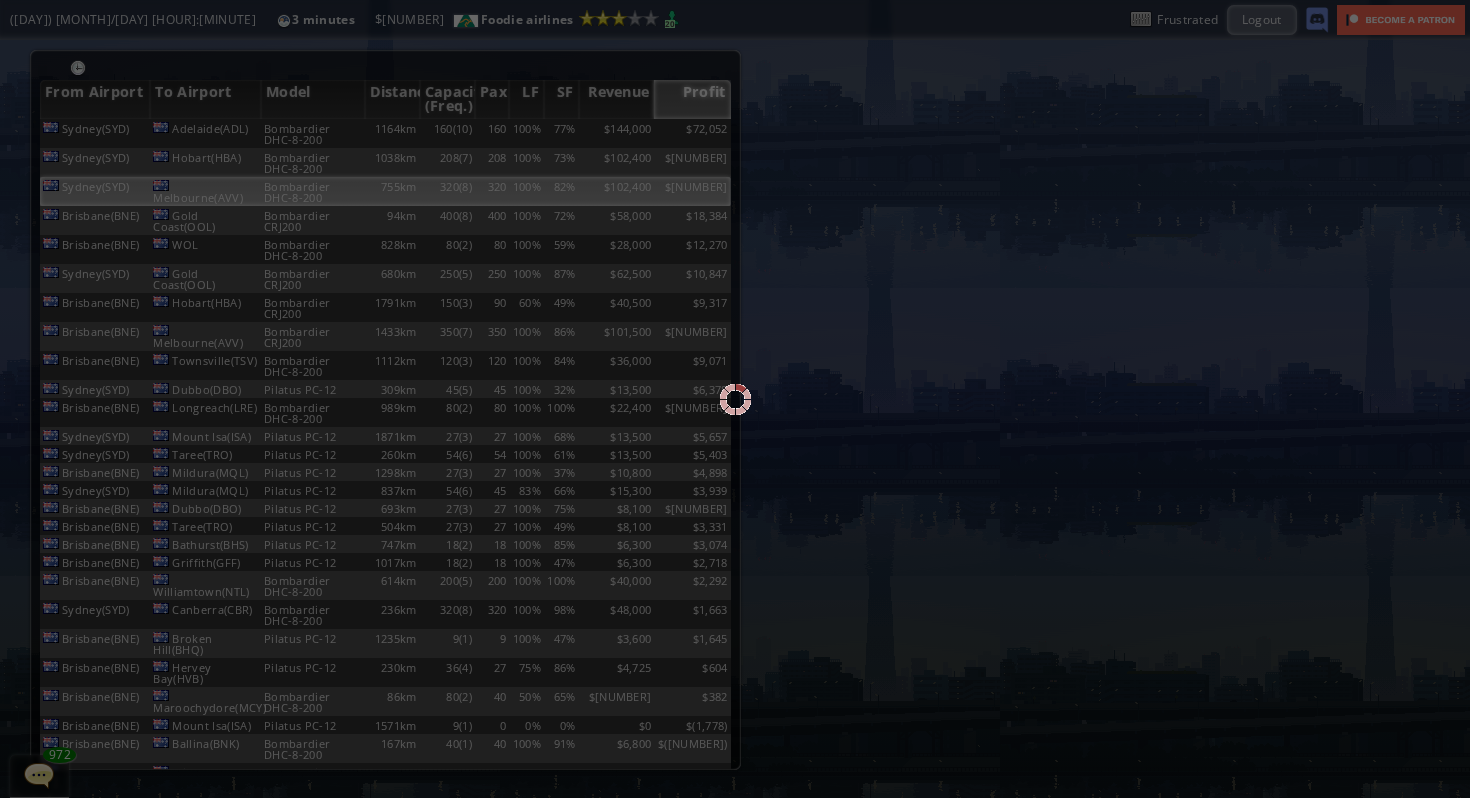 scroll, scrollTop: 0, scrollLeft: 0, axis: both 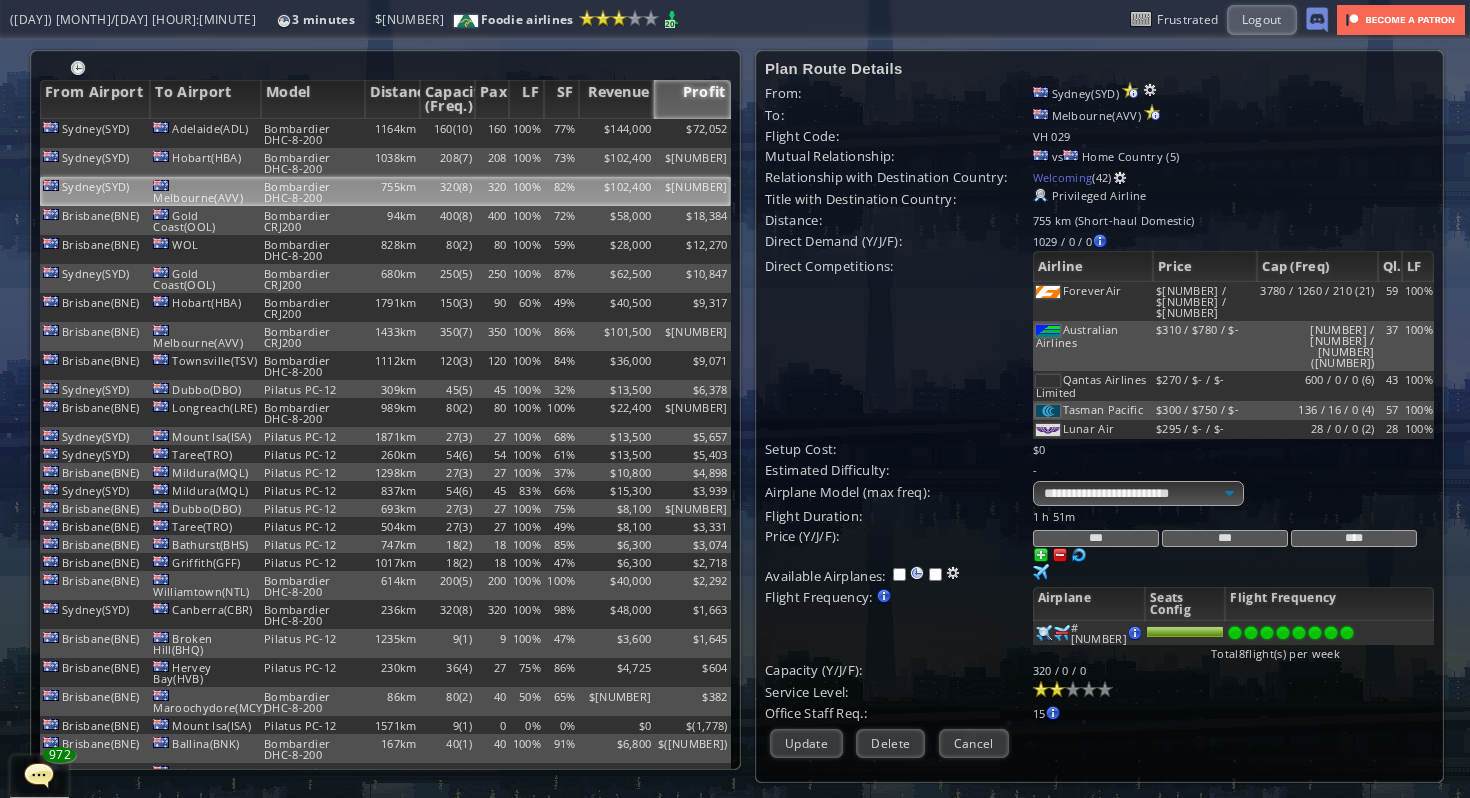click at bounding box center (1057, 689) 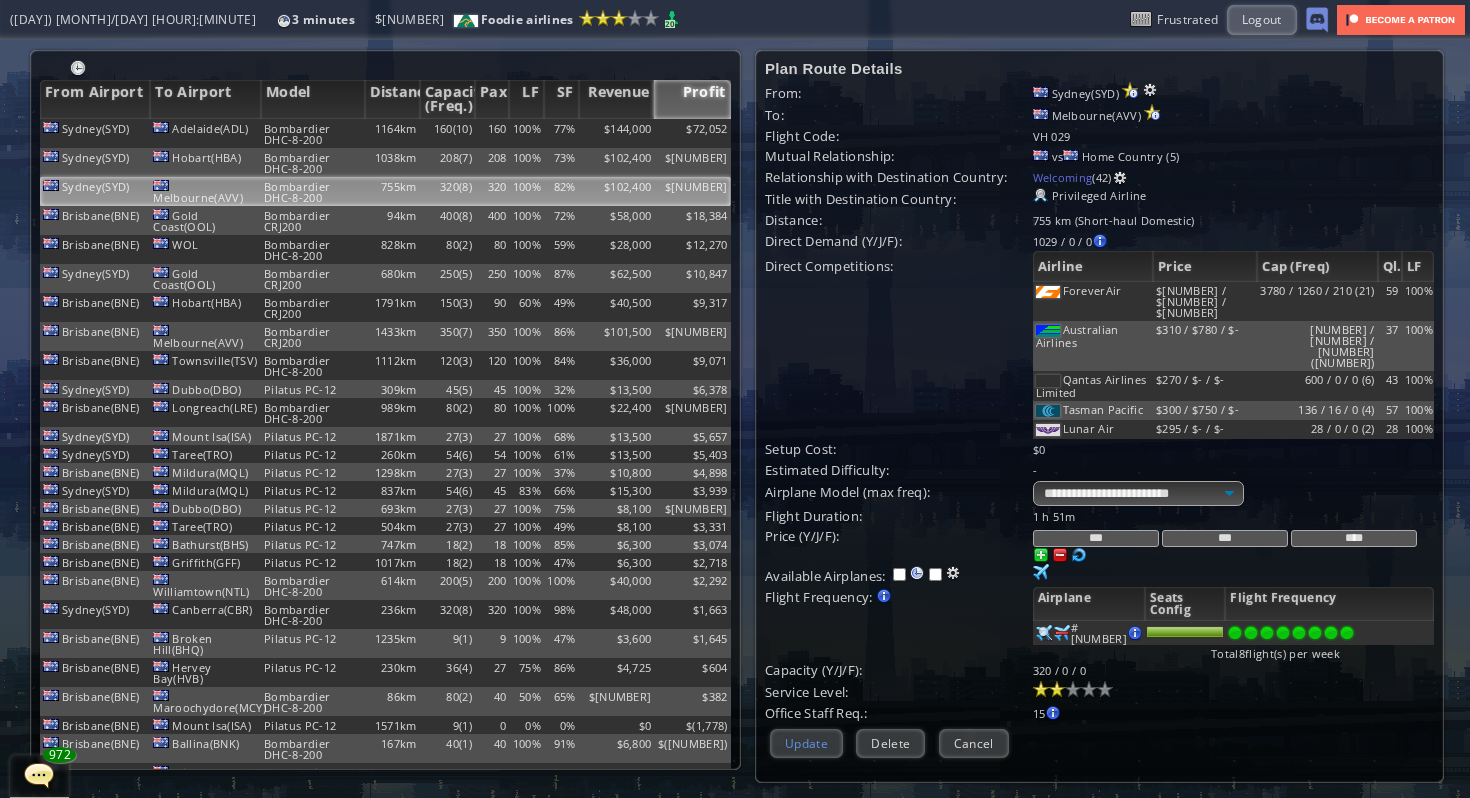 click on "Update" at bounding box center (806, 743) 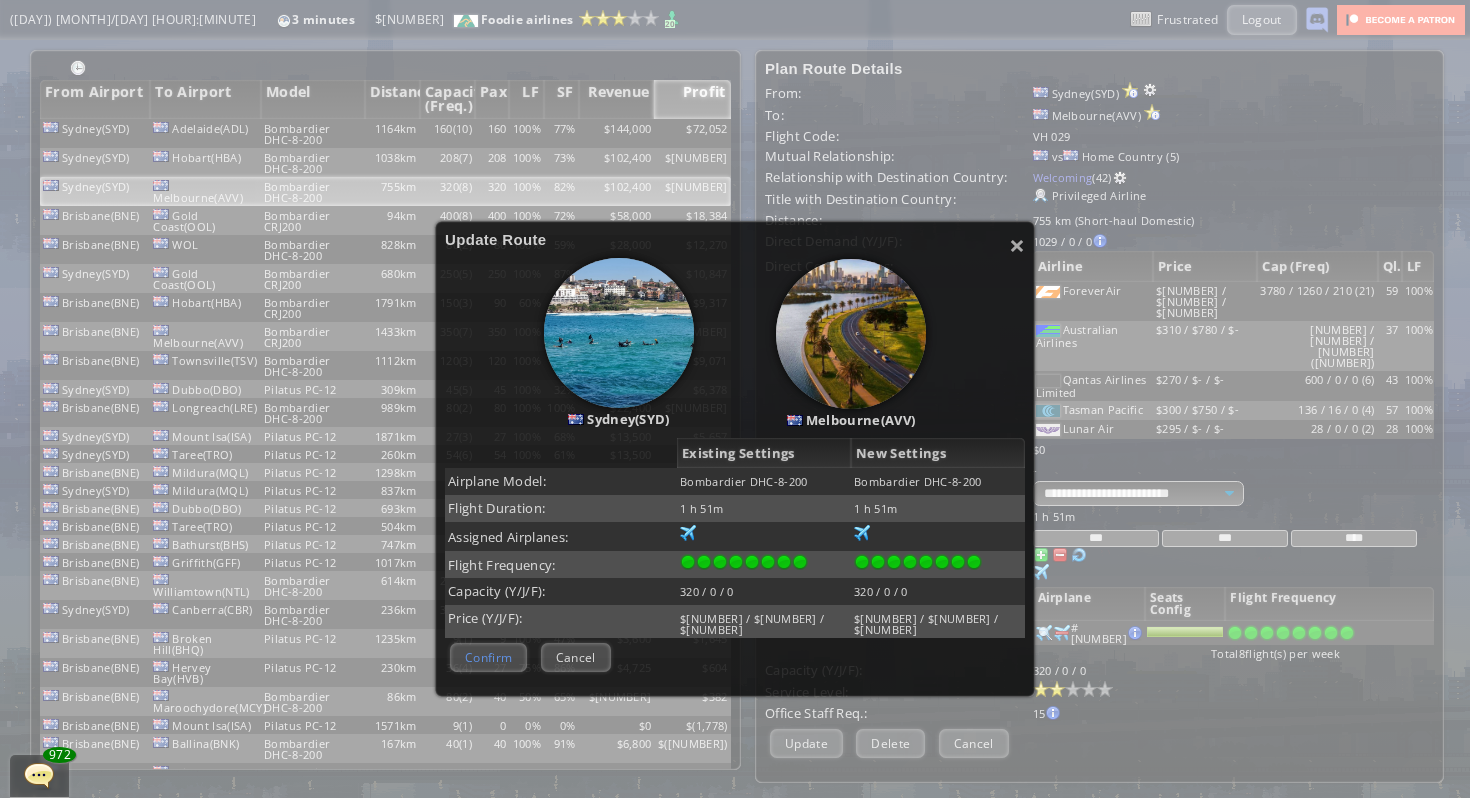click on "Confirm" at bounding box center [488, 657] 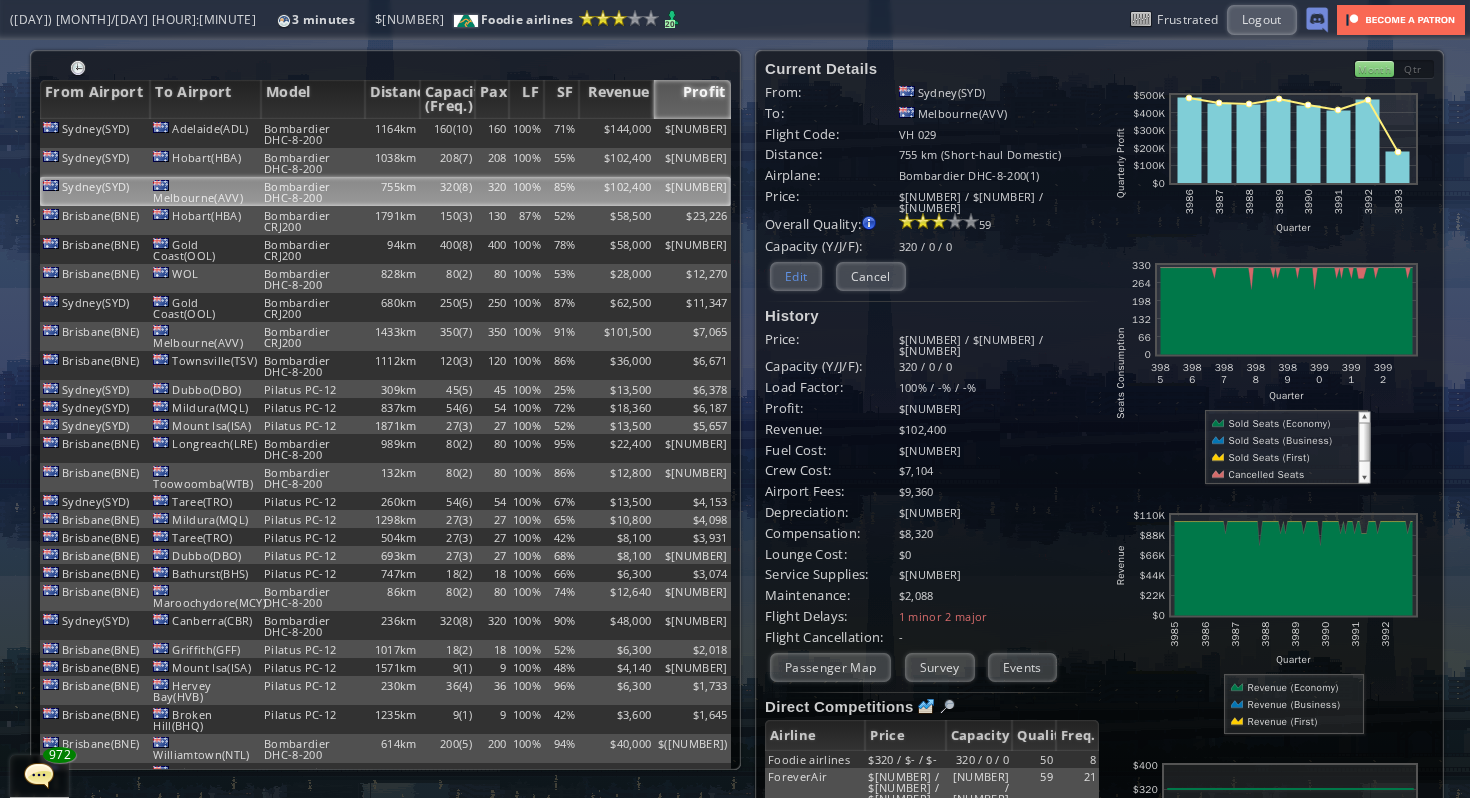 click on "Edit" at bounding box center (796, 276) 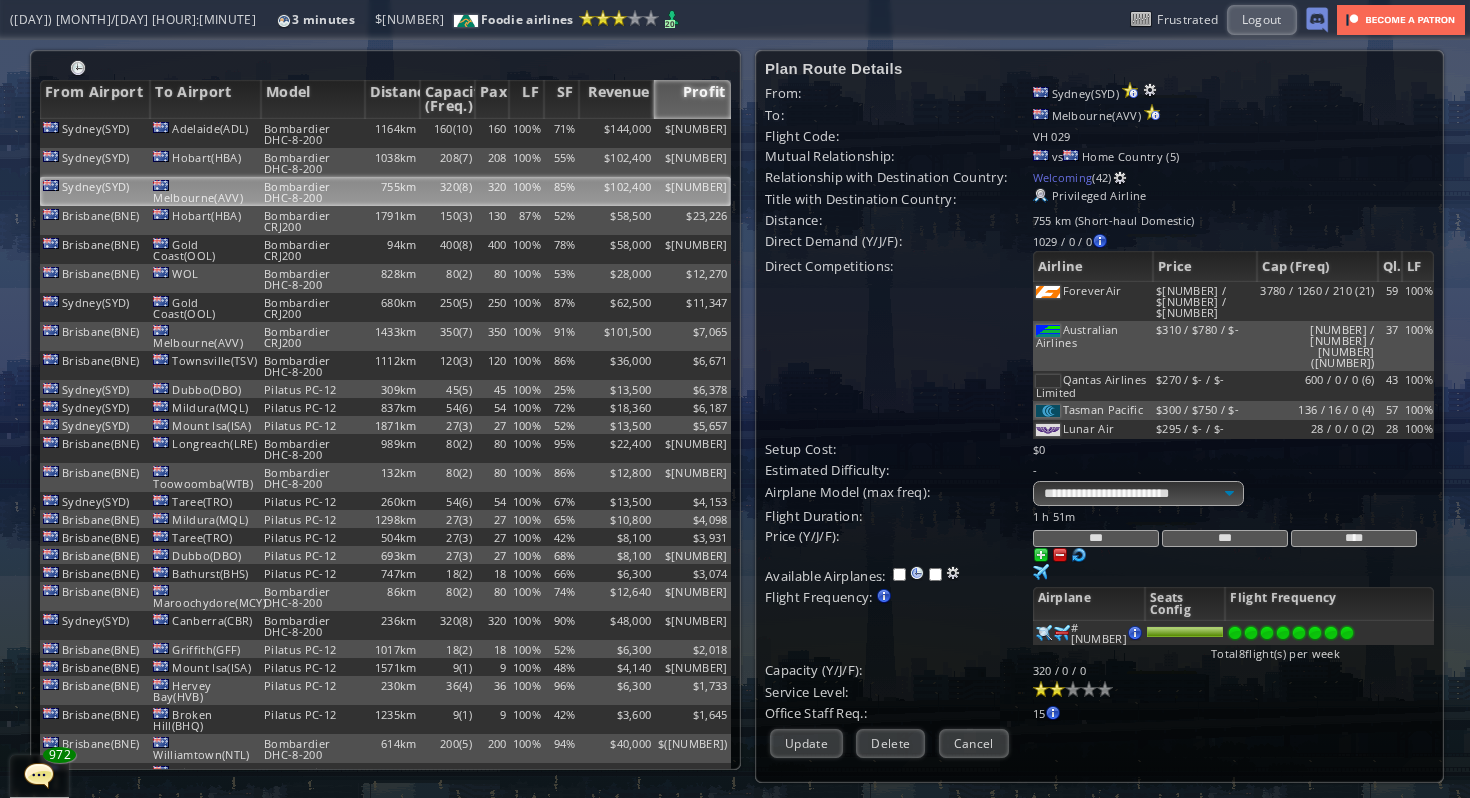 click on "***" at bounding box center (1096, 538) 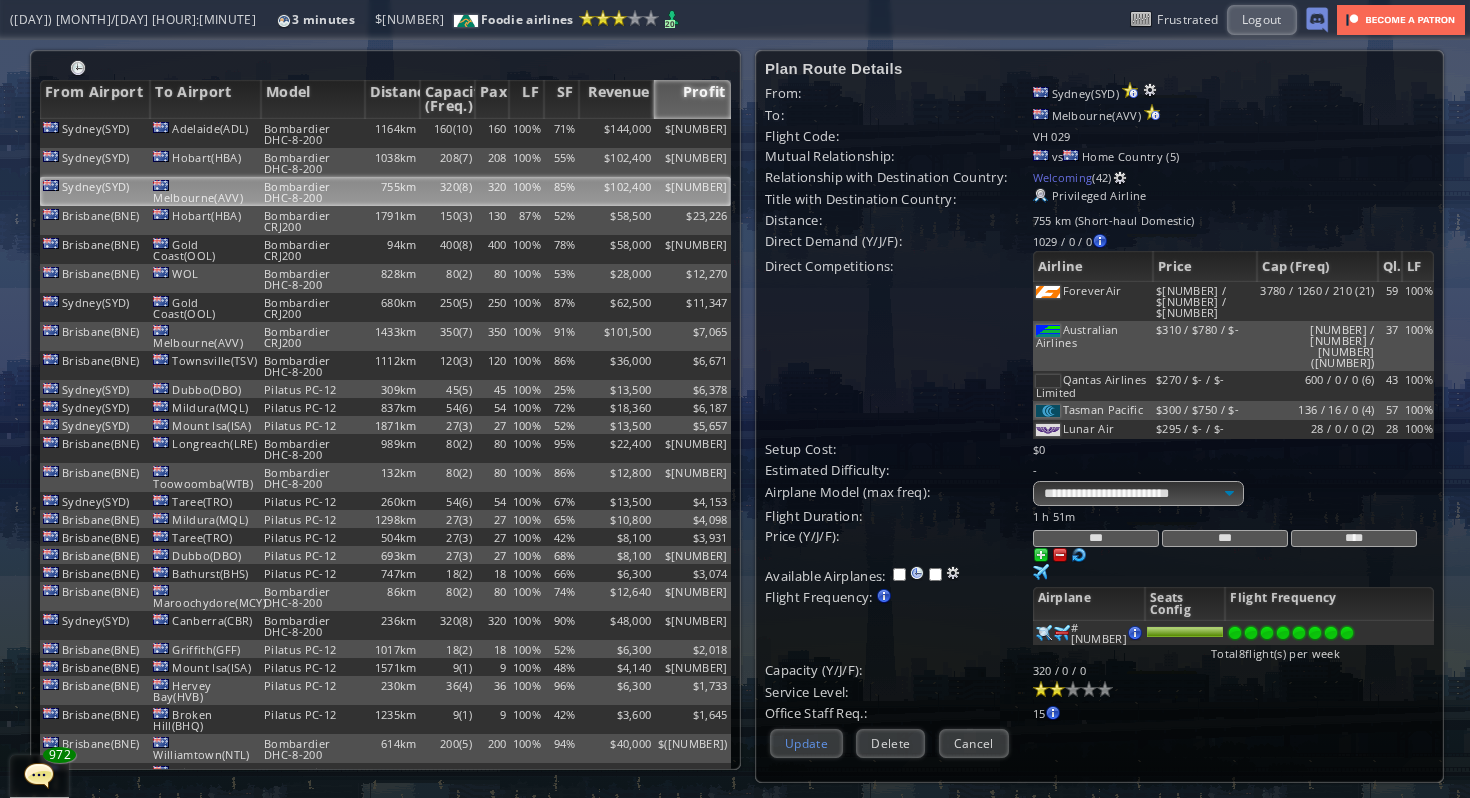 type on "***" 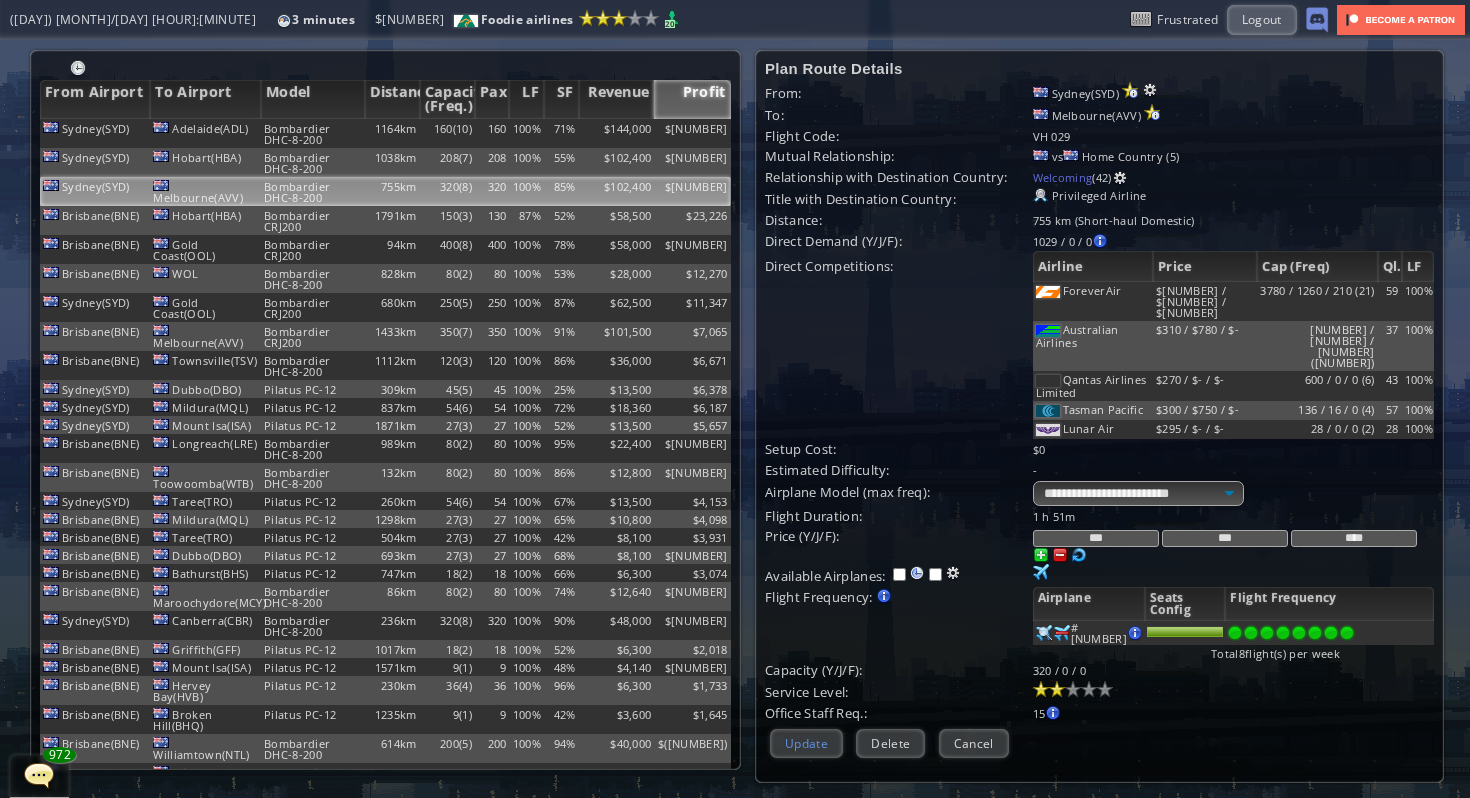 click on "Update" at bounding box center [806, 743] 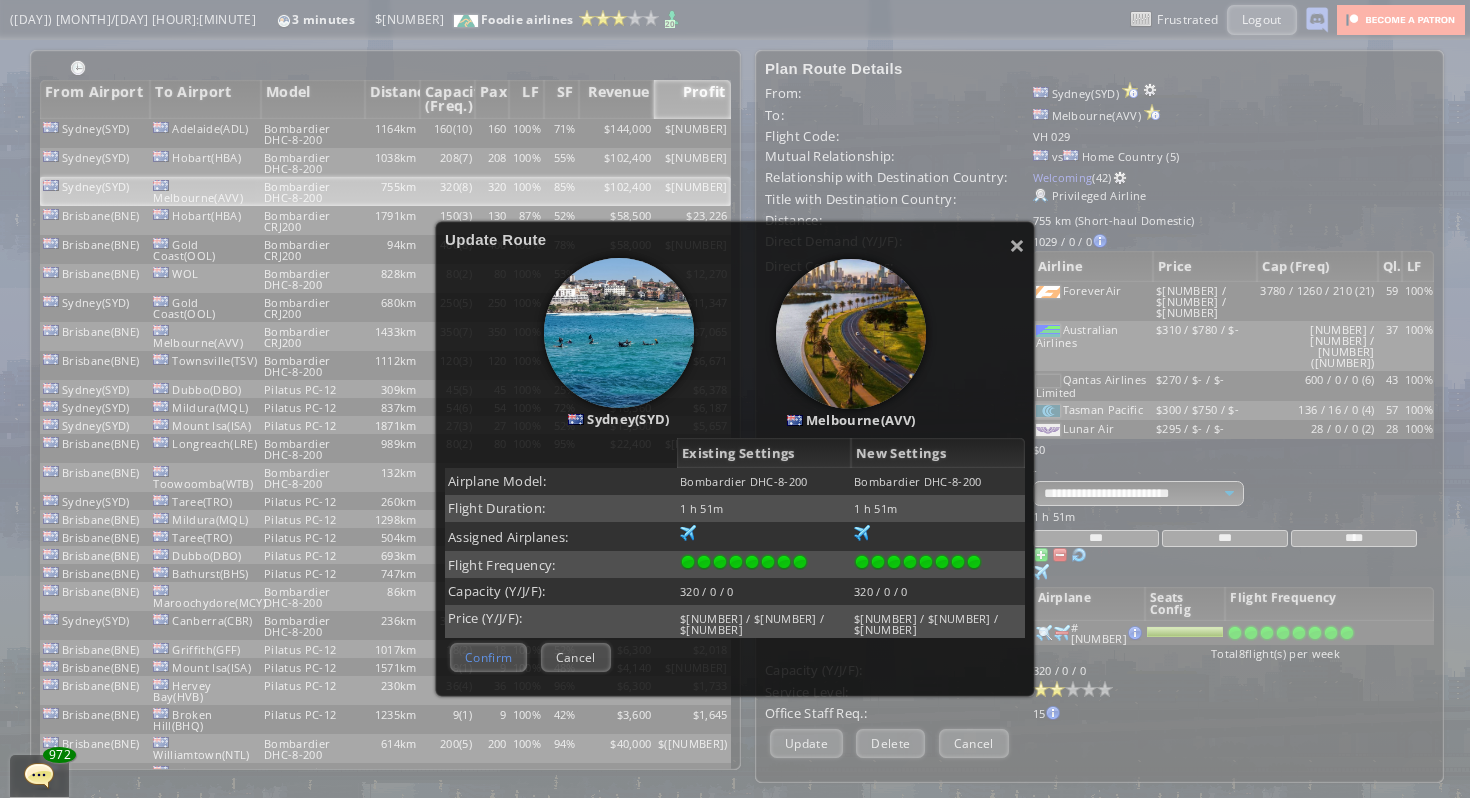 click on "Confirm" at bounding box center (488, 657) 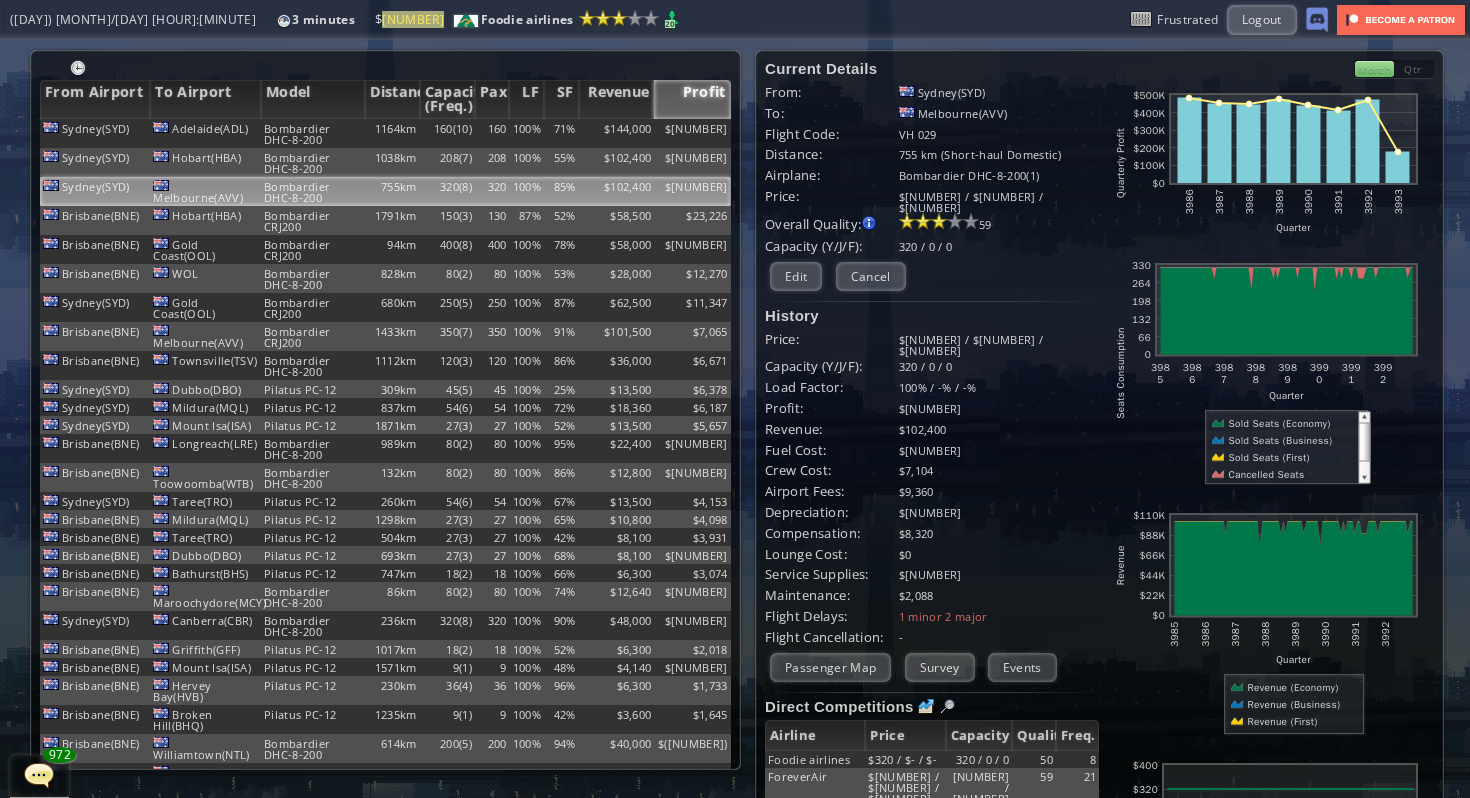 click on "972" at bounding box center [59, 755] 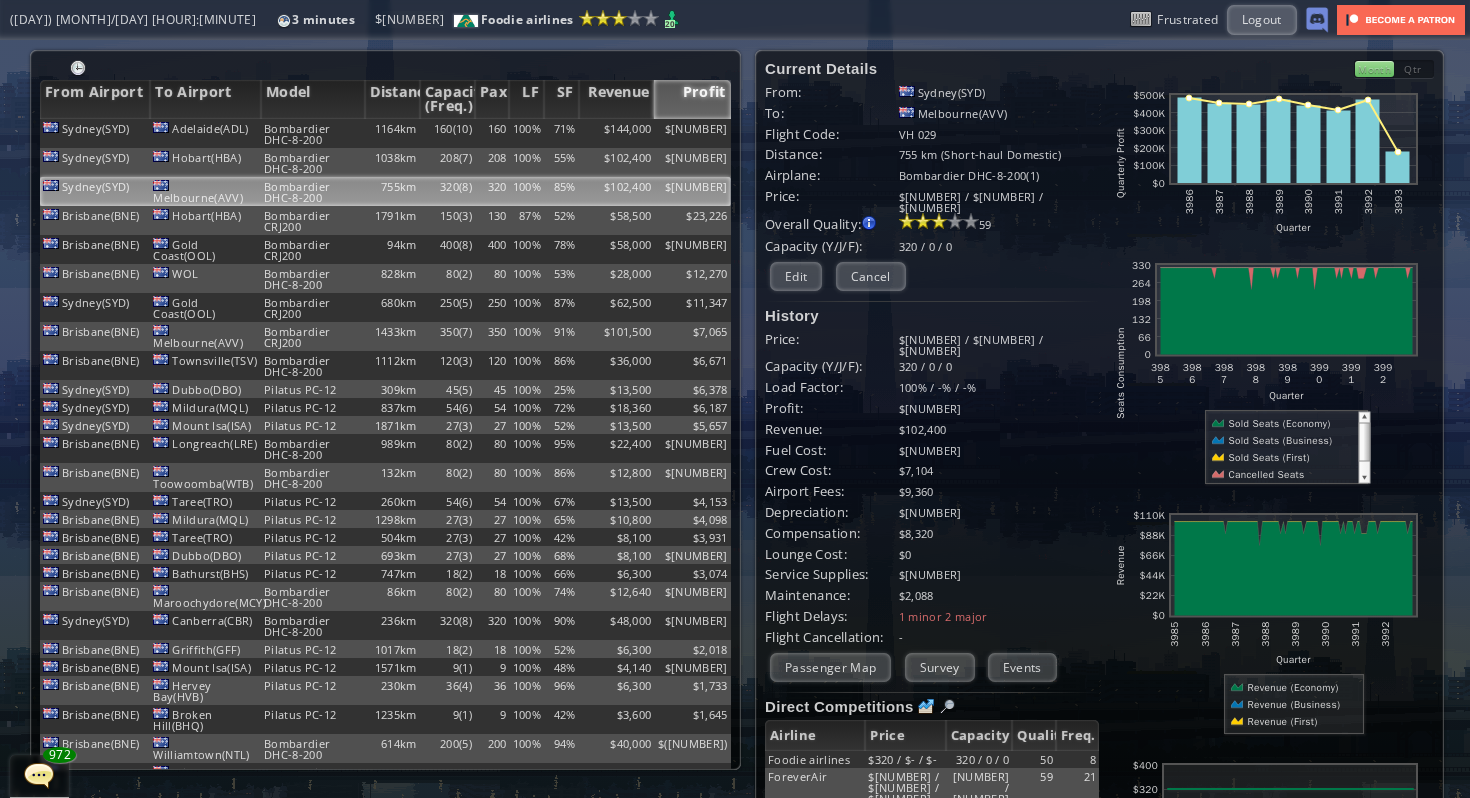 click at bounding box center (39, 775) 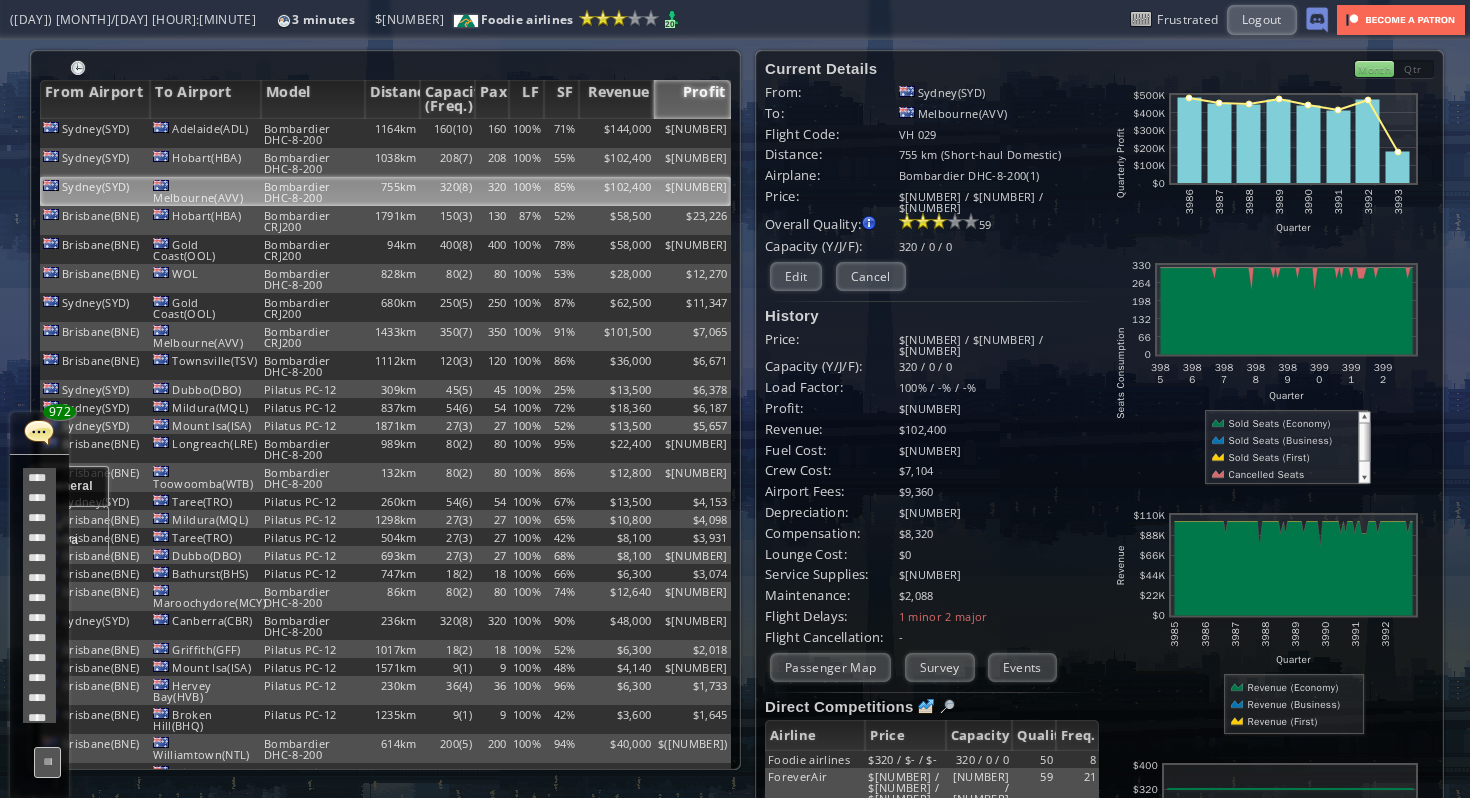 scroll, scrollTop: 341, scrollLeft: 0, axis: vertical 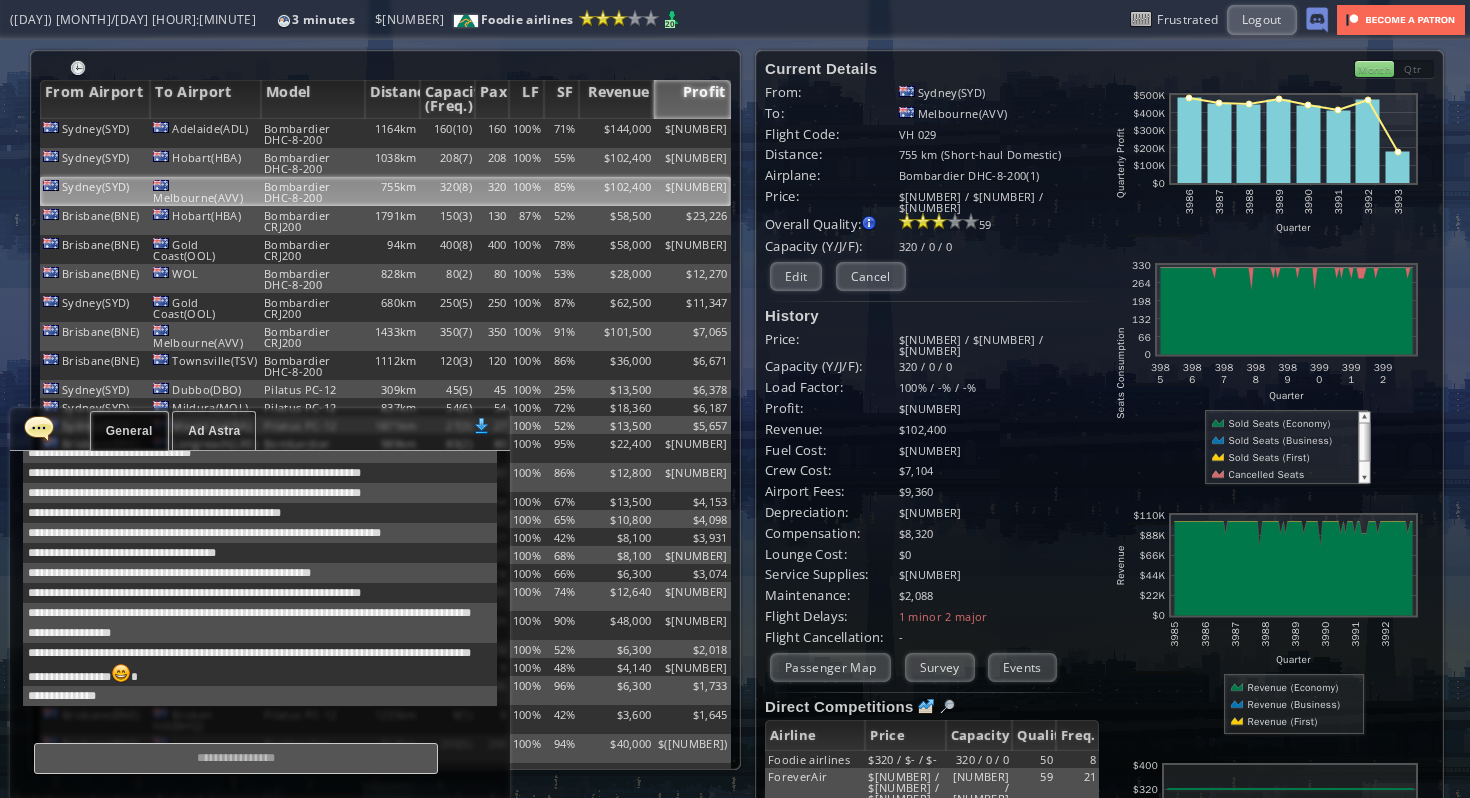 click on "Ad Astra" at bounding box center (214, 431) 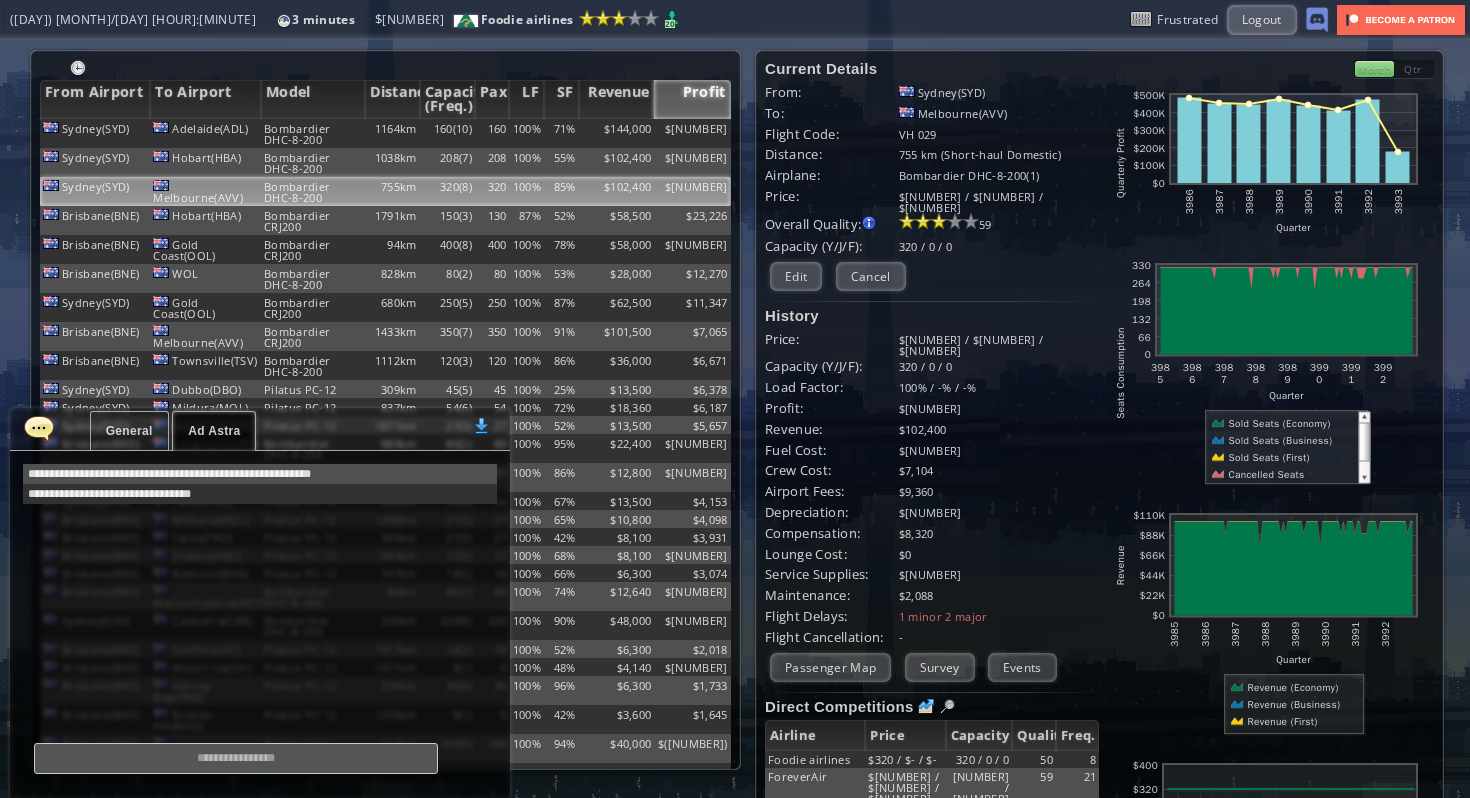 click at bounding box center [39, 428] 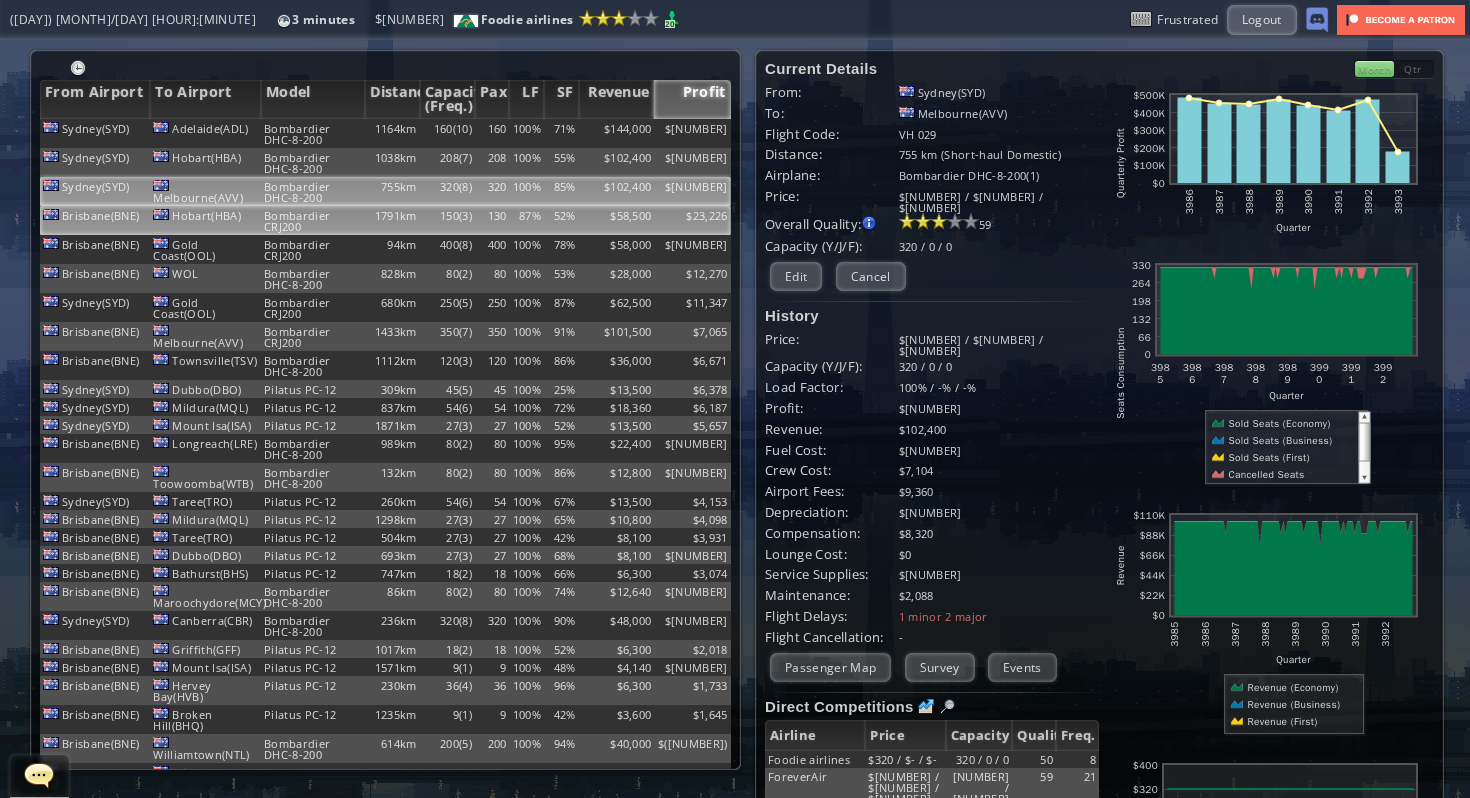click on "87%" at bounding box center [526, 133] 